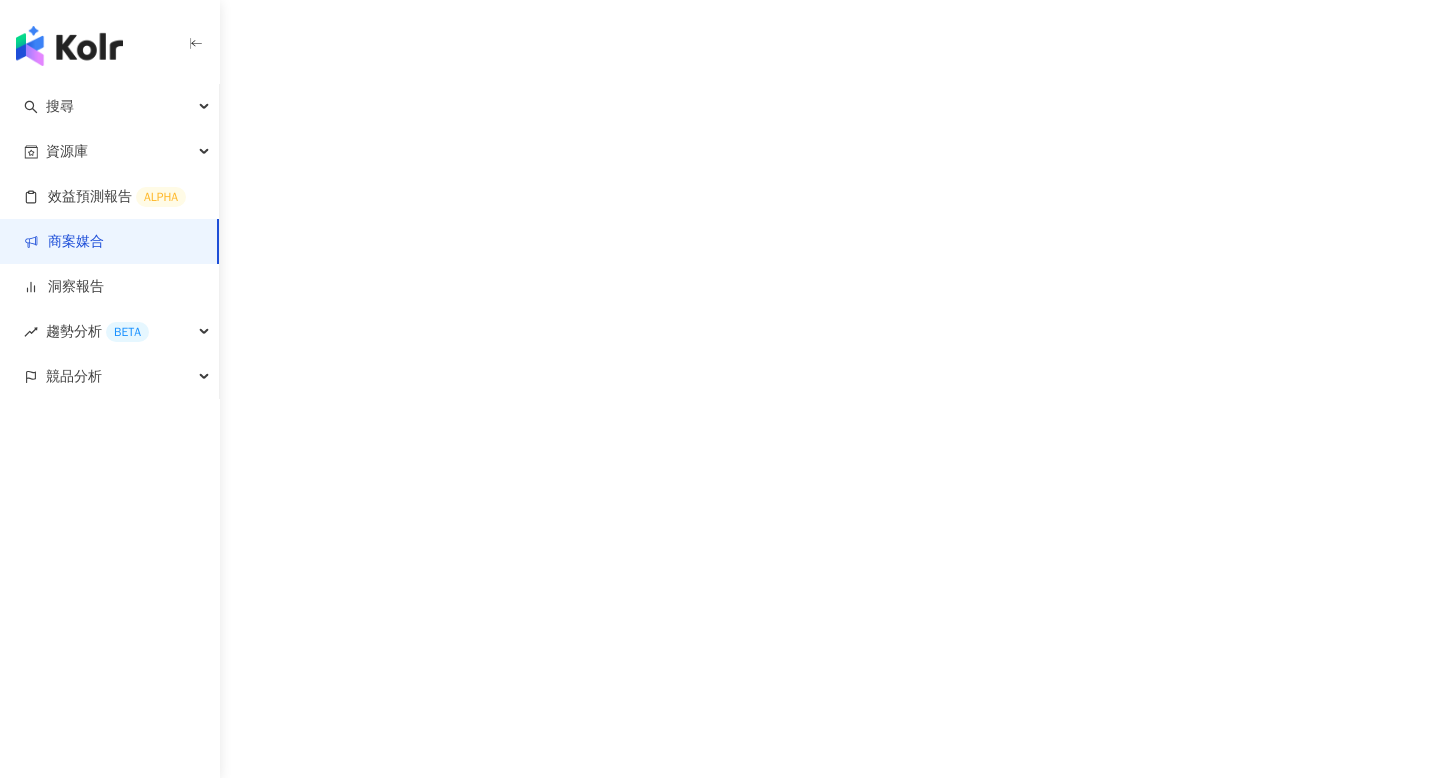 scroll, scrollTop: 0, scrollLeft: 0, axis: both 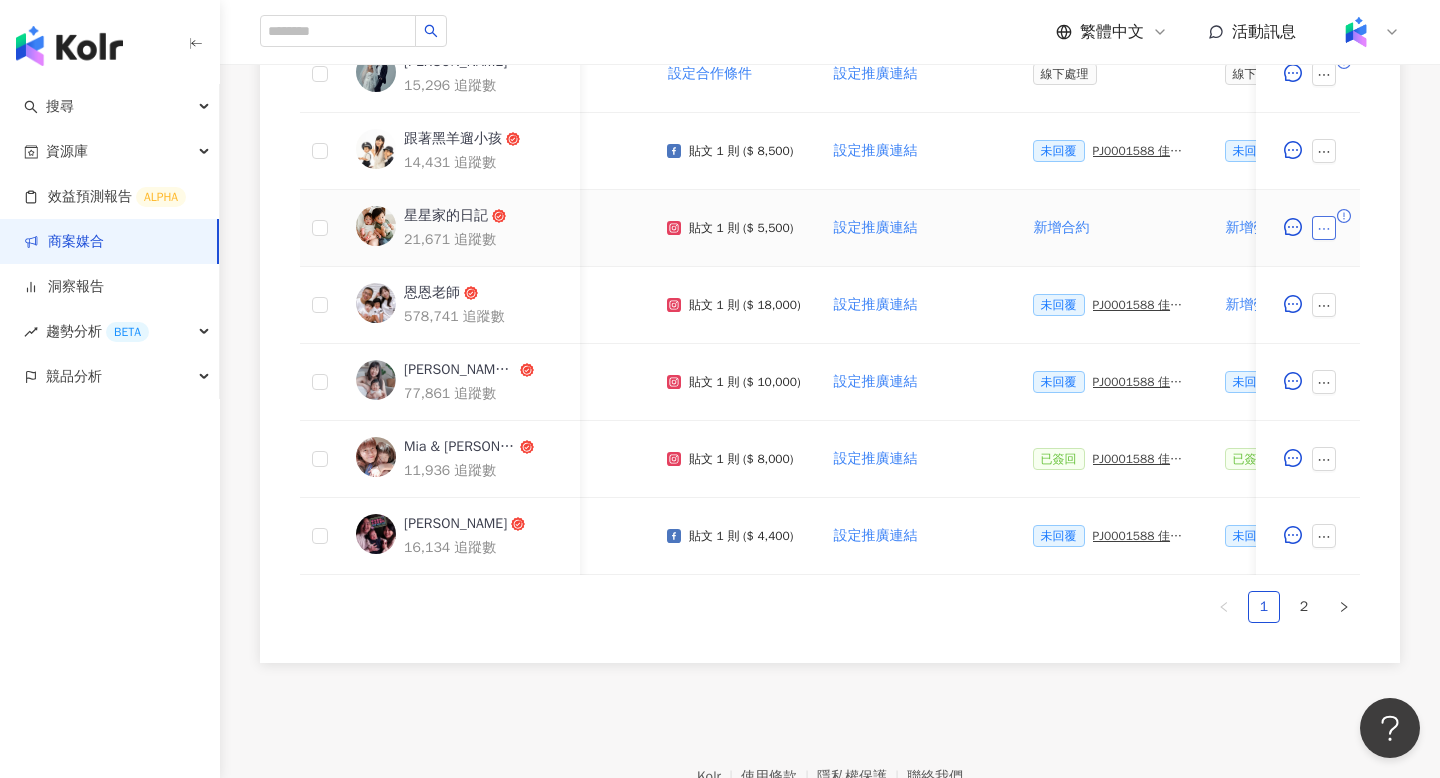 click 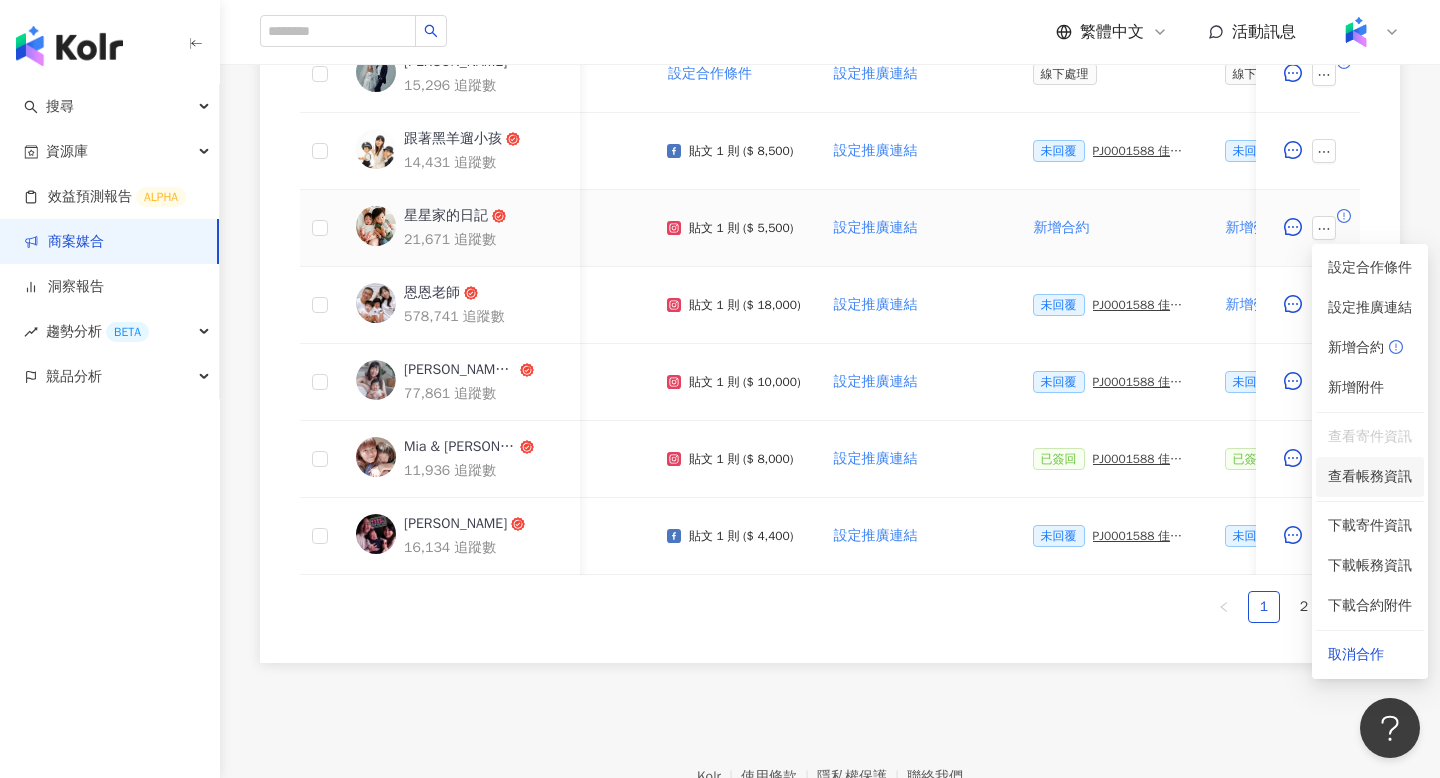 click on "查看帳務資訊" at bounding box center (1370, 477) 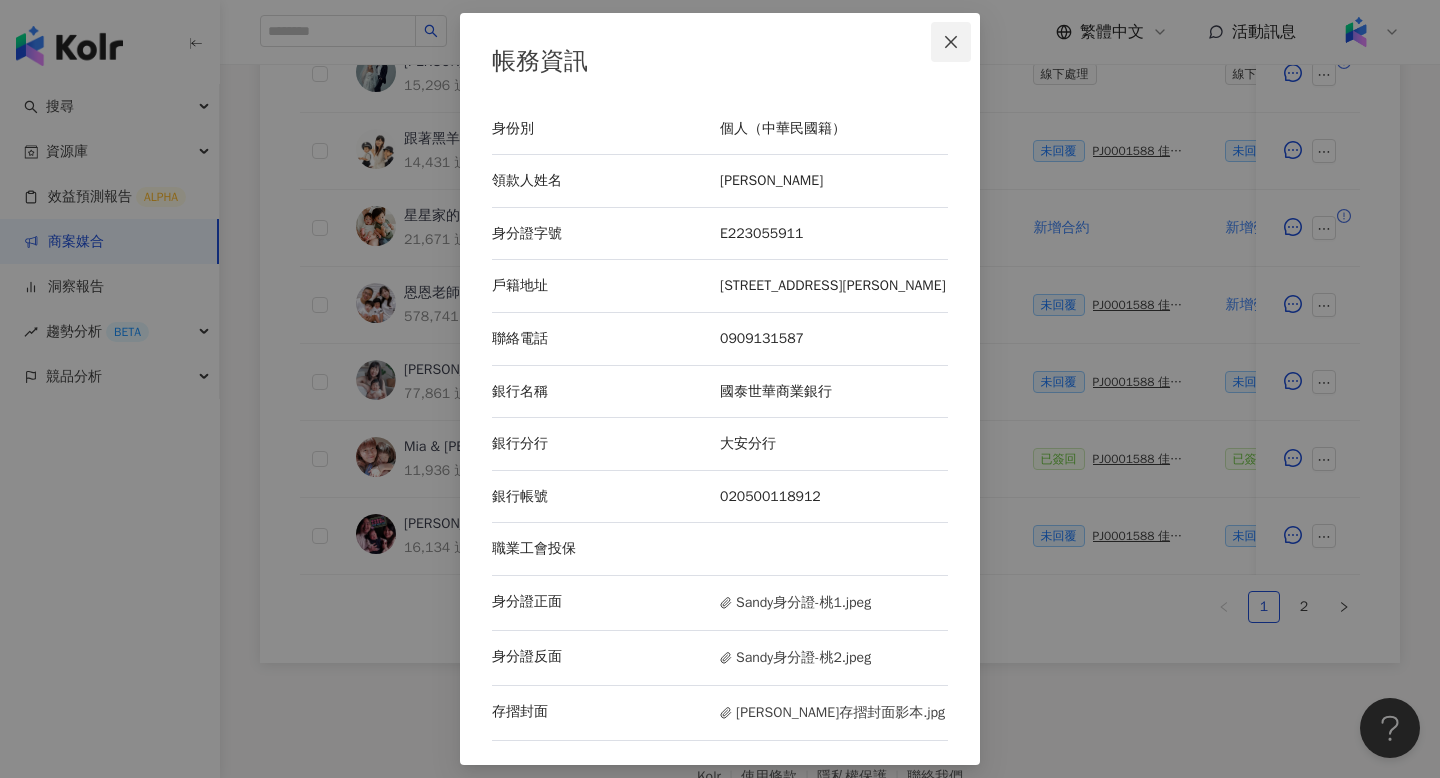 click at bounding box center (951, 42) 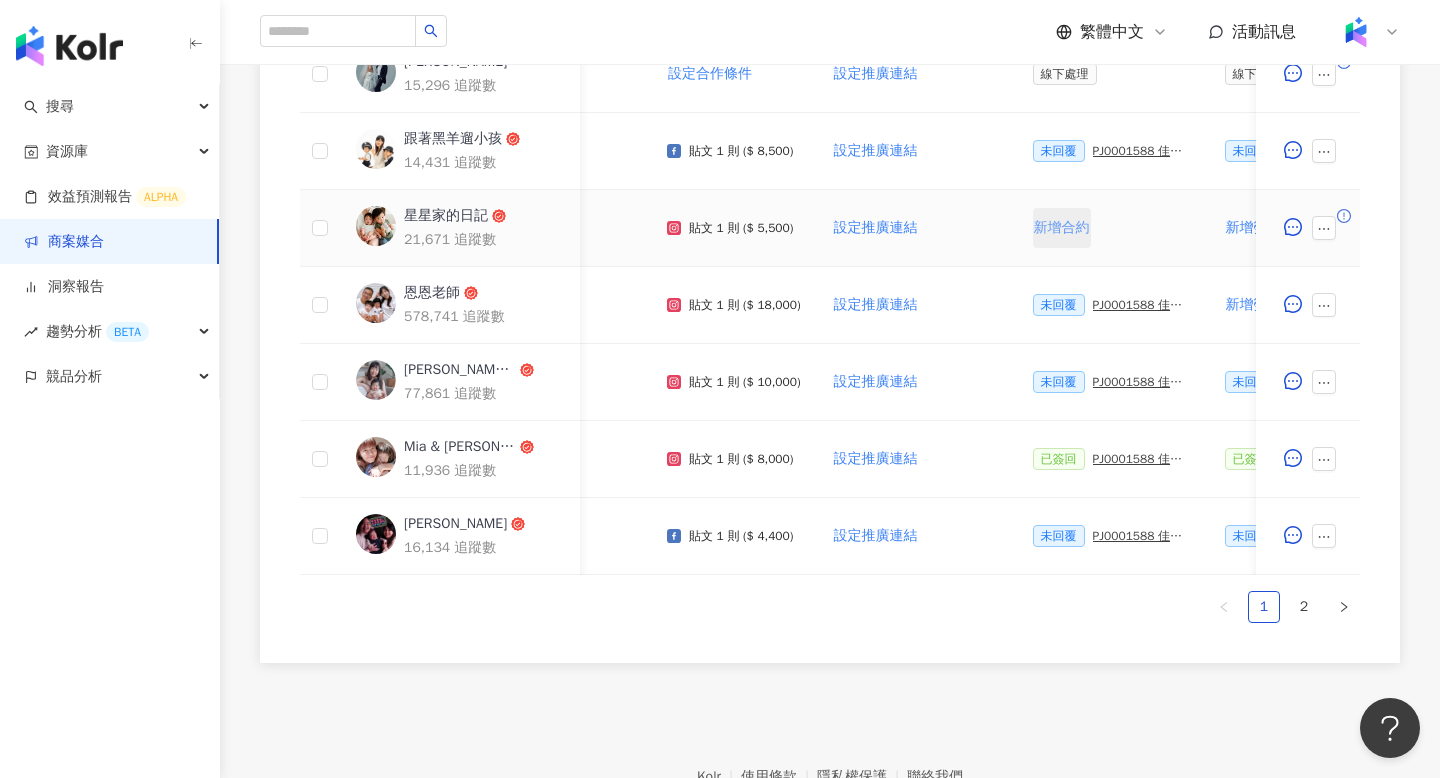 click on "新增合約" at bounding box center [1062, 228] 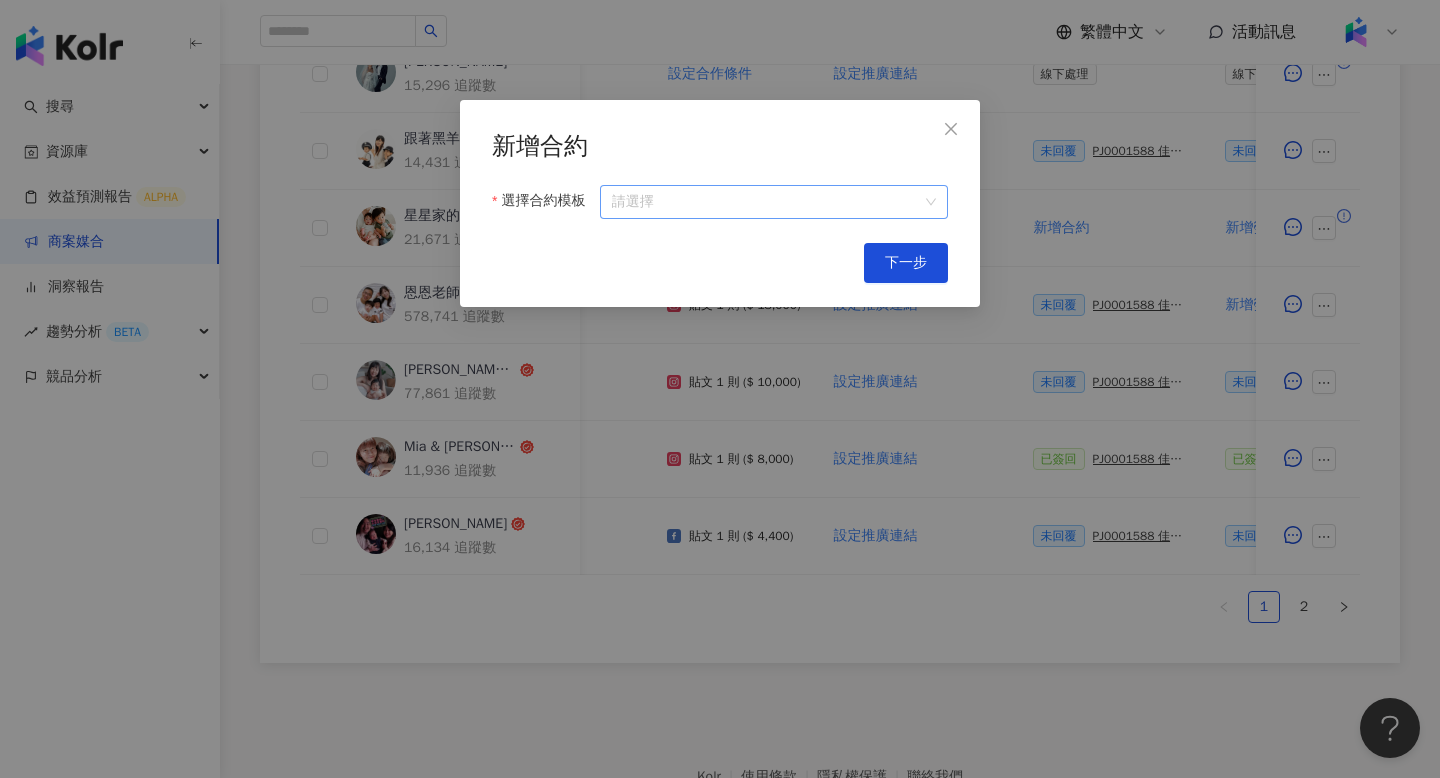 click on "選擇合約模板" at bounding box center [774, 202] 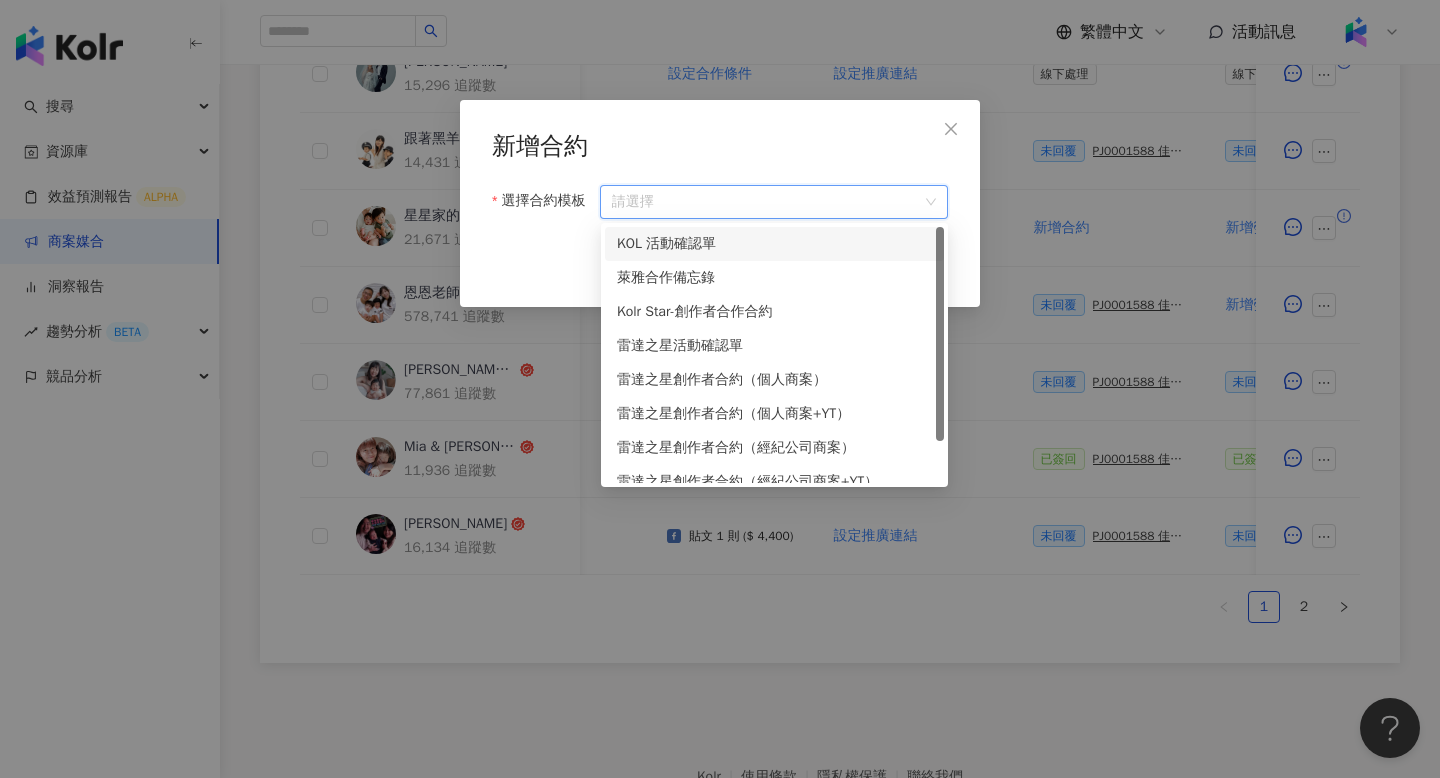 click on "KOL 活動確認單" at bounding box center (774, 244) 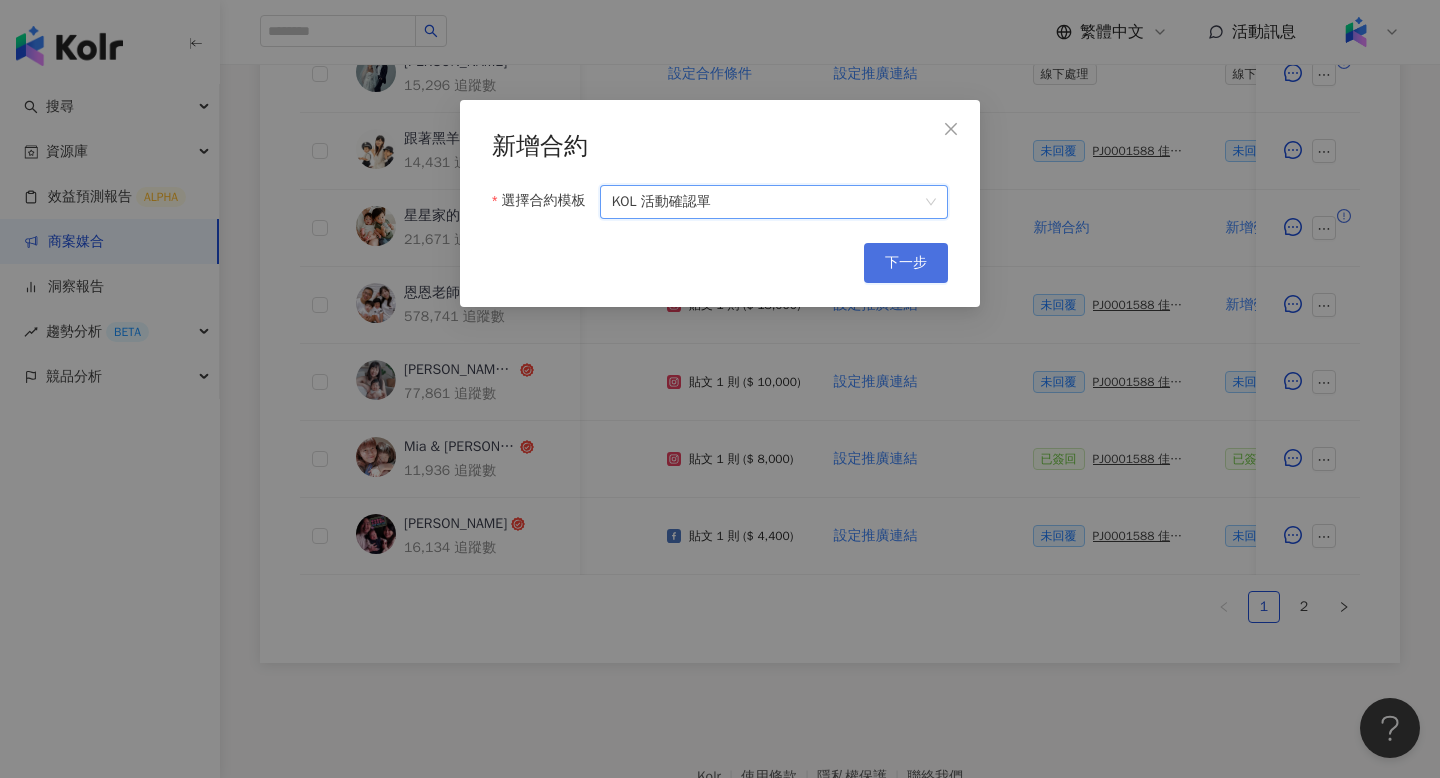 click on "下一步" at bounding box center [906, 263] 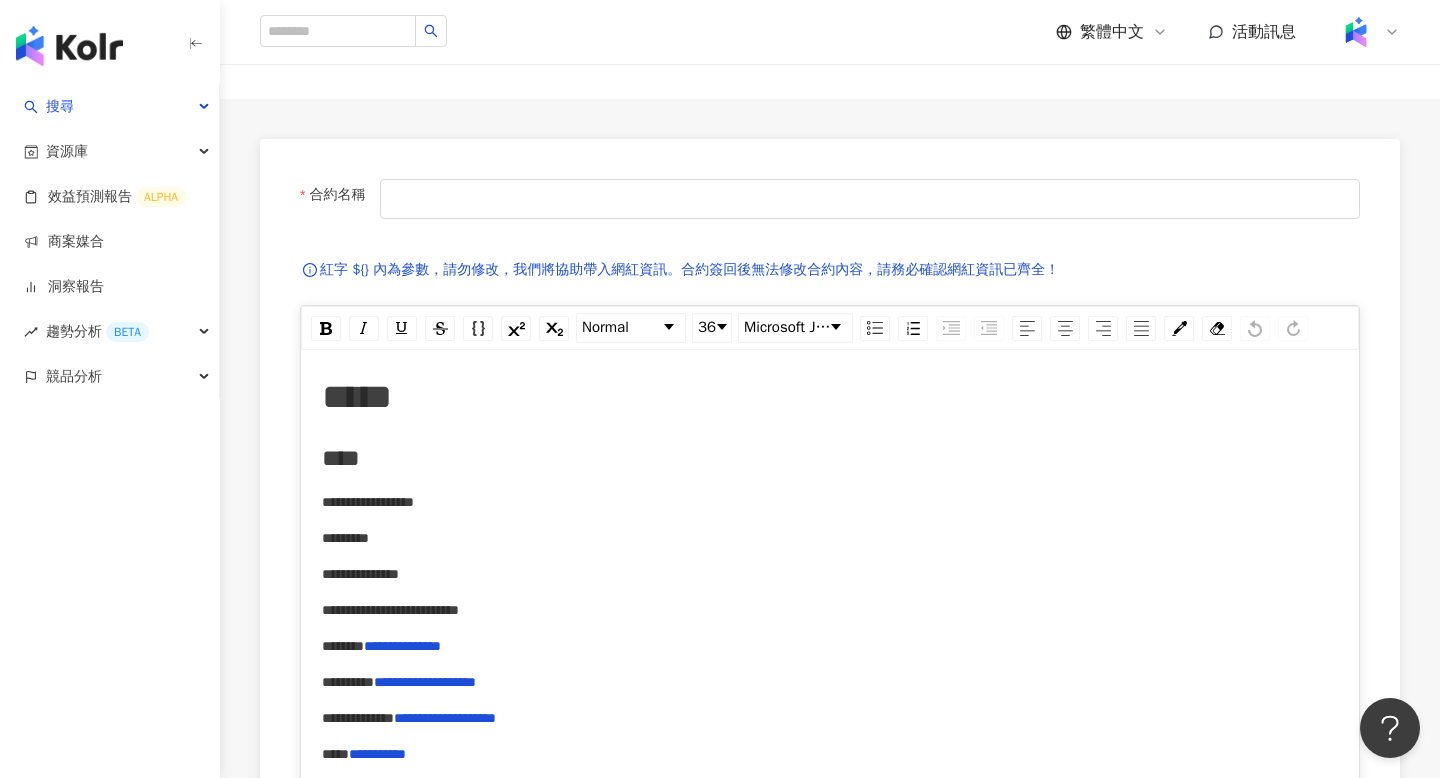 scroll, scrollTop: 151, scrollLeft: 0, axis: vertical 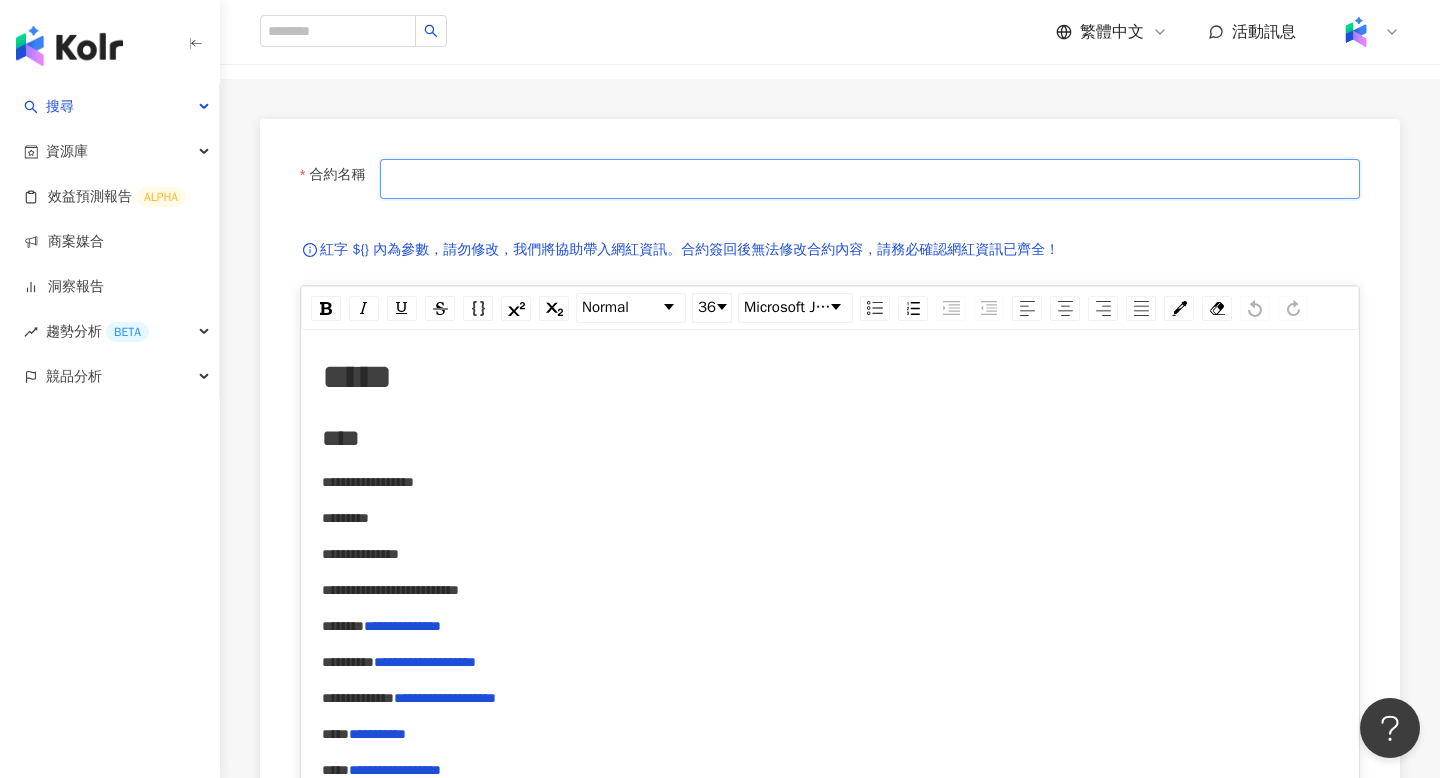 click on "合約名稱" at bounding box center [870, 179] 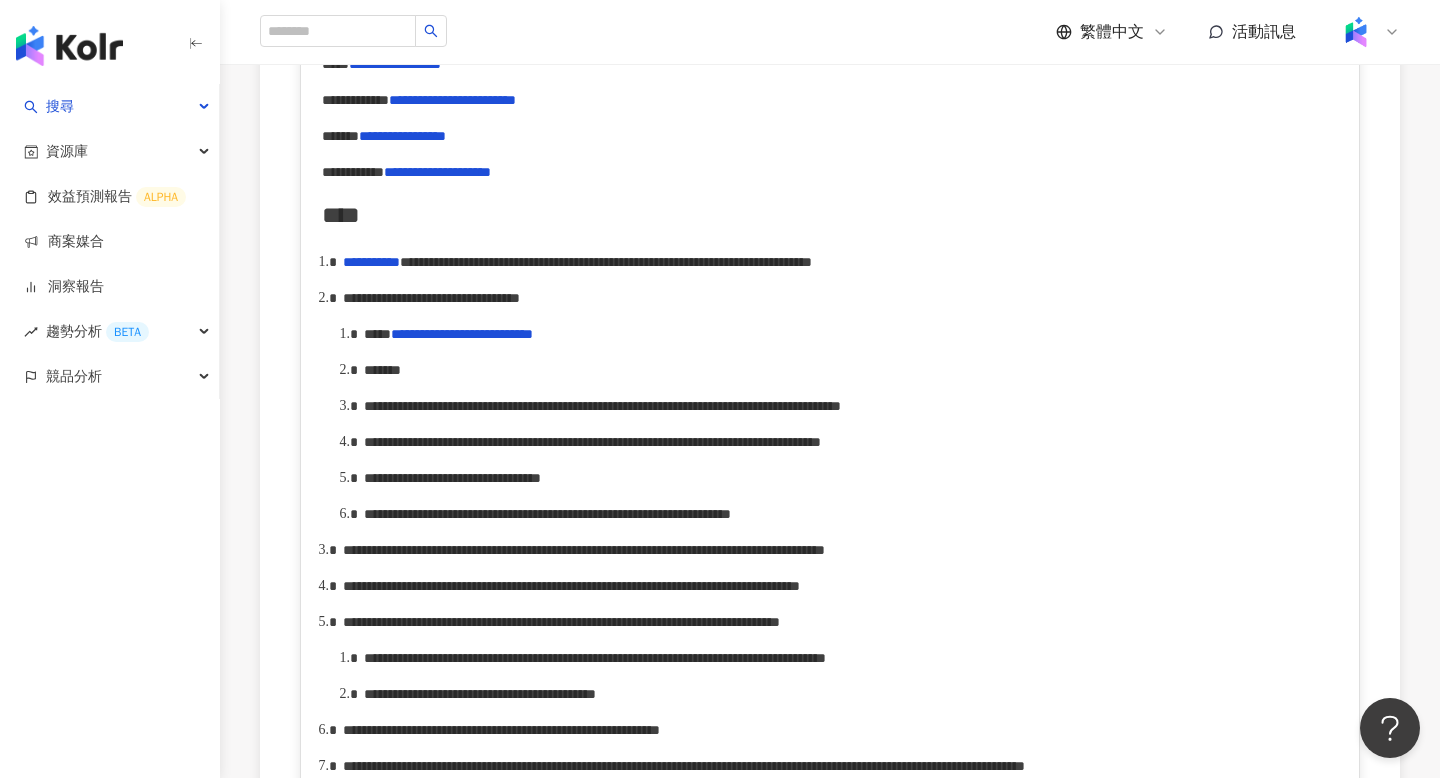 scroll, scrollTop: 938, scrollLeft: 0, axis: vertical 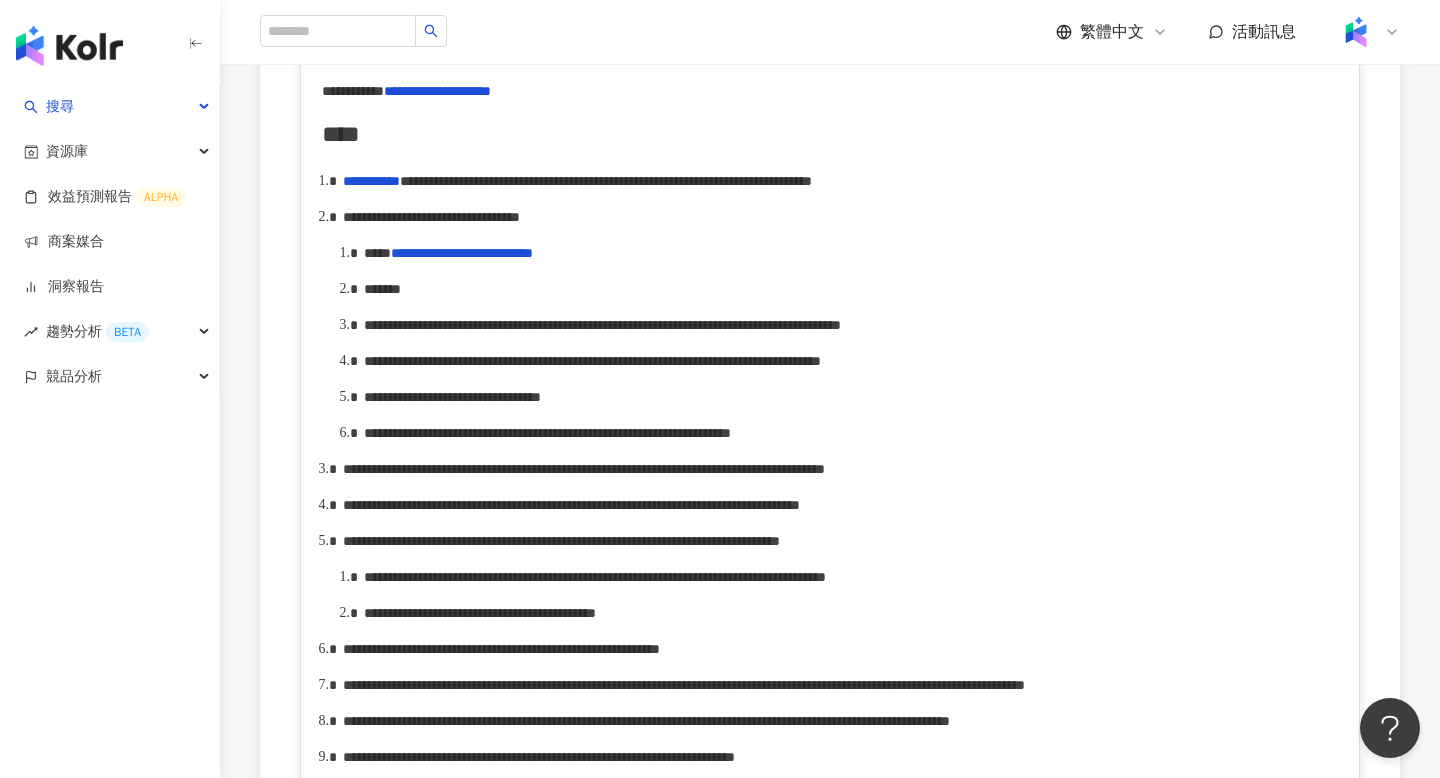 click on "**********" at bounding box center (431, 217) 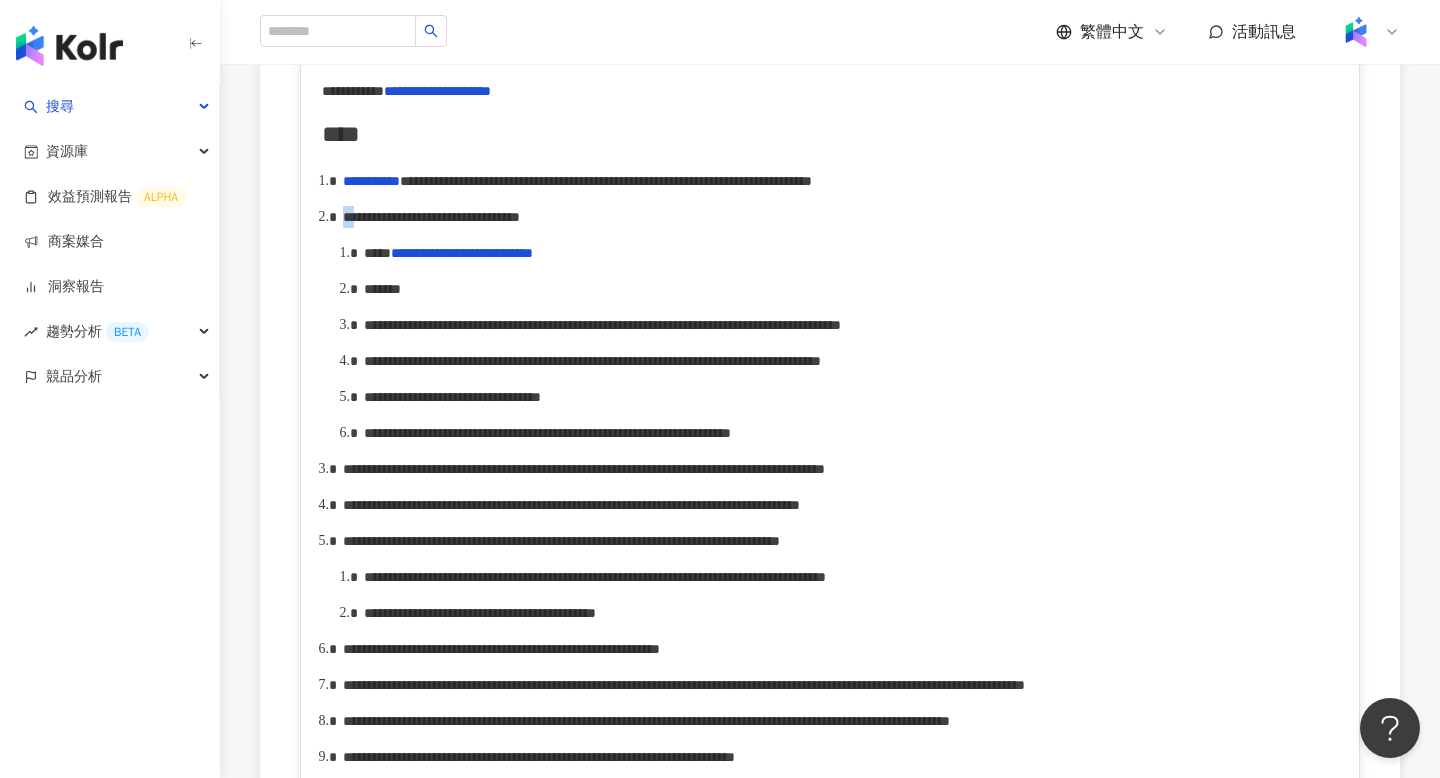 click on "**********" at bounding box center (431, 217) 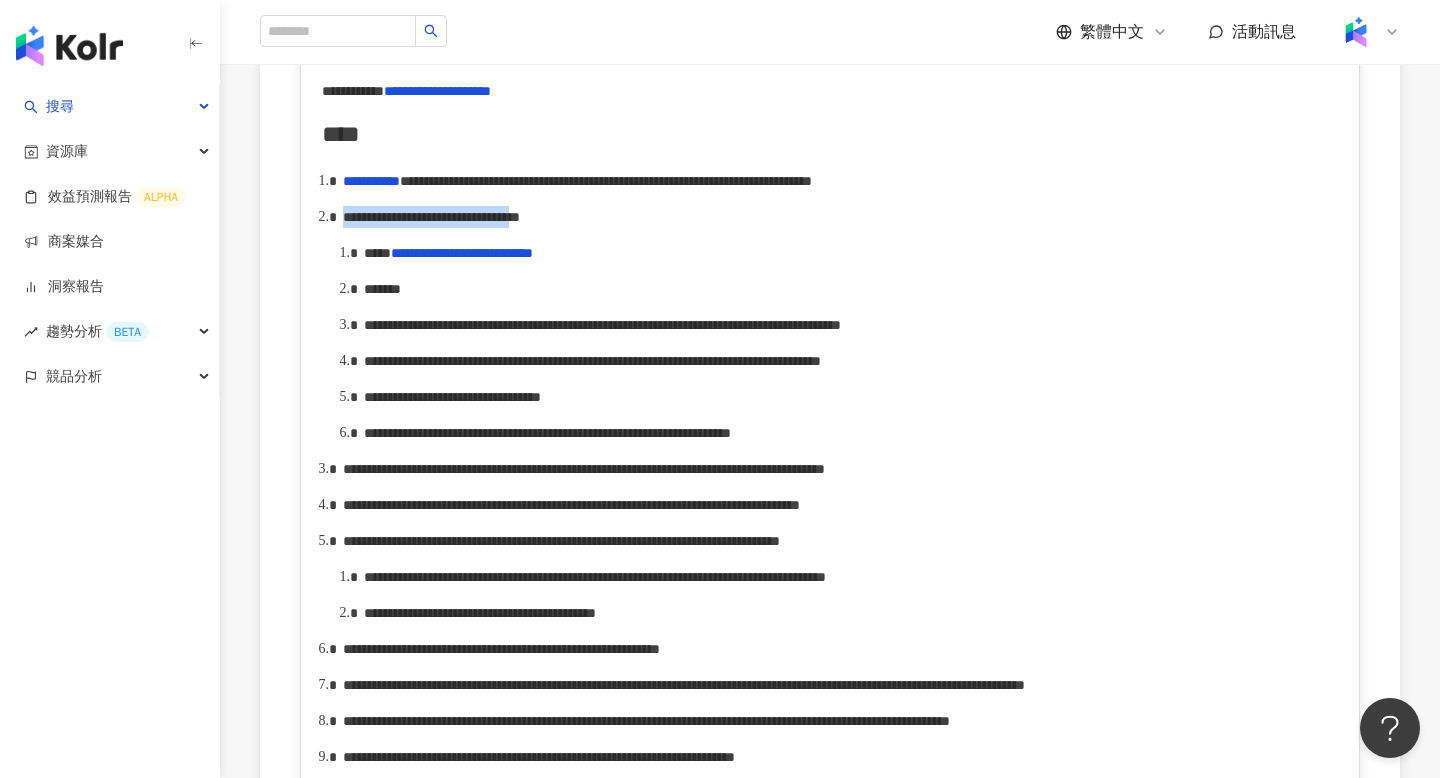 drag, startPoint x: 344, startPoint y: 250, endPoint x: 795, endPoint y: 251, distance: 451.0011 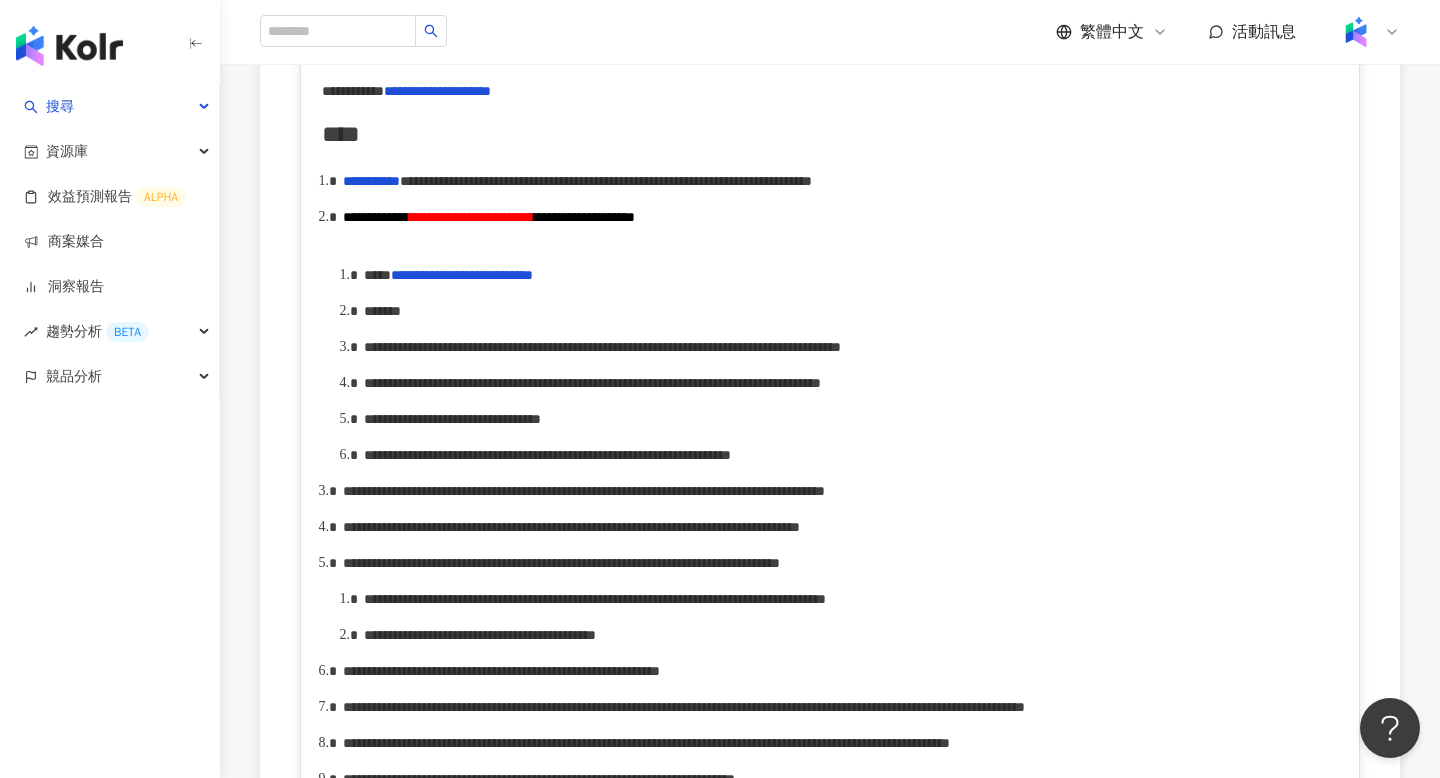 click on "**********" at bounding box center (851, 275) 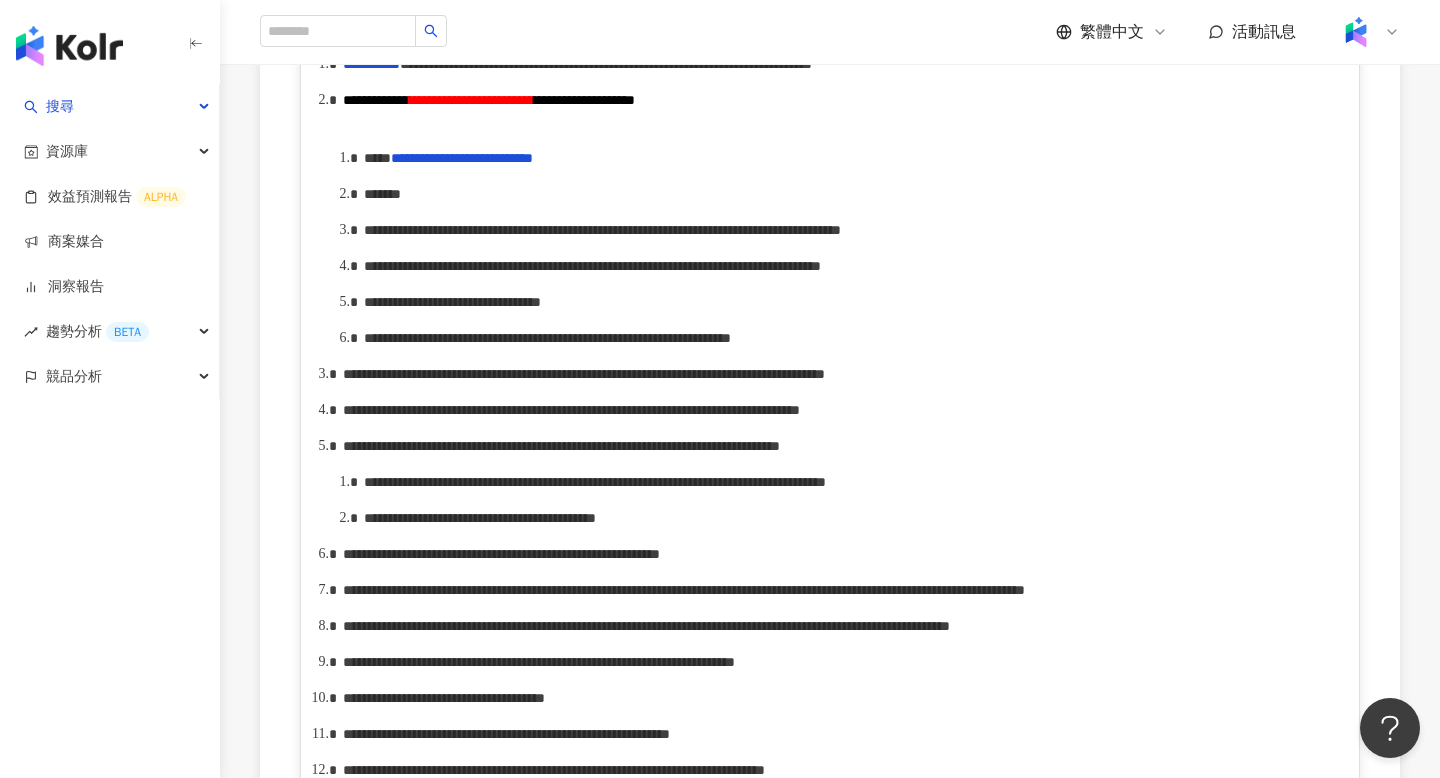 scroll, scrollTop: 1063, scrollLeft: 0, axis: vertical 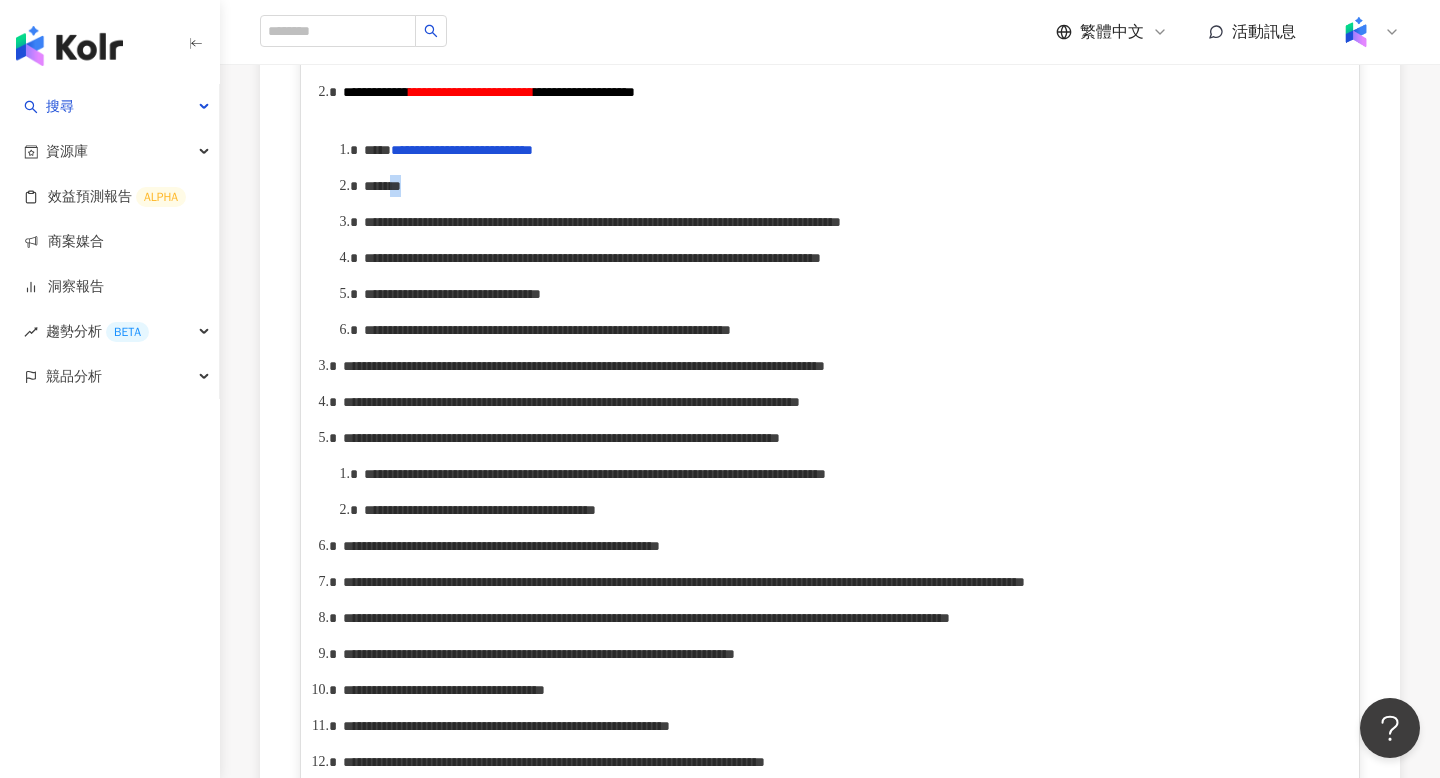 drag, startPoint x: 431, startPoint y: 223, endPoint x: 460, endPoint y: 223, distance: 29 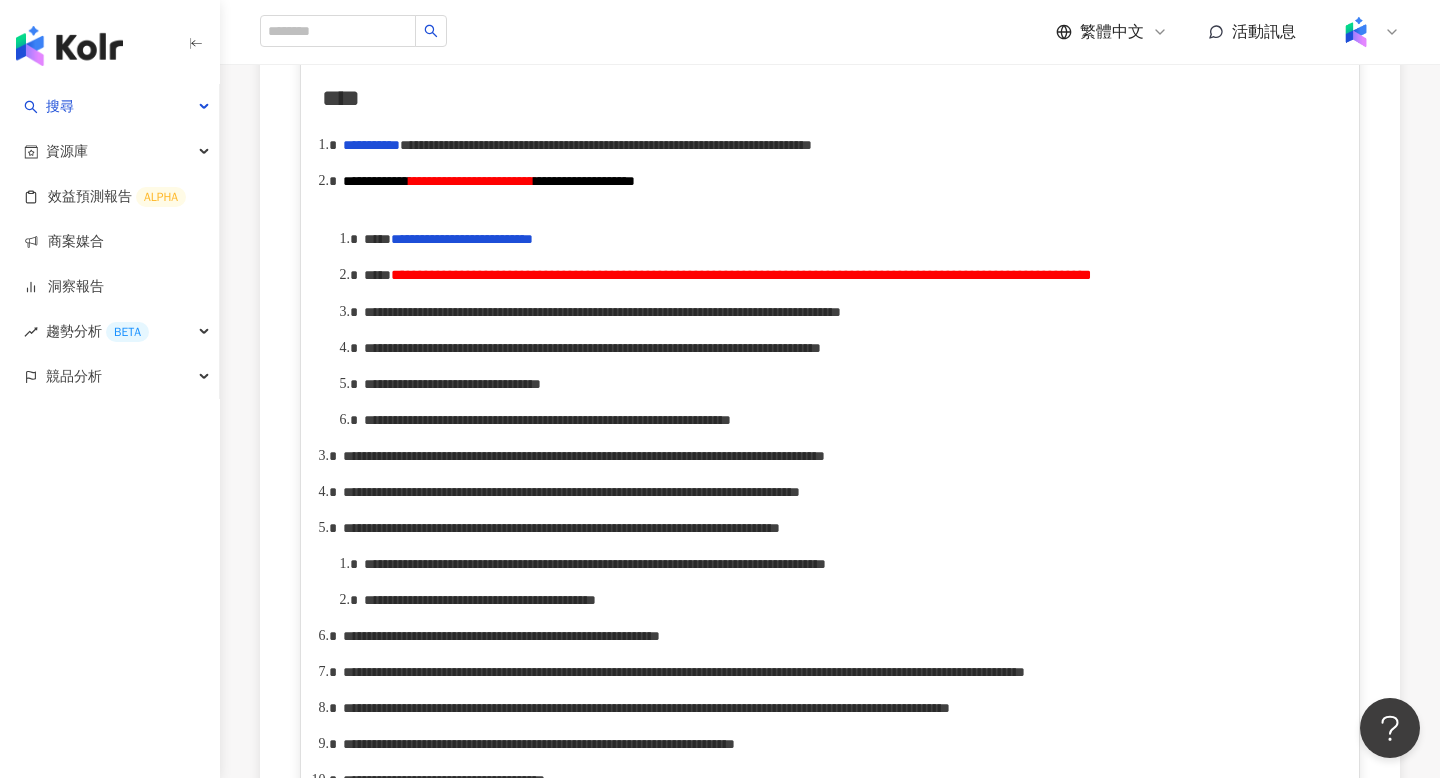 scroll, scrollTop: 977, scrollLeft: 0, axis: vertical 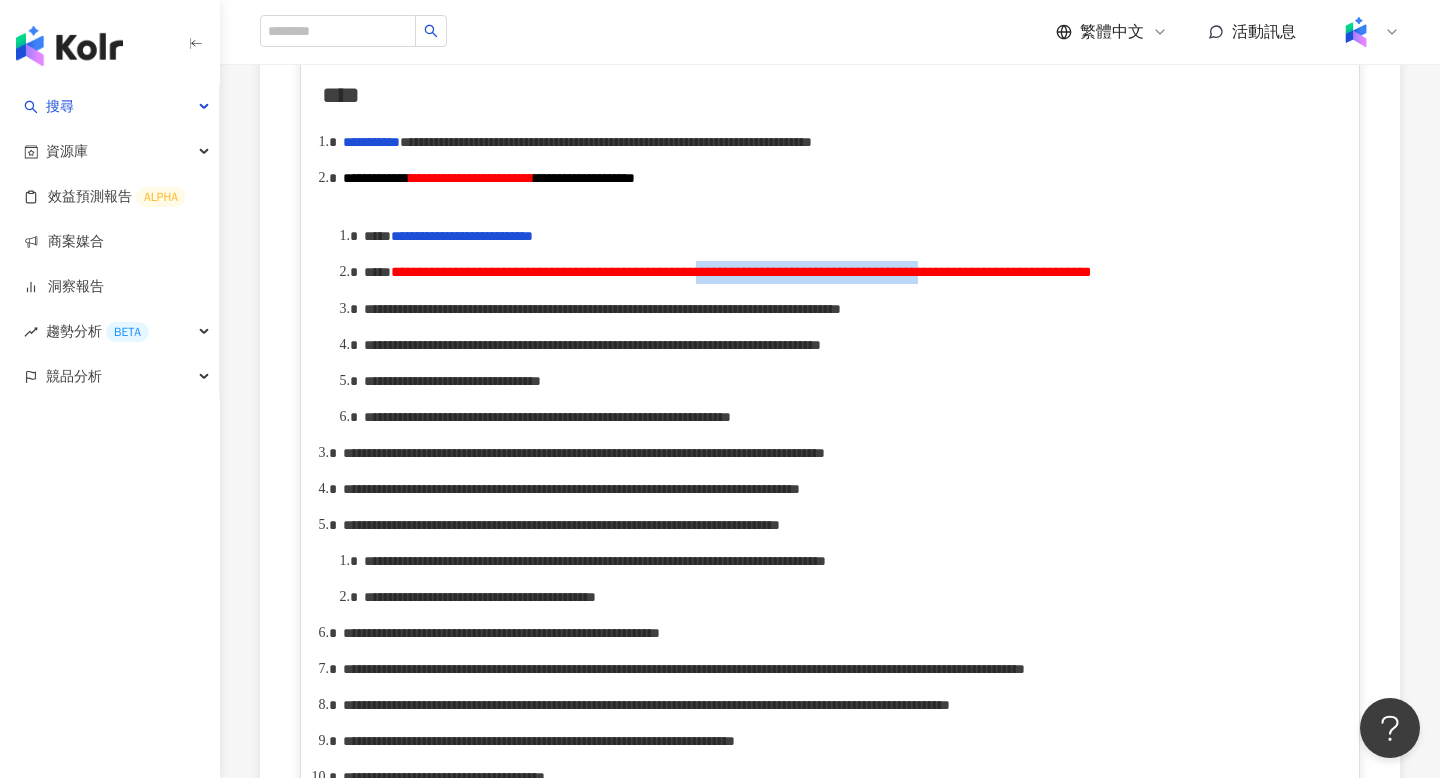 drag, startPoint x: 1013, startPoint y: 302, endPoint x: 1265, endPoint y: 298, distance: 252.03174 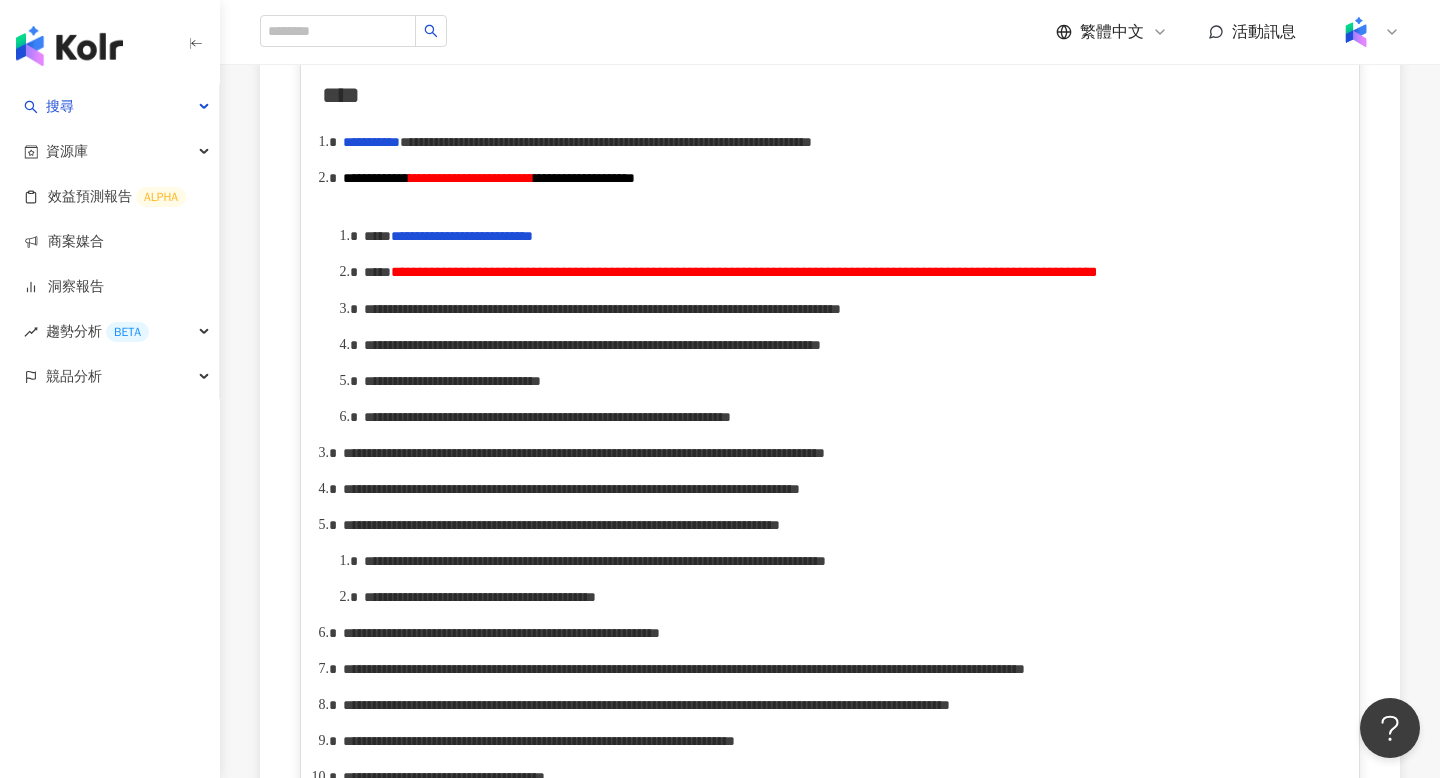click on "**********" at bounding box center (851, 272) 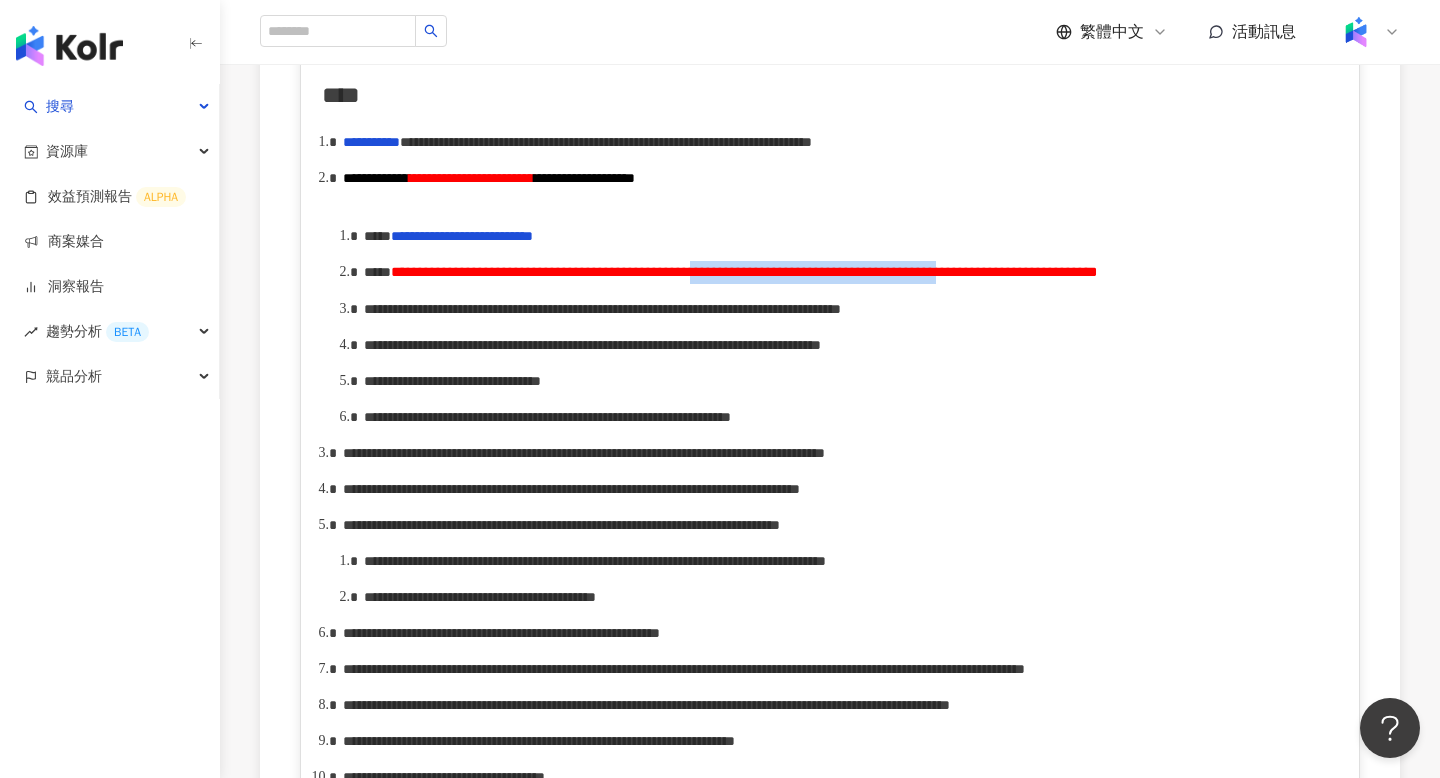 drag, startPoint x: 1010, startPoint y: 305, endPoint x: 1270, endPoint y: 305, distance: 260 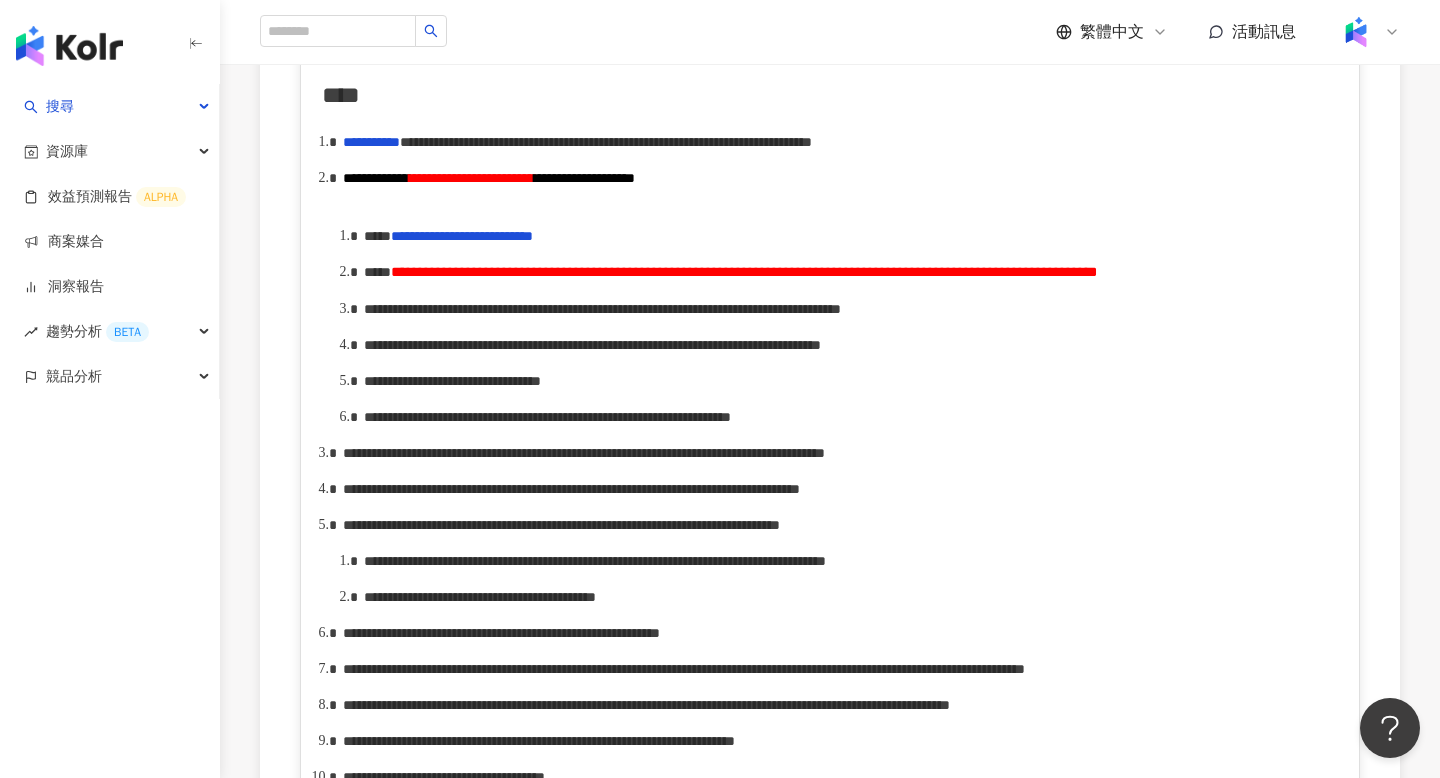 click on "**********" at bounding box center (744, 272) 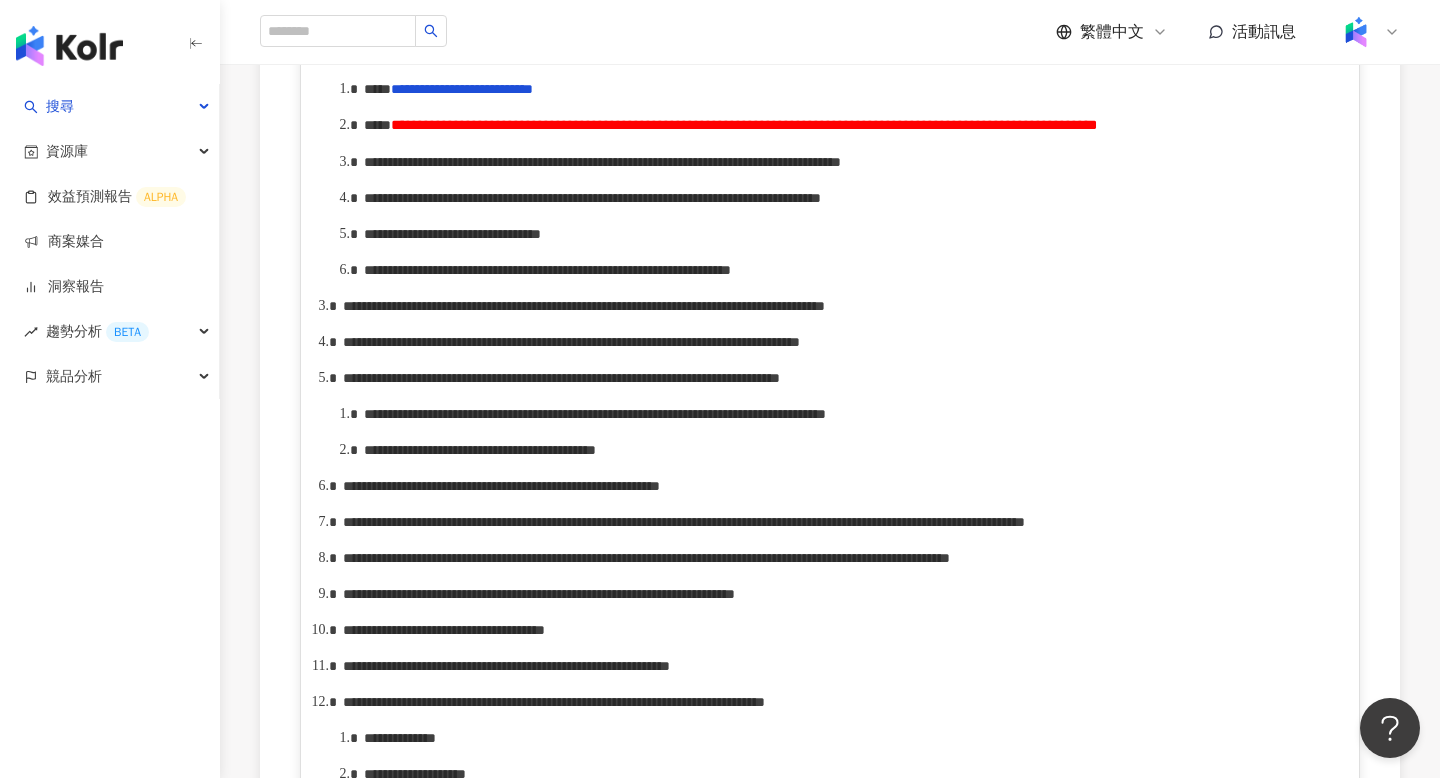 scroll, scrollTop: 1135, scrollLeft: 0, axis: vertical 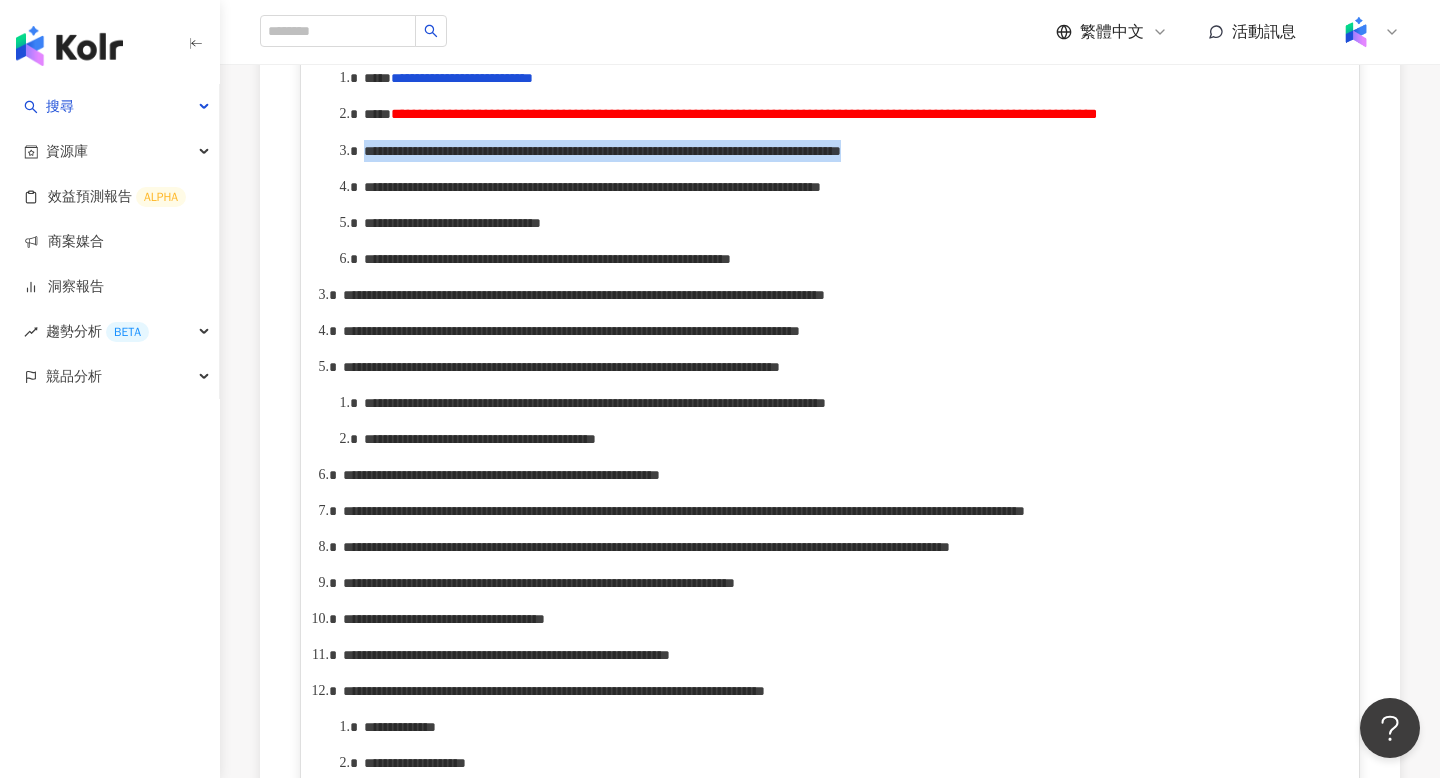 drag, startPoint x: 365, startPoint y: 213, endPoint x: 622, endPoint y: 226, distance: 257.32858 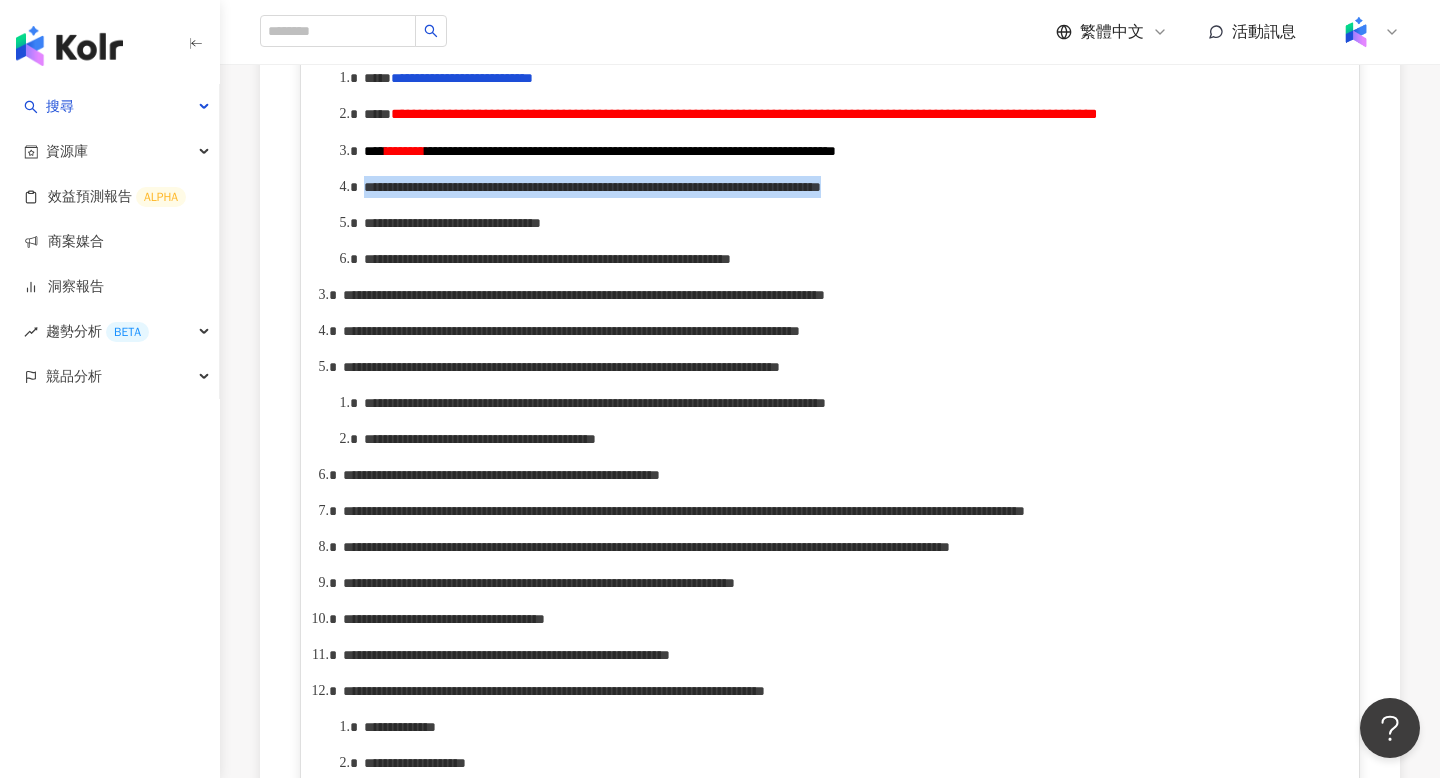 drag, startPoint x: 369, startPoint y: 264, endPoint x: 649, endPoint y: 294, distance: 281.60257 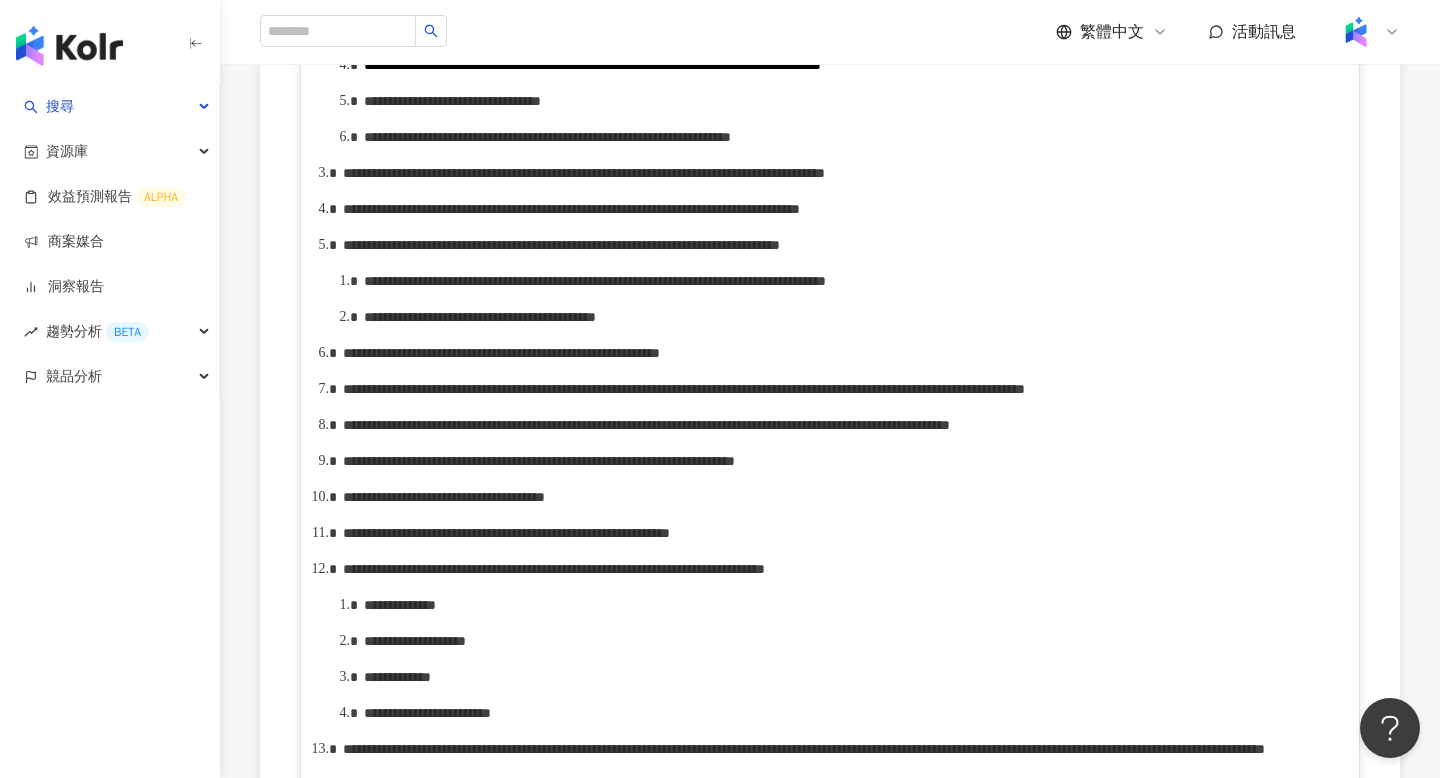 scroll, scrollTop: 1276, scrollLeft: 0, axis: vertical 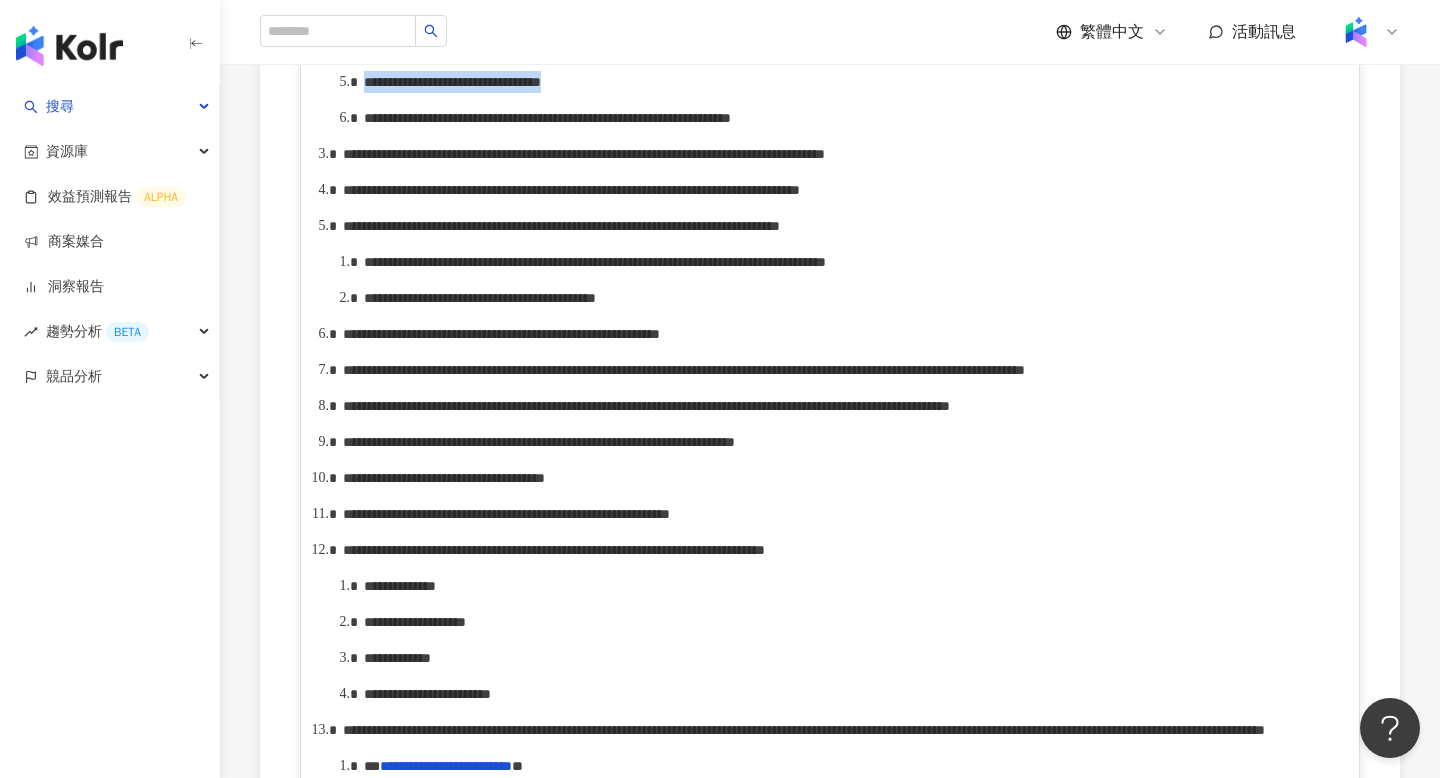 drag, startPoint x: 367, startPoint y: 186, endPoint x: 809, endPoint y: 184, distance: 442.00452 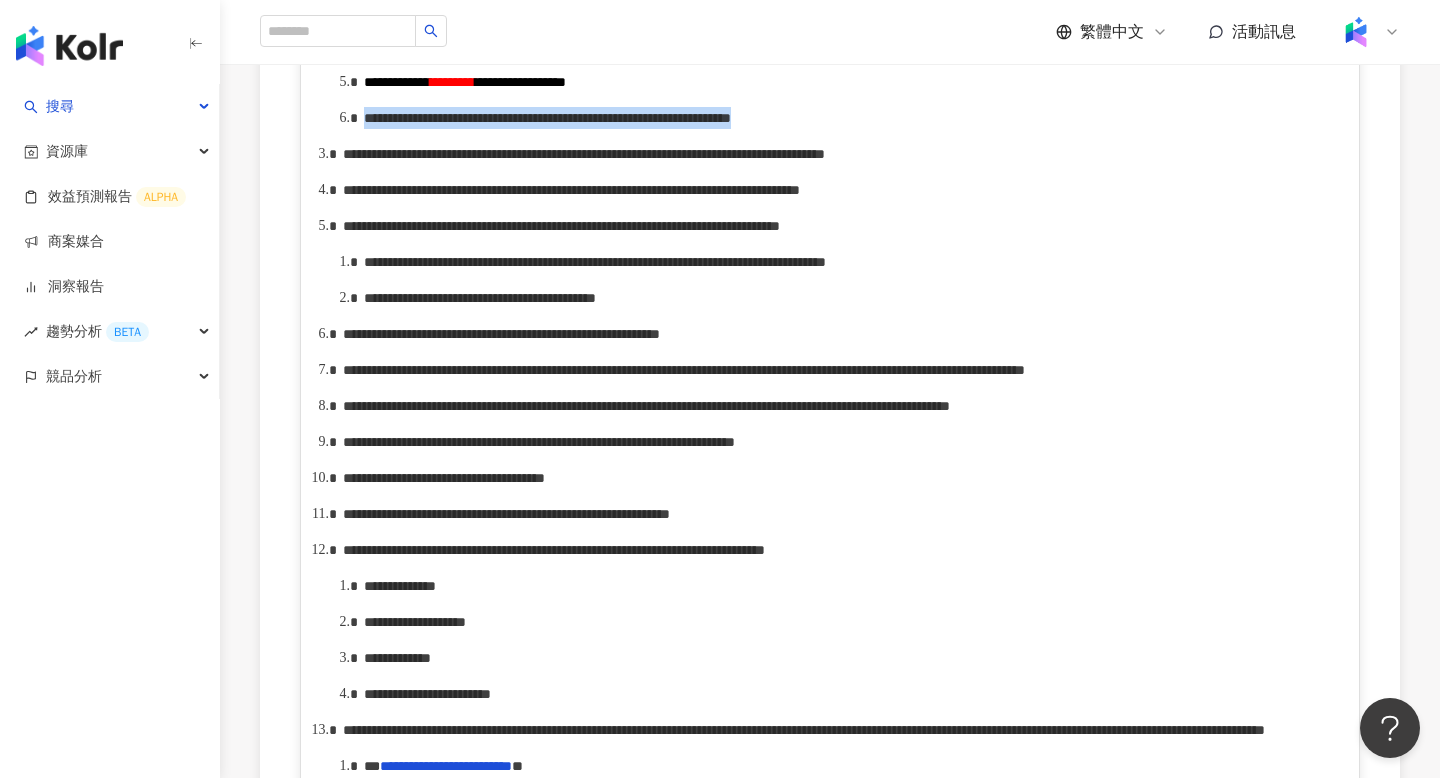 drag, startPoint x: 368, startPoint y: 224, endPoint x: 1319, endPoint y: 222, distance: 951.0021 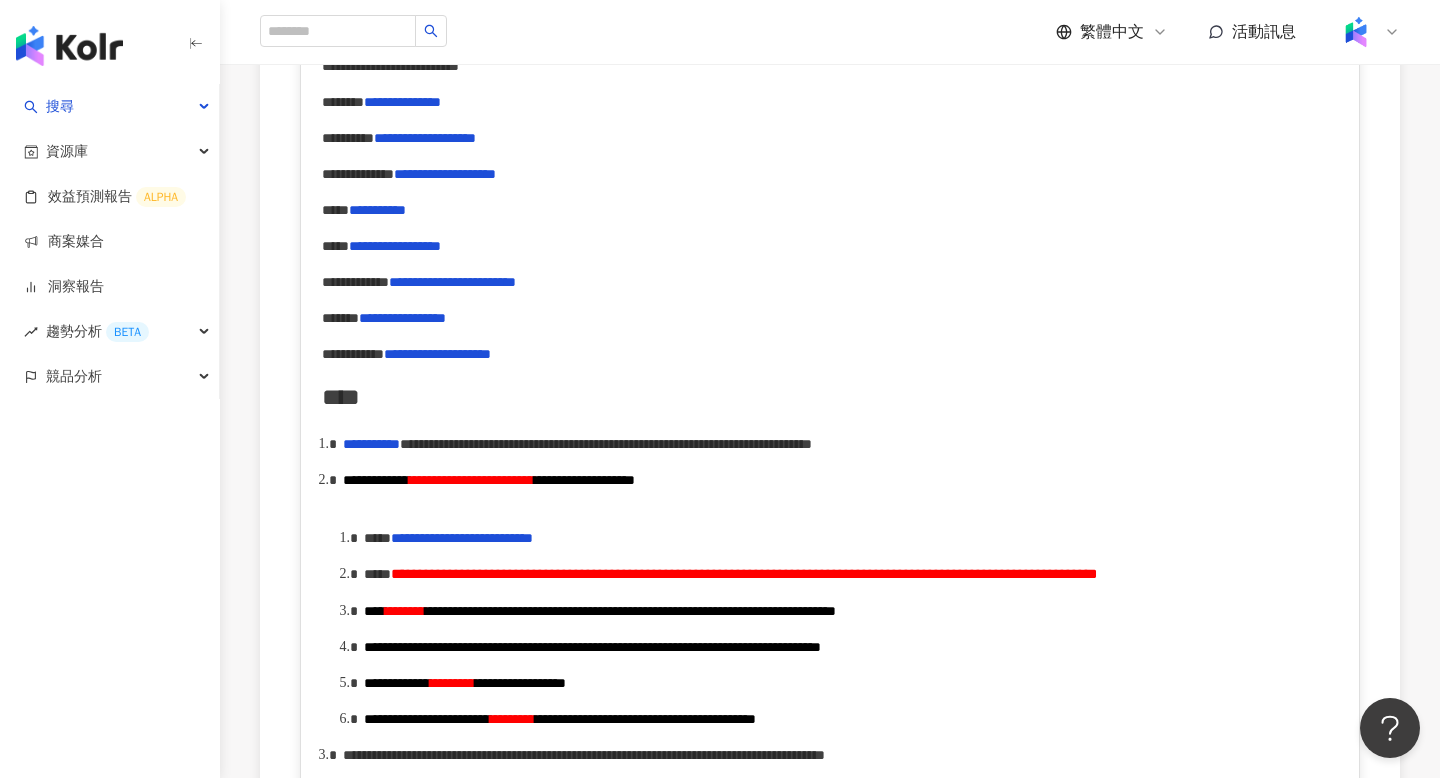 scroll, scrollTop: 723, scrollLeft: 0, axis: vertical 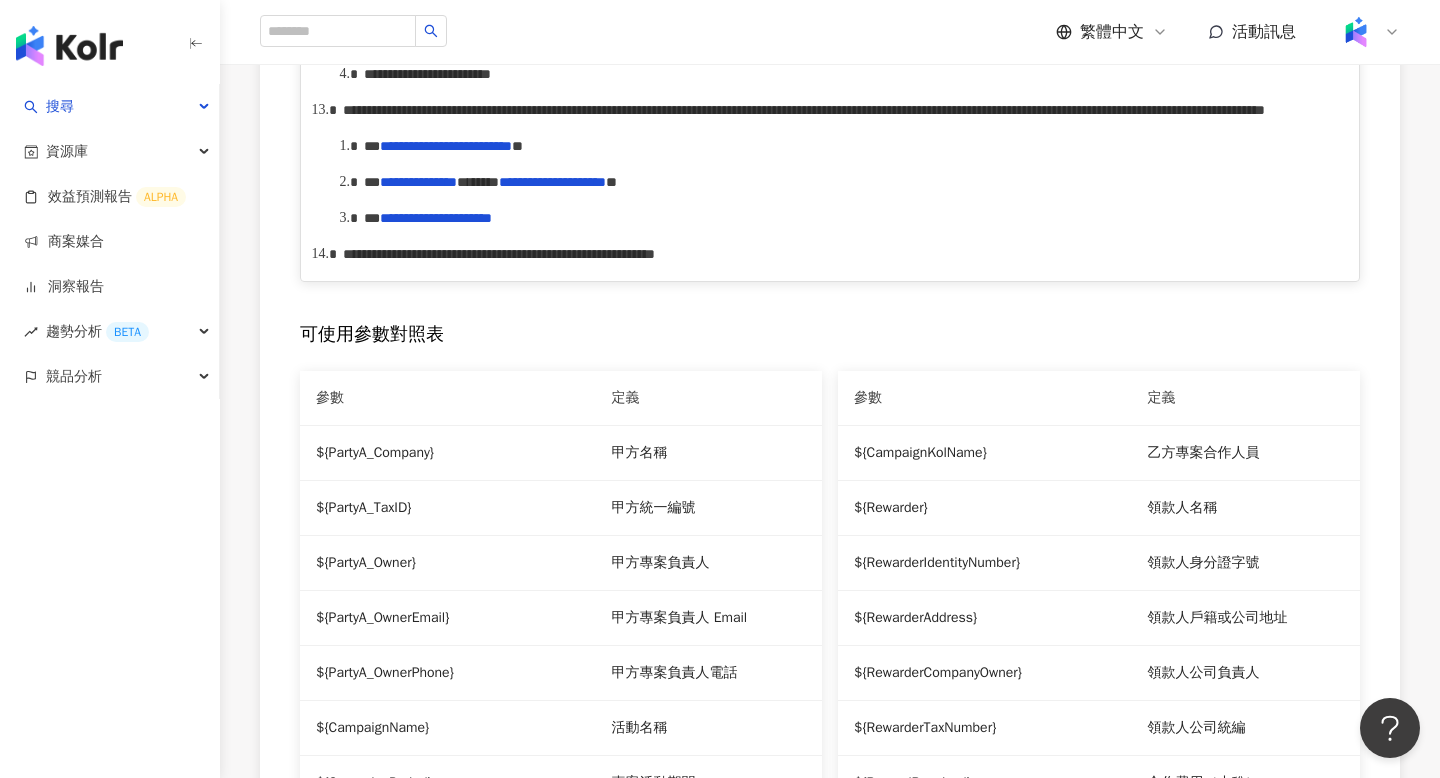 drag, startPoint x: 345, startPoint y: 241, endPoint x: 529, endPoint y: 323, distance: 201.44478 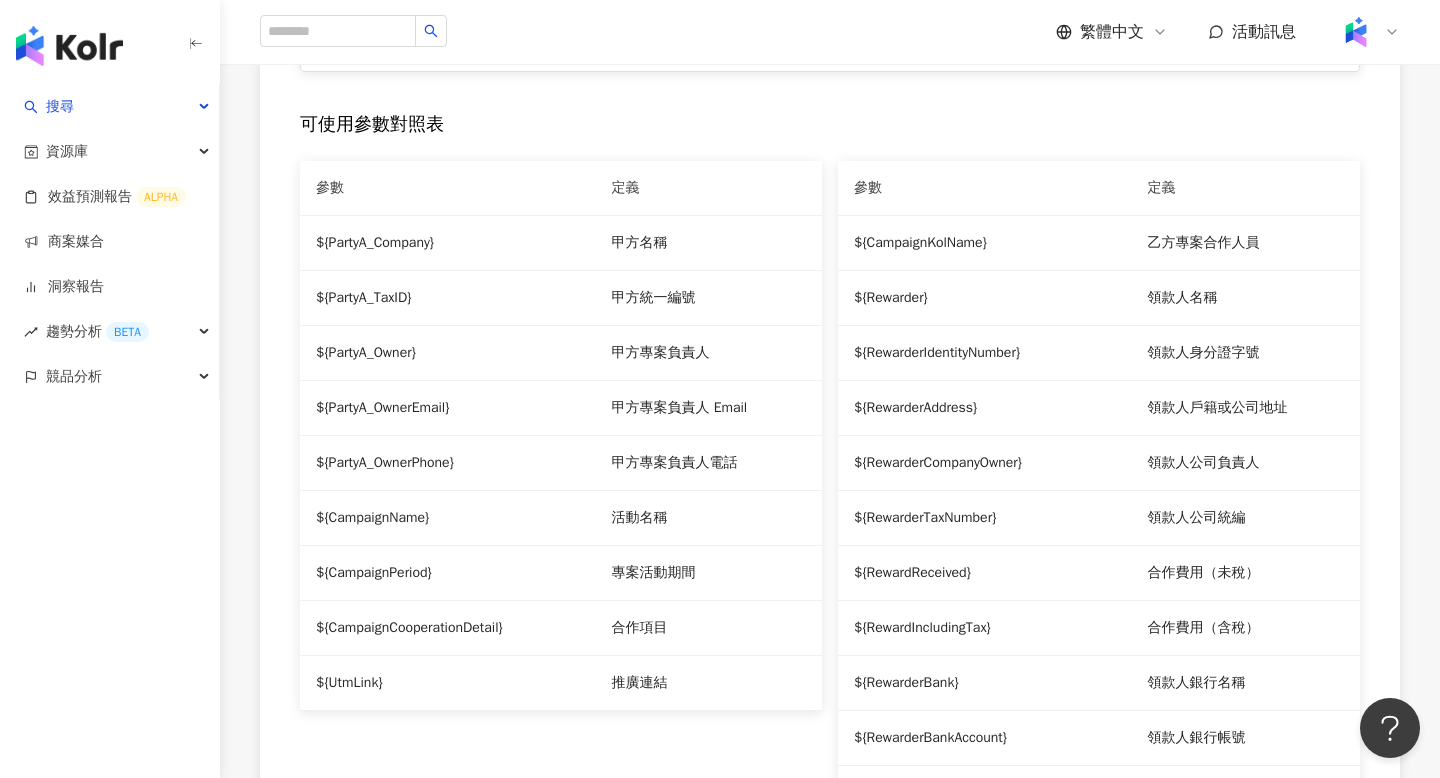 scroll, scrollTop: 2101, scrollLeft: 0, axis: vertical 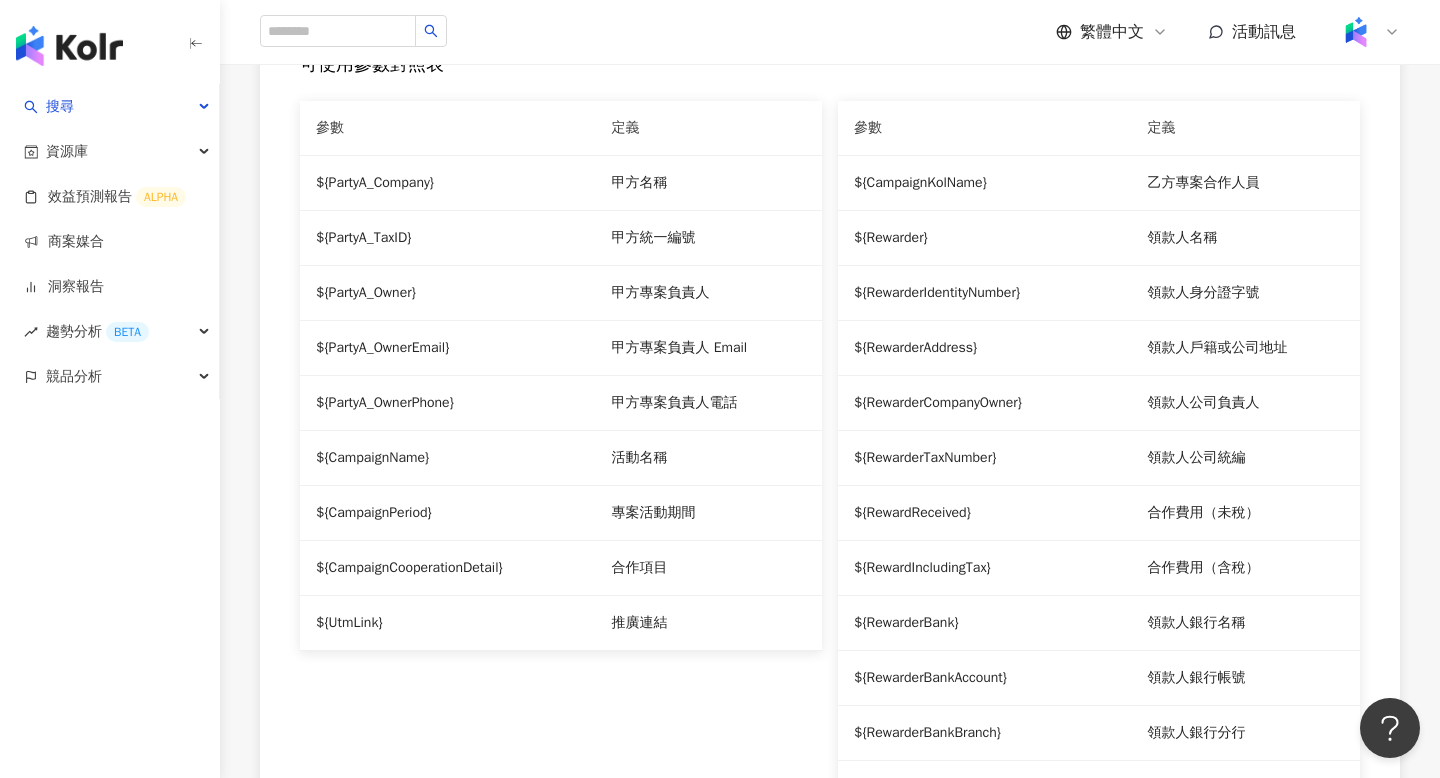 drag, startPoint x: 342, startPoint y: 177, endPoint x: 646, endPoint y: 225, distance: 307.76614 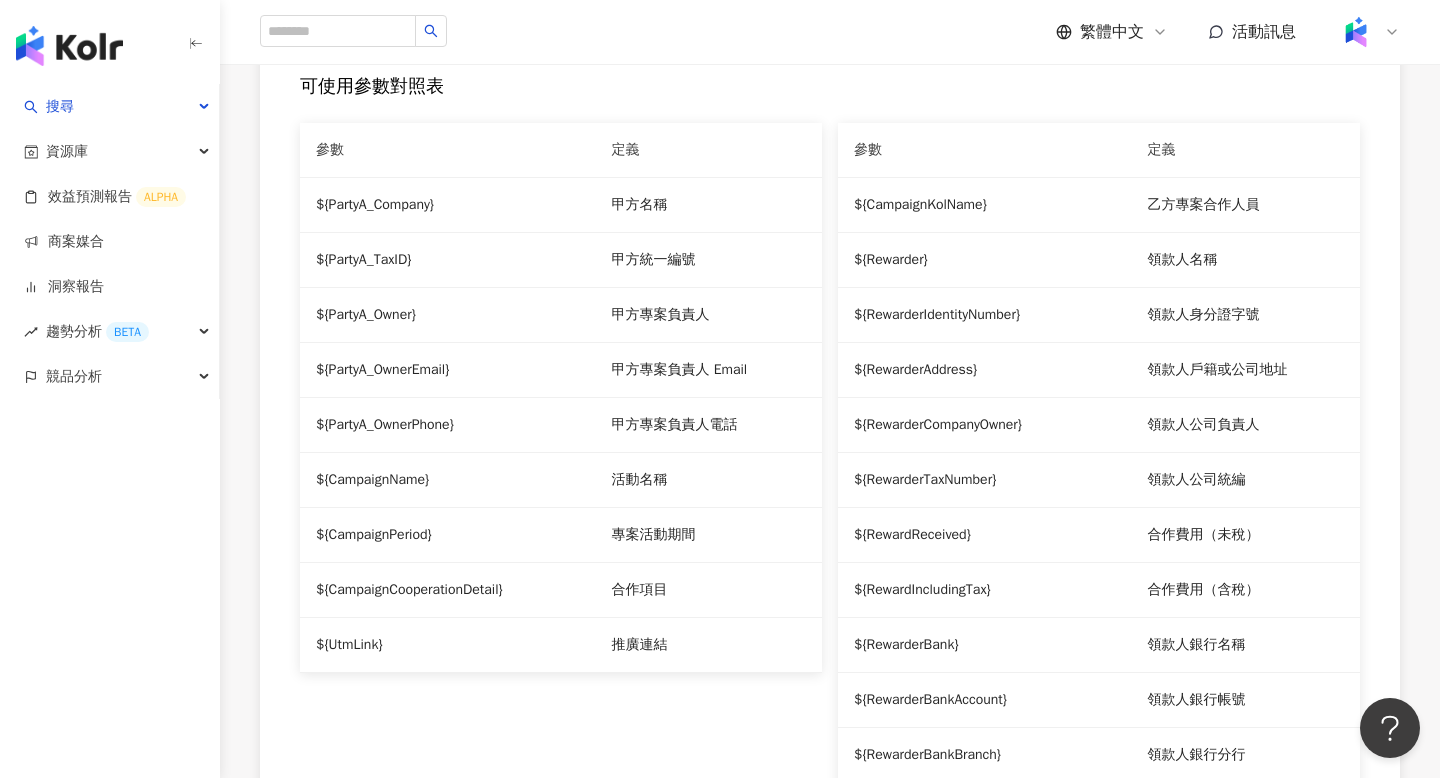 click on "**********" at bounding box center [830, -503] 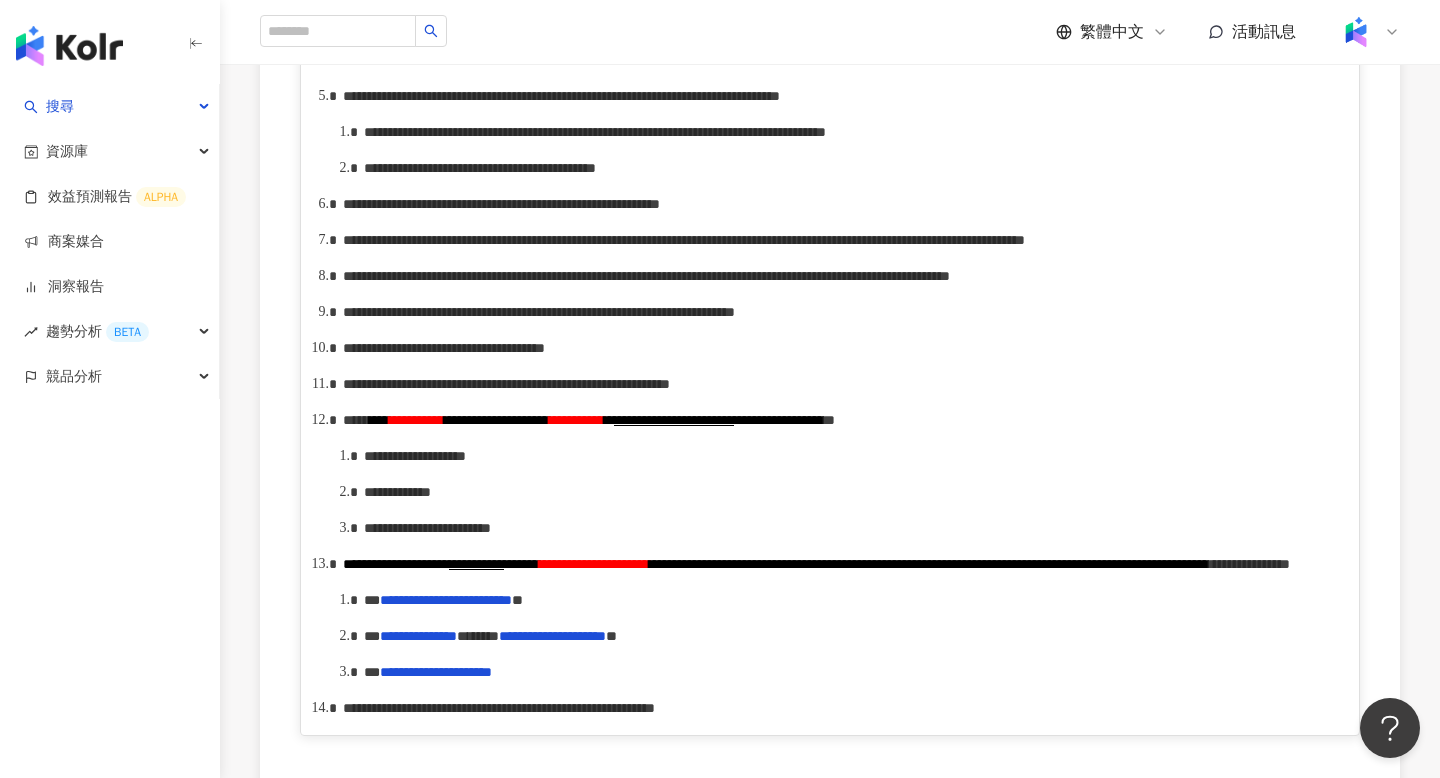 scroll, scrollTop: 0, scrollLeft: 0, axis: both 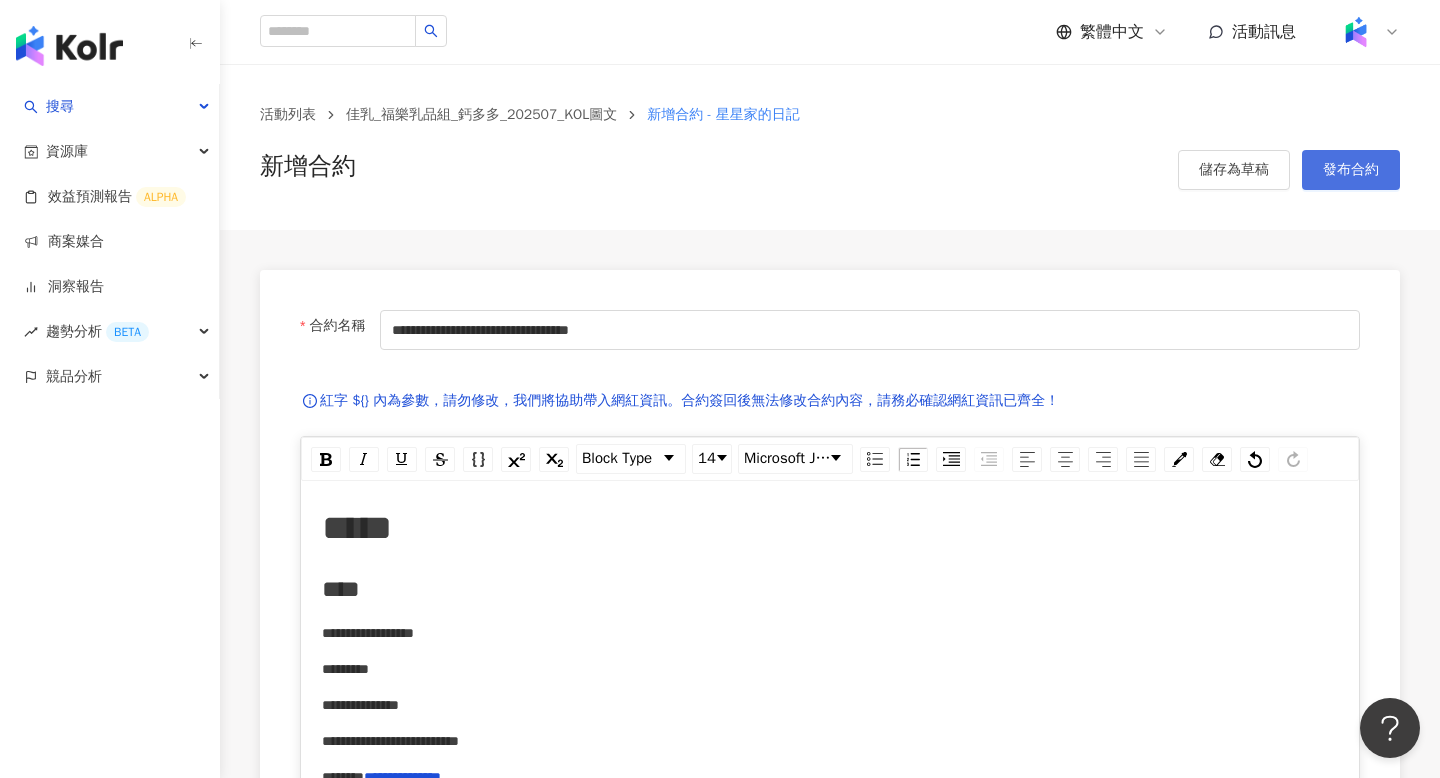 click on "發布合約" at bounding box center (1351, 170) 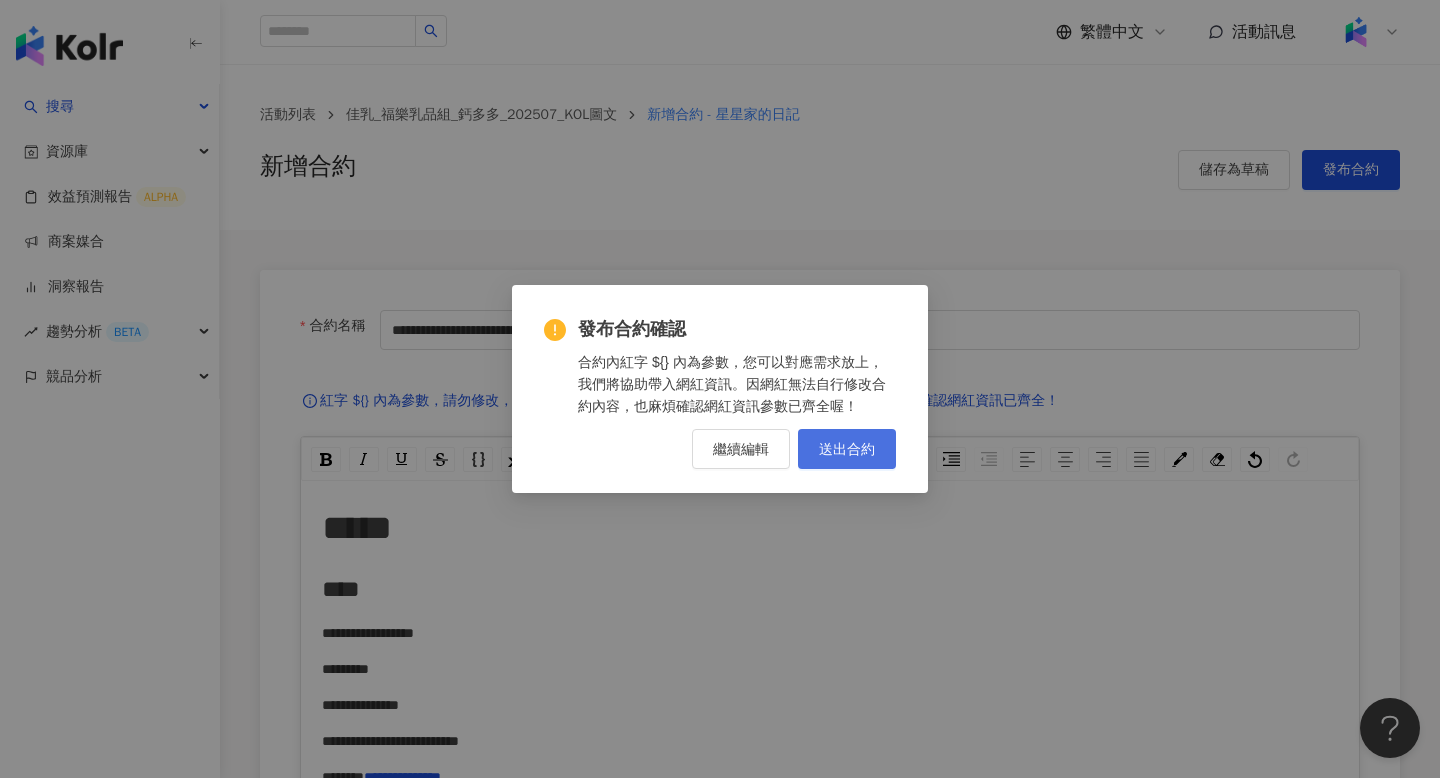click on "送出合約" at bounding box center (847, 449) 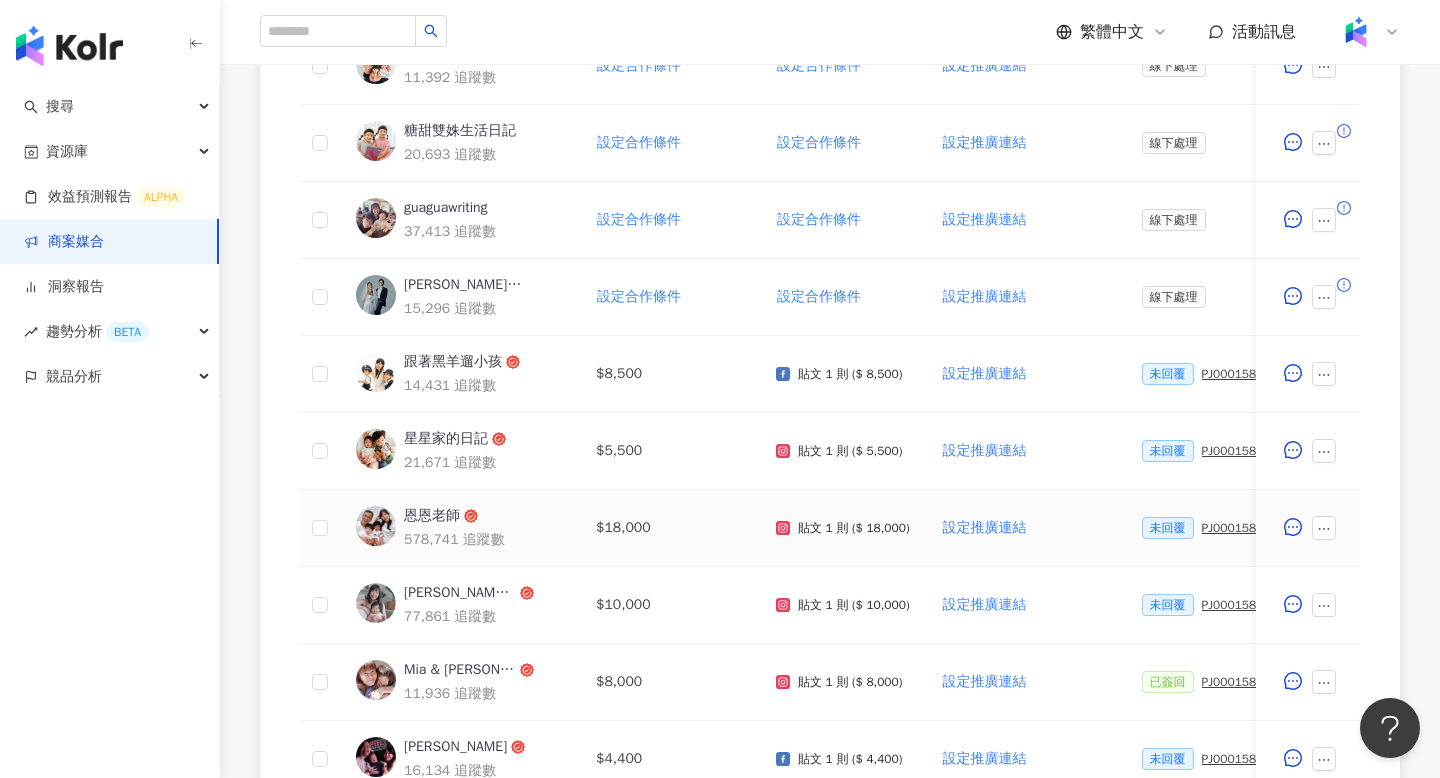 scroll, scrollTop: 753, scrollLeft: 0, axis: vertical 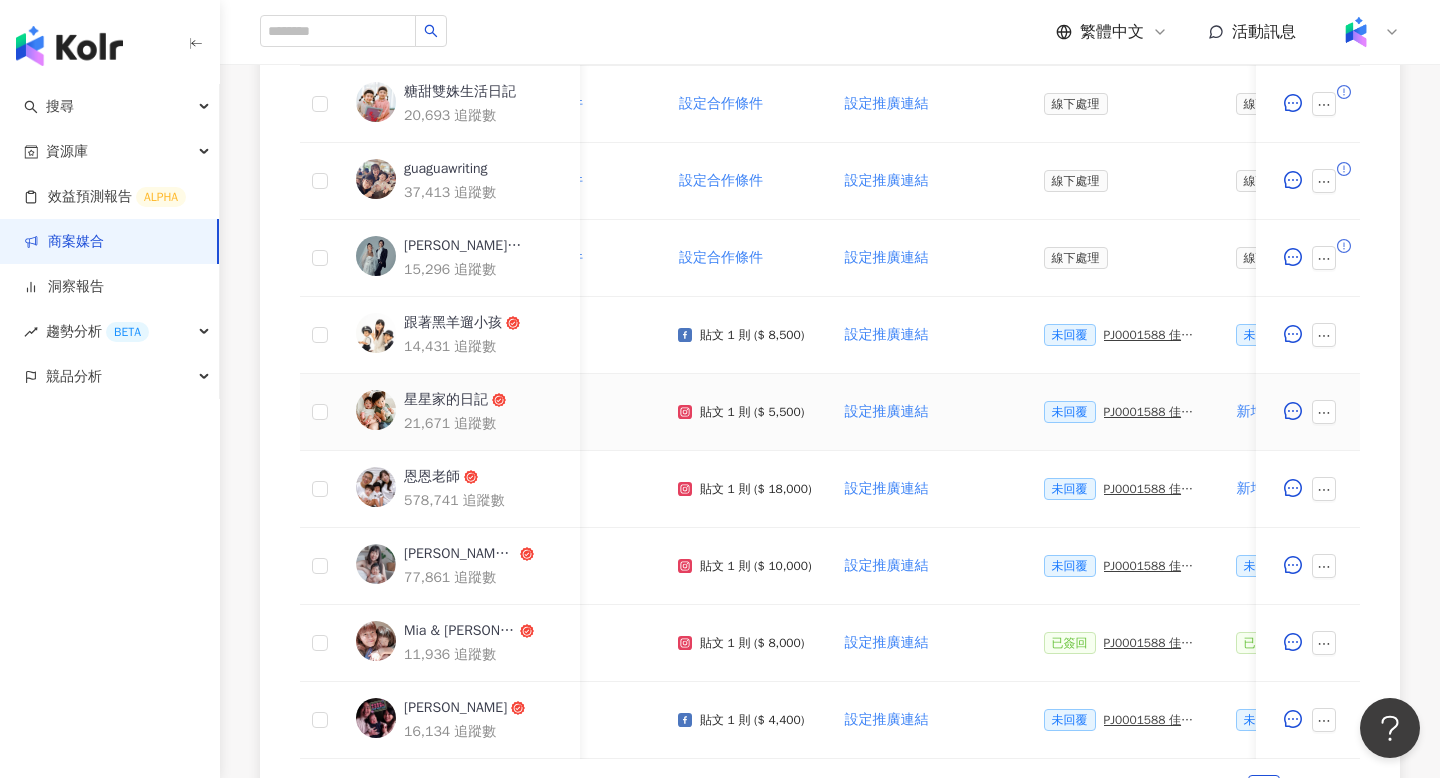 click on "PJ0001588 佳乳_福樂乳品組_鈣多多_202507_活動確認單" at bounding box center [1154, 412] 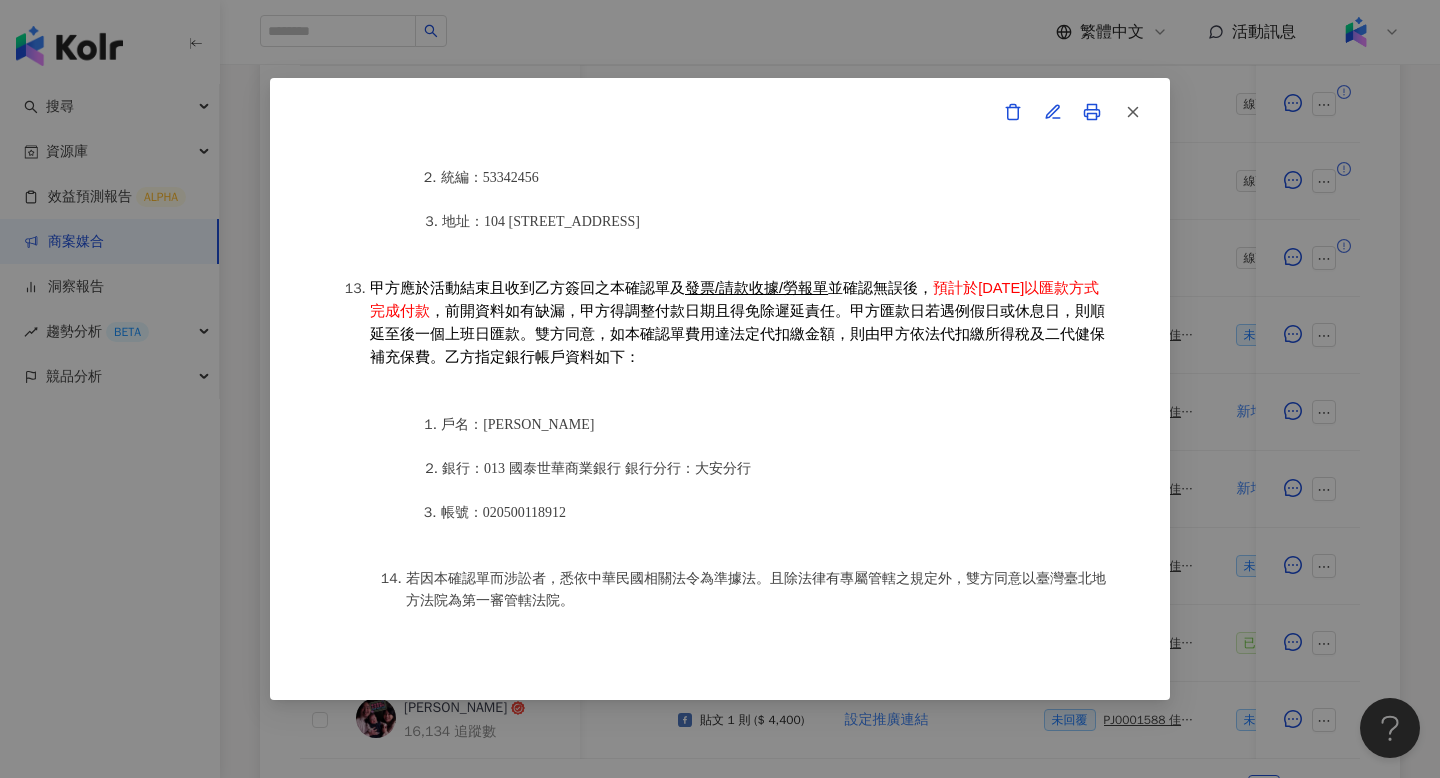 scroll, scrollTop: 2486, scrollLeft: 0, axis: vertical 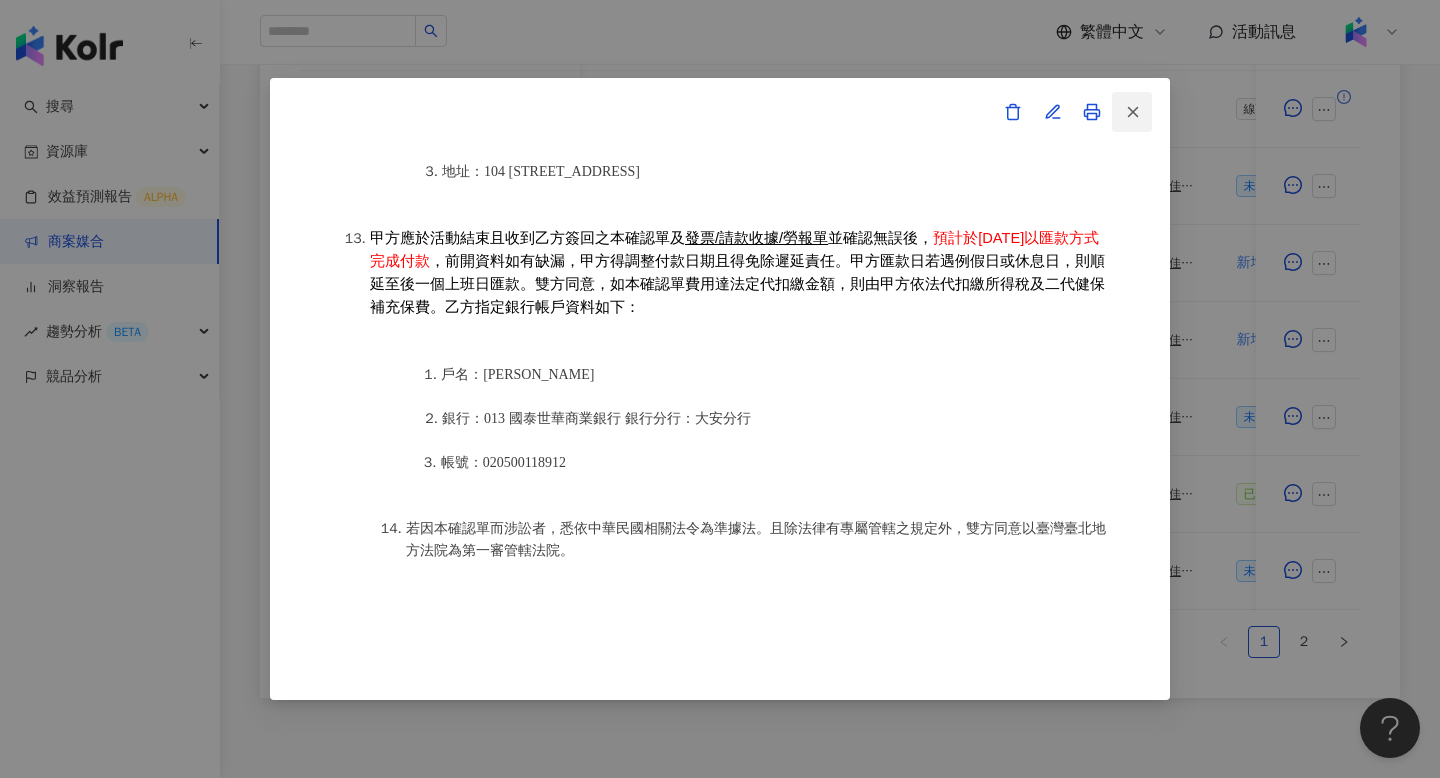 click 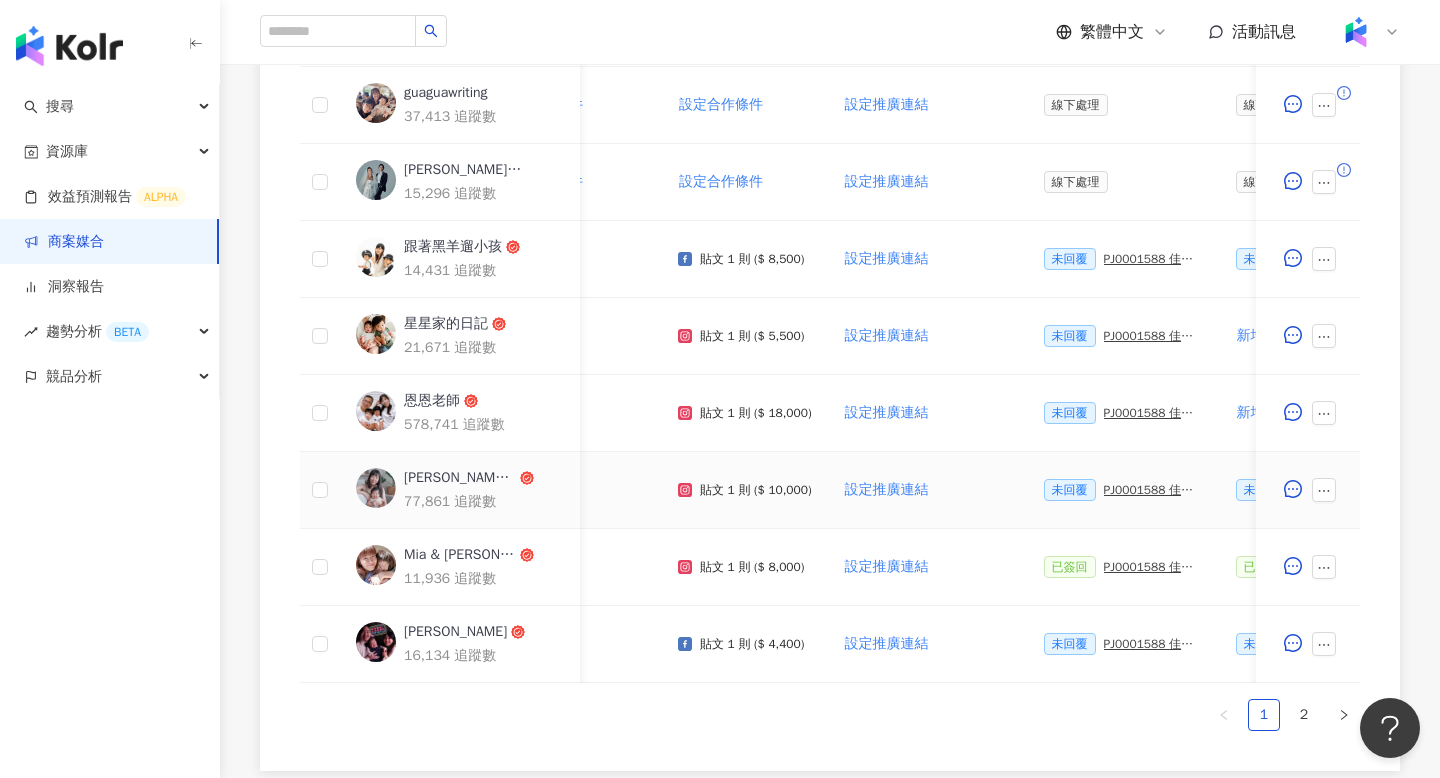 scroll, scrollTop: 821, scrollLeft: 0, axis: vertical 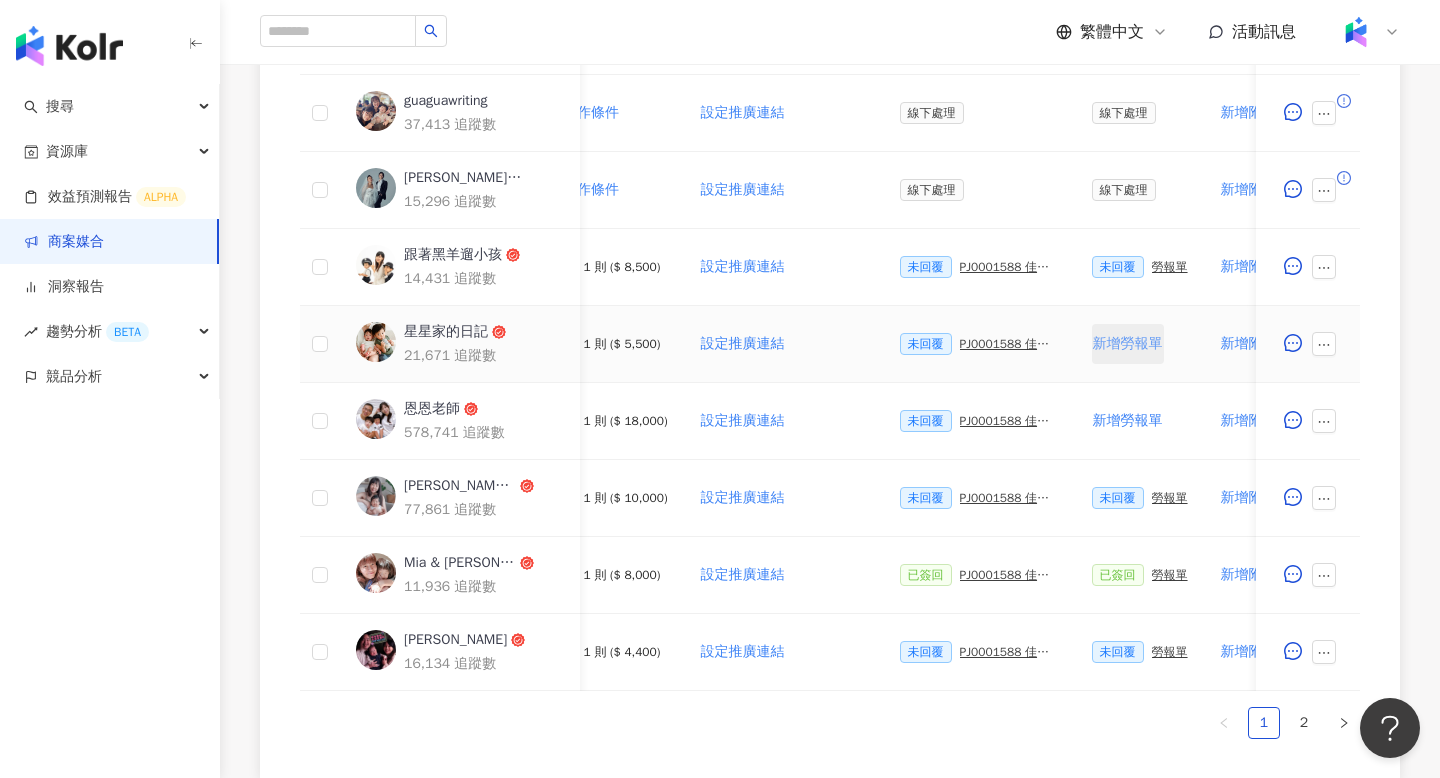 click on "新增勞報單" at bounding box center [1128, 344] 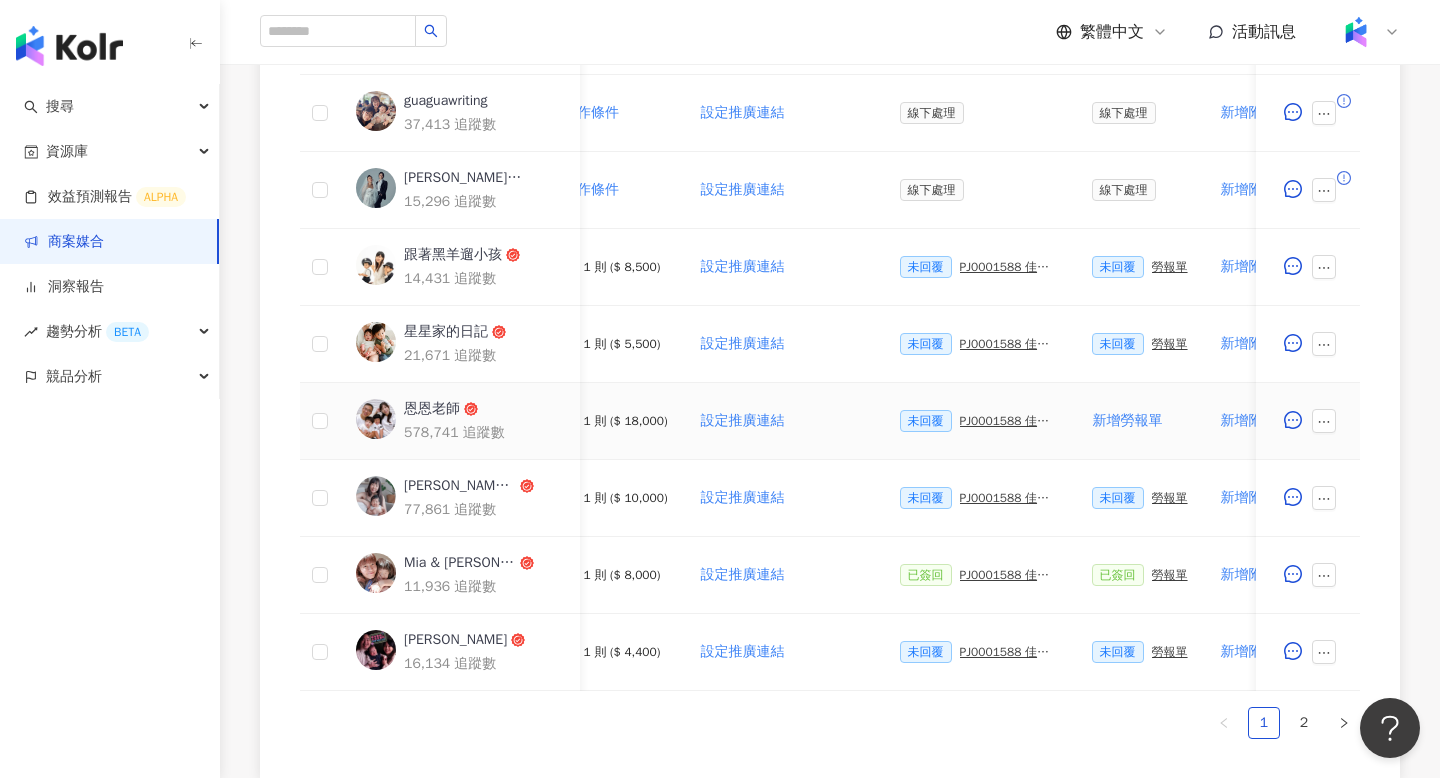click on "新增勞報單" at bounding box center (1128, 421) 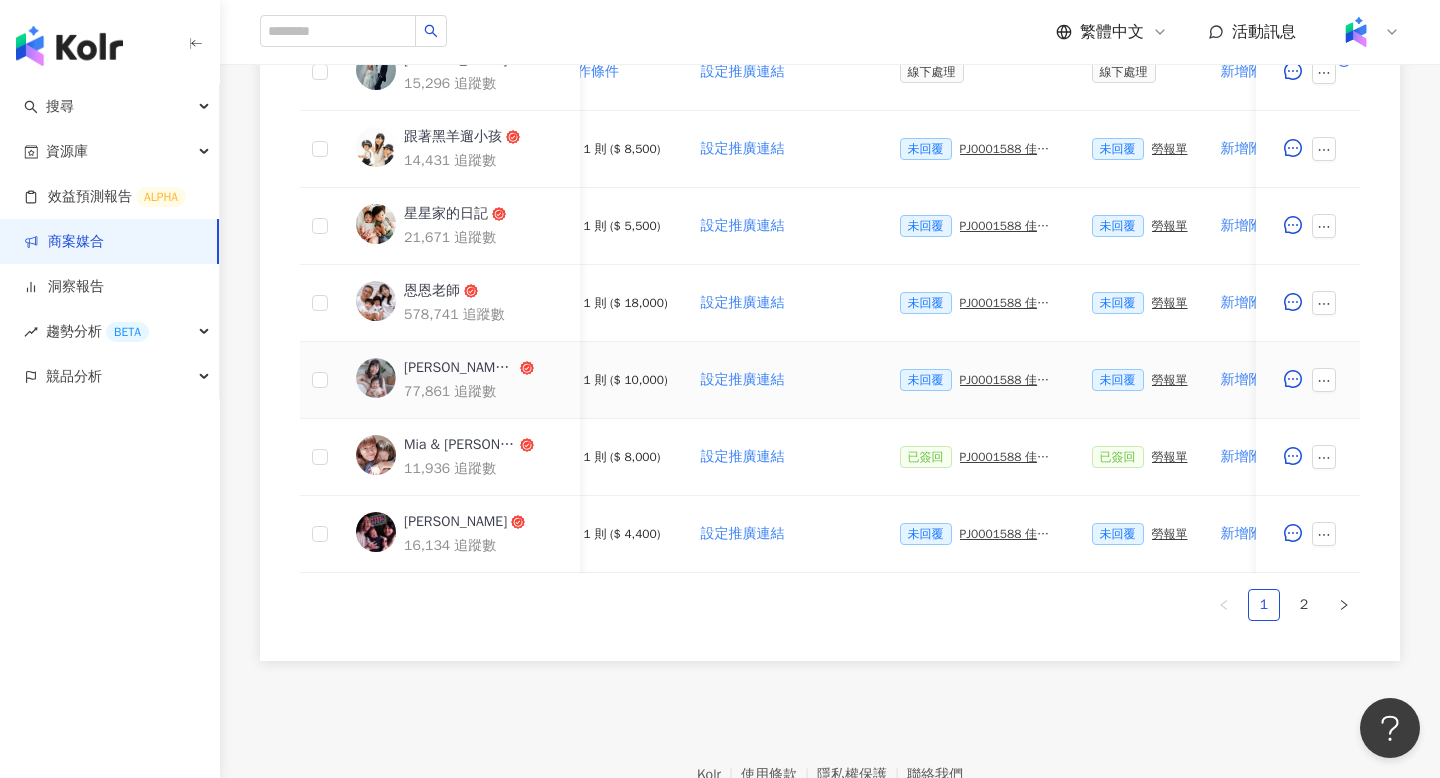 scroll, scrollTop: 940, scrollLeft: 0, axis: vertical 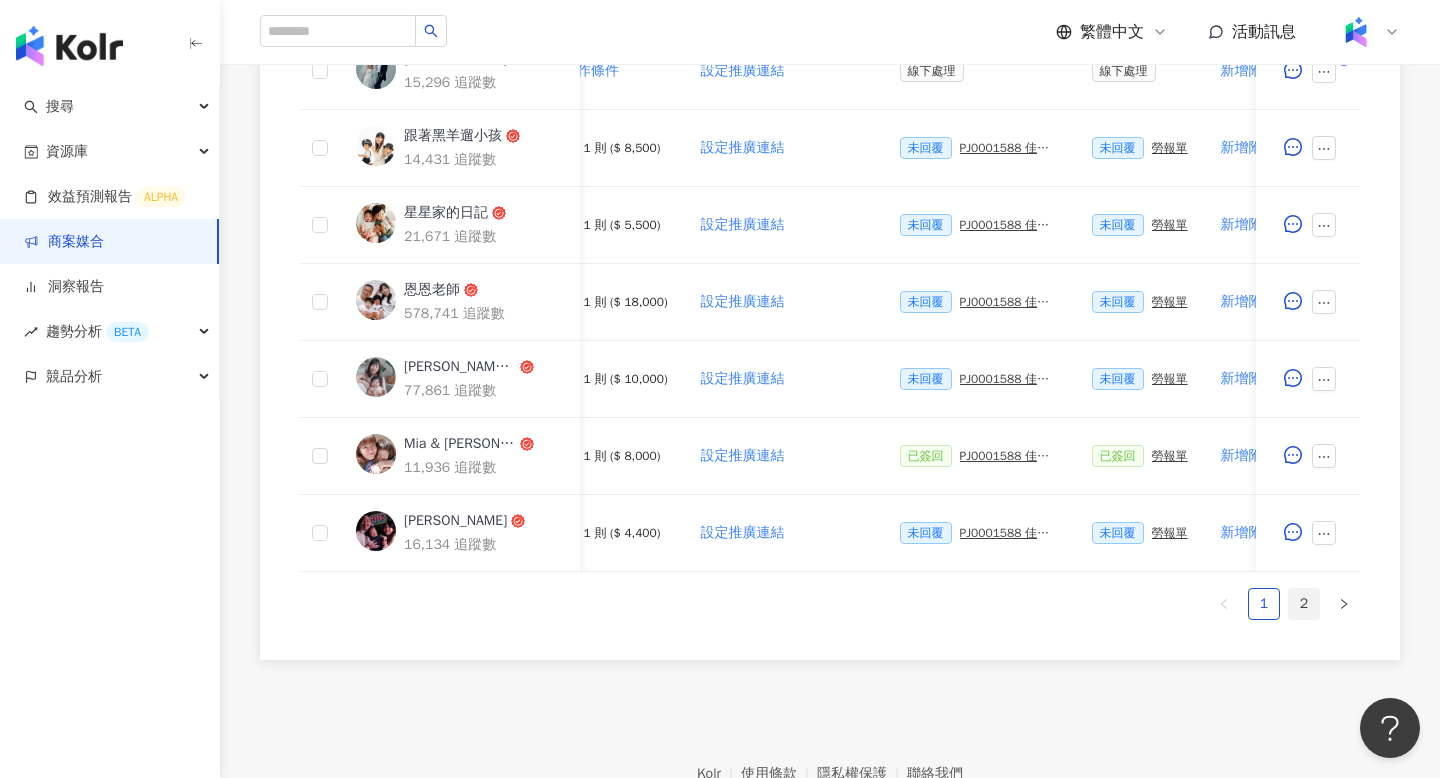 click on "2" at bounding box center (1304, 604) 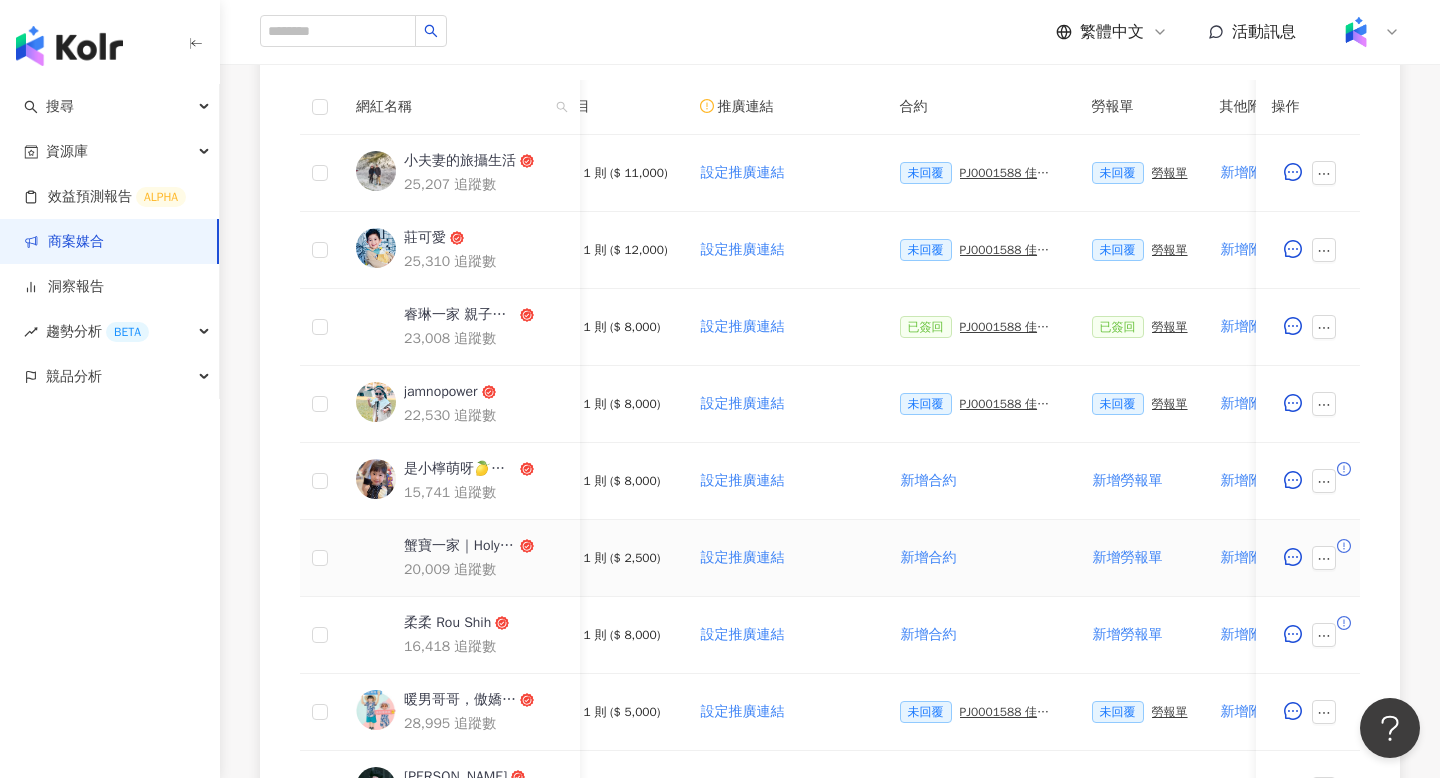 scroll, scrollTop: 696, scrollLeft: 0, axis: vertical 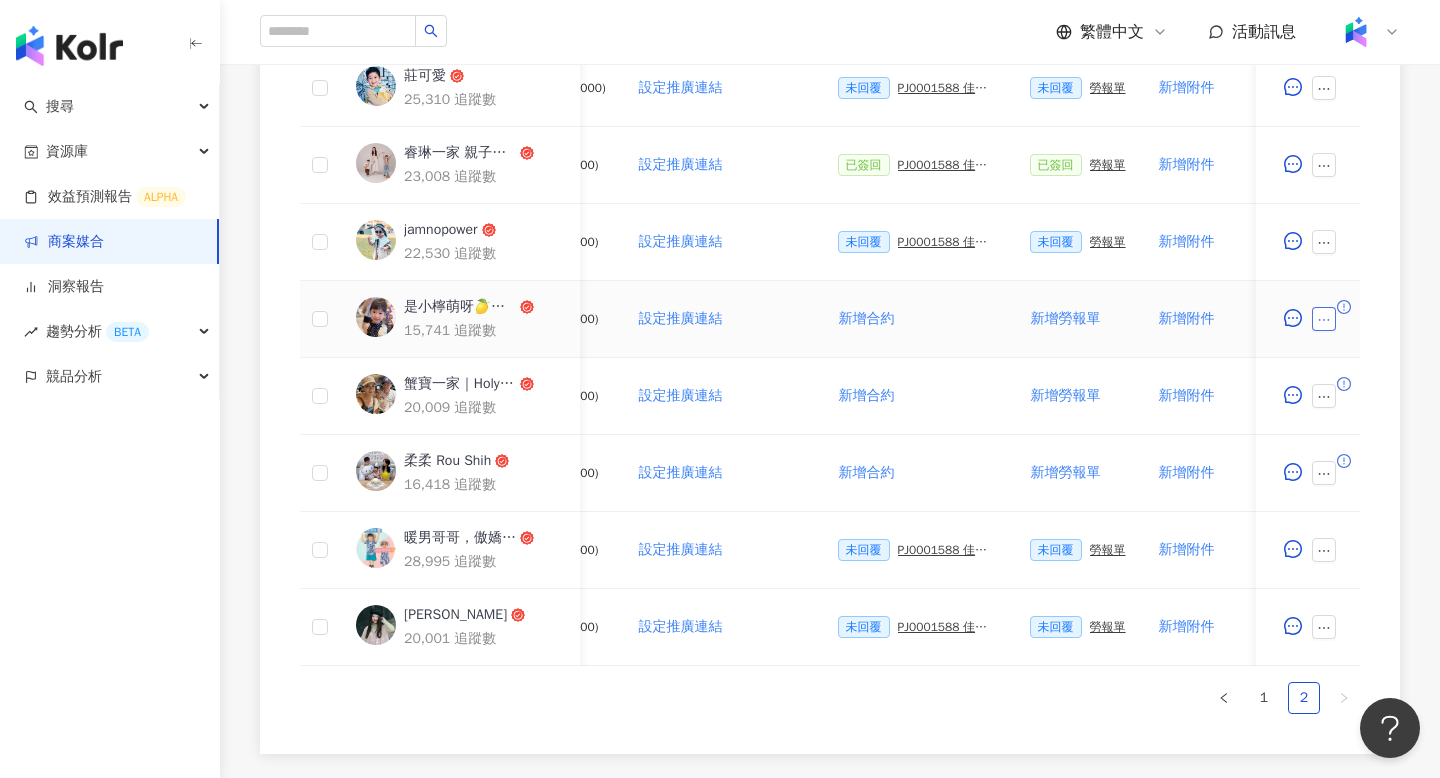 click 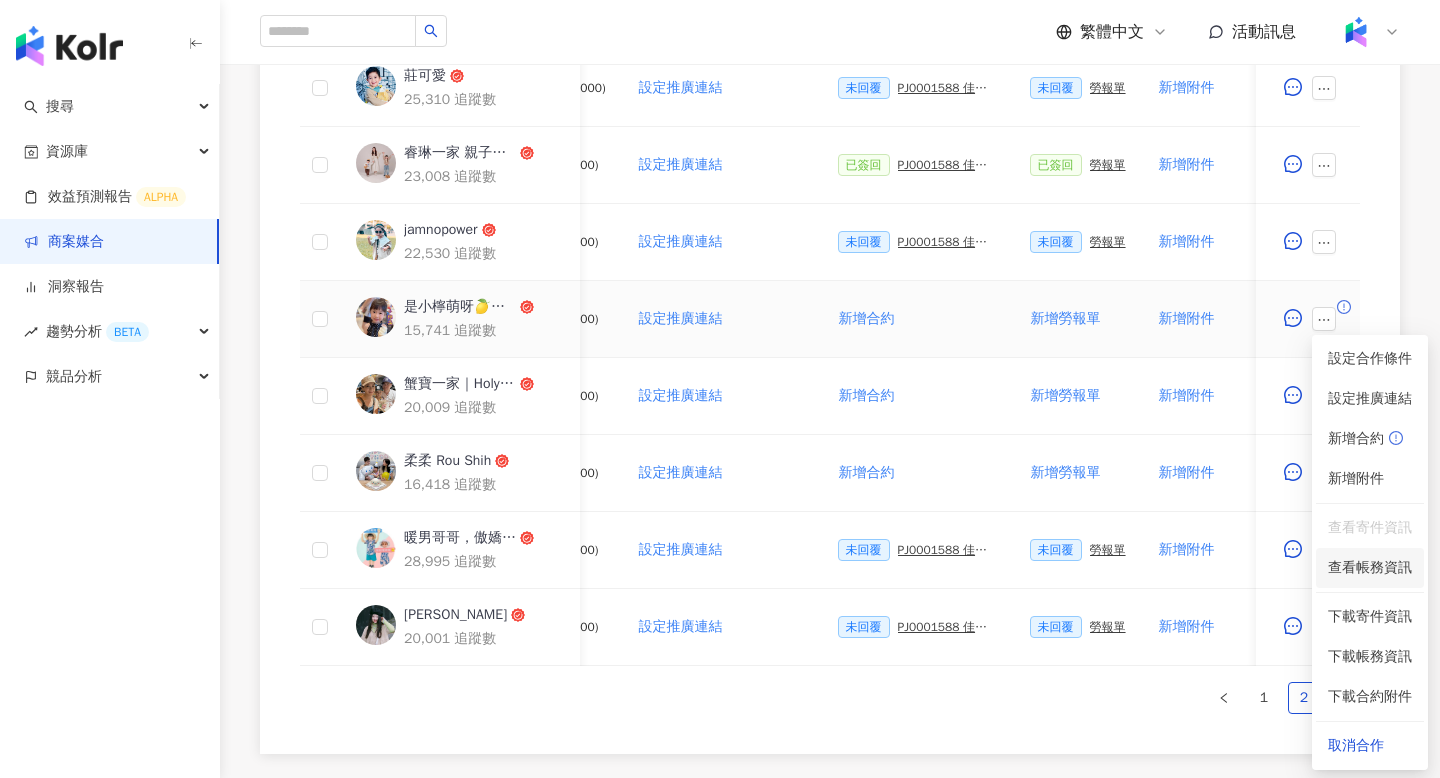 click on "查看帳務資訊" at bounding box center [1370, 568] 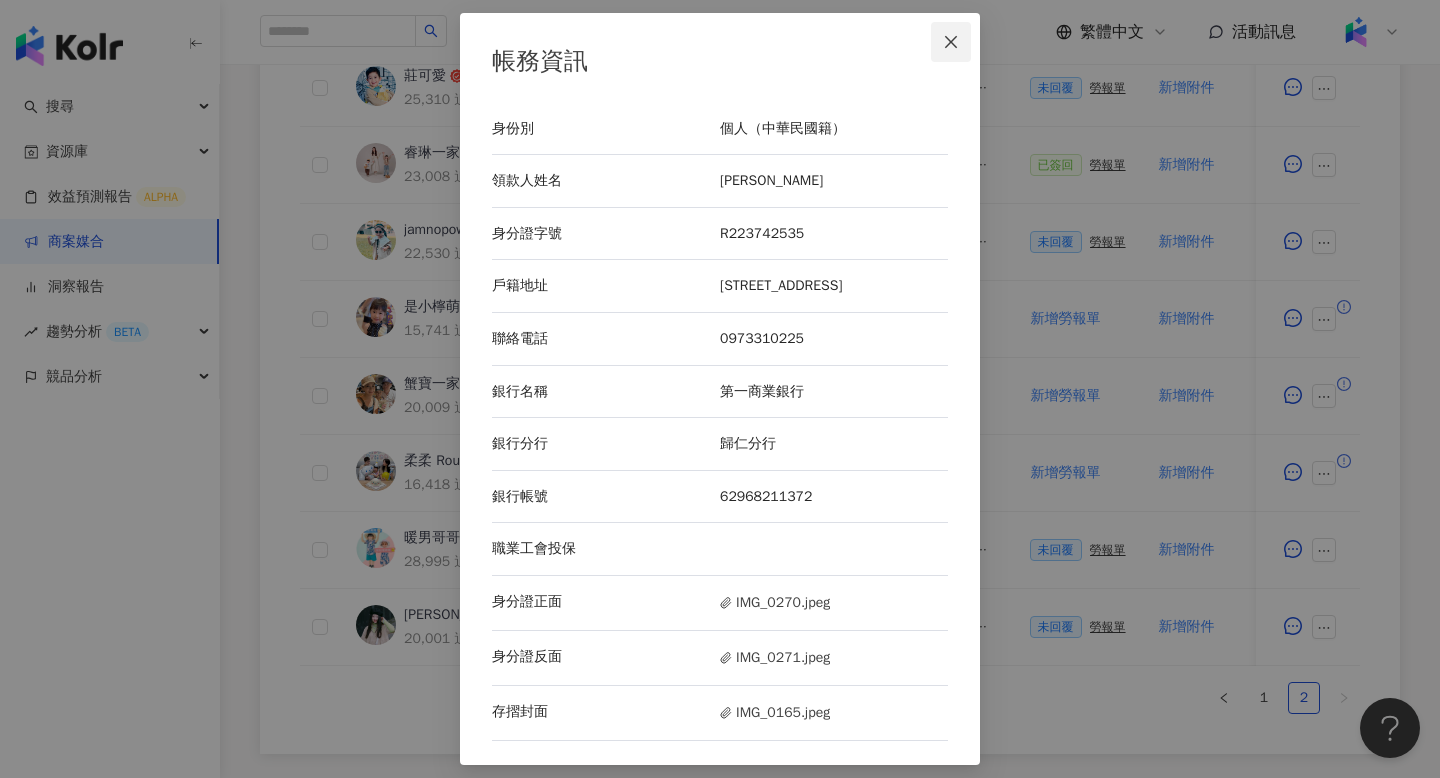 click 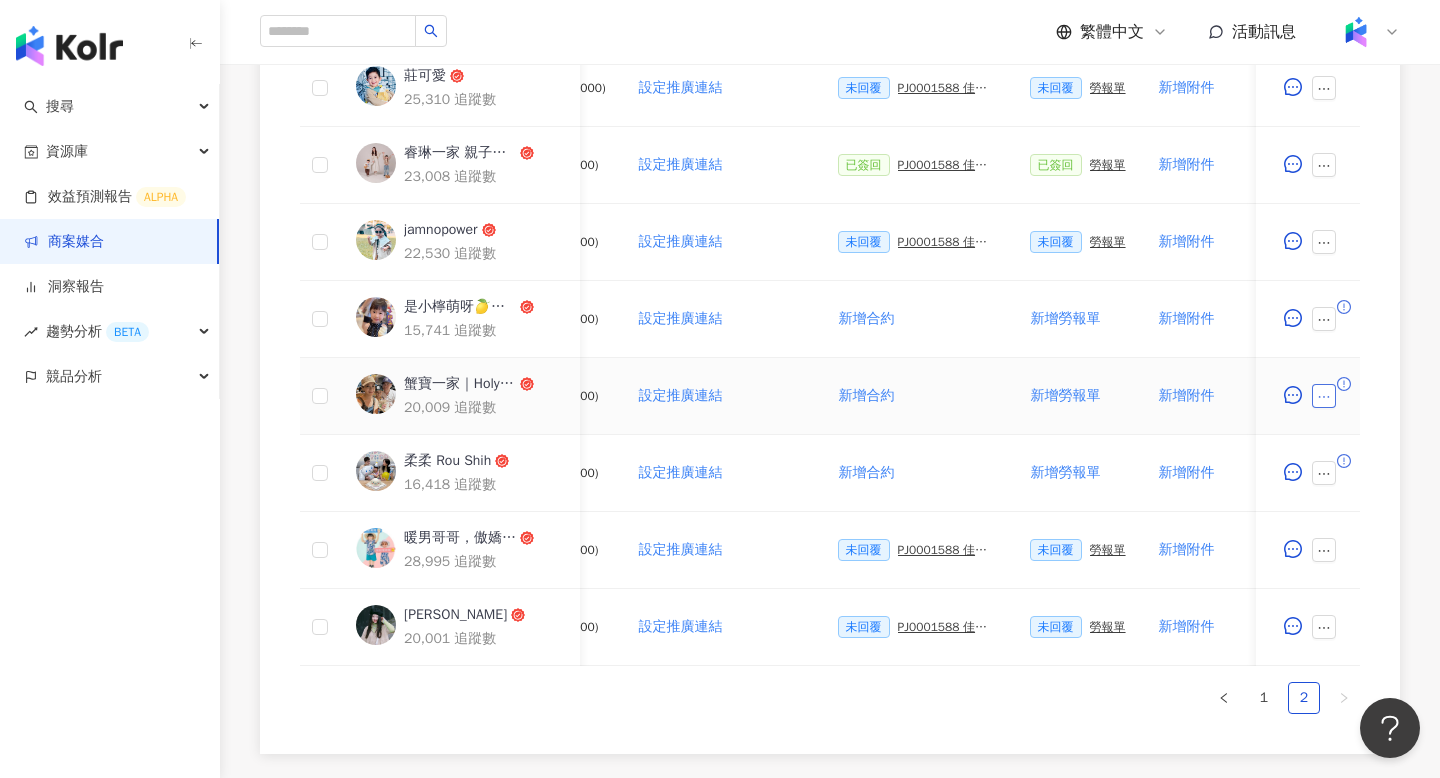click 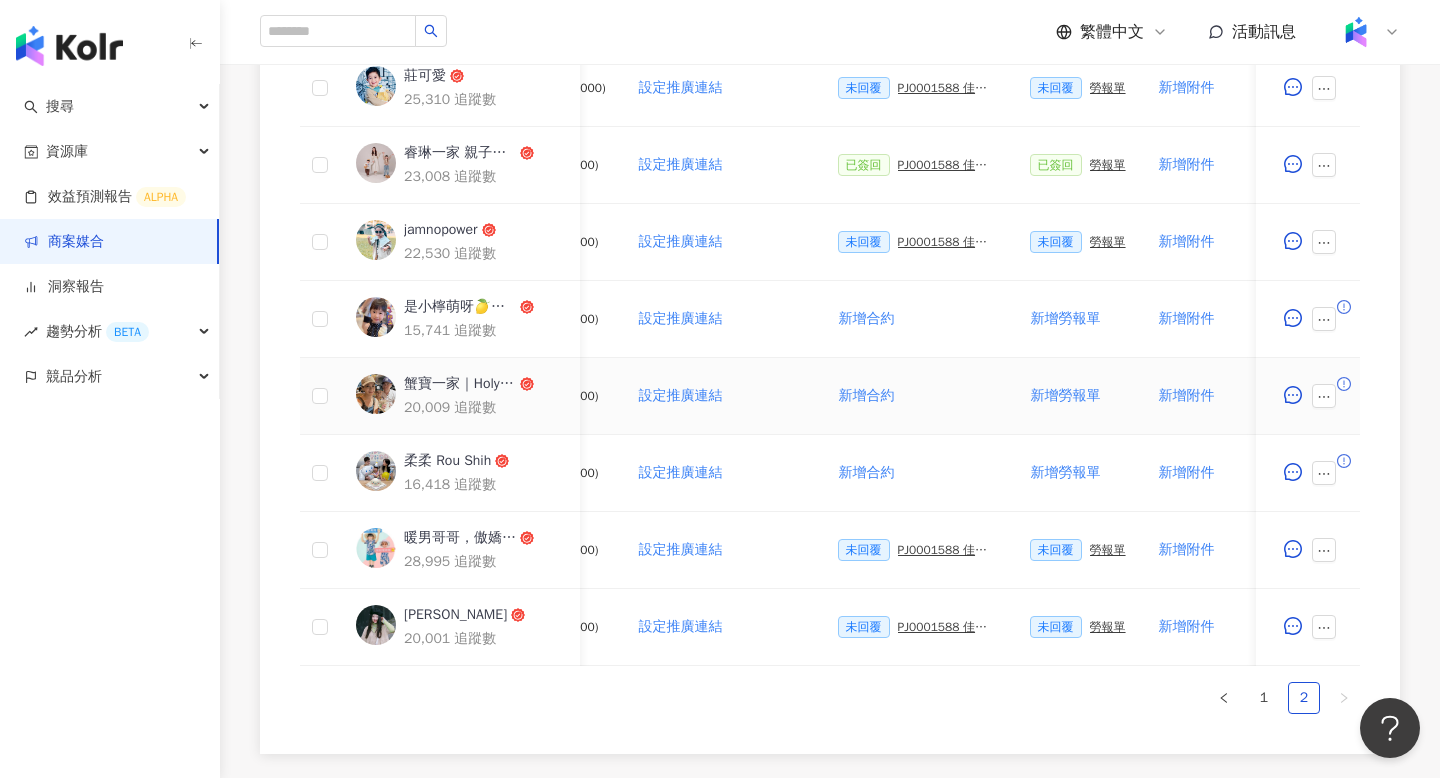 click on "新增勞報單" at bounding box center (1078, 396) 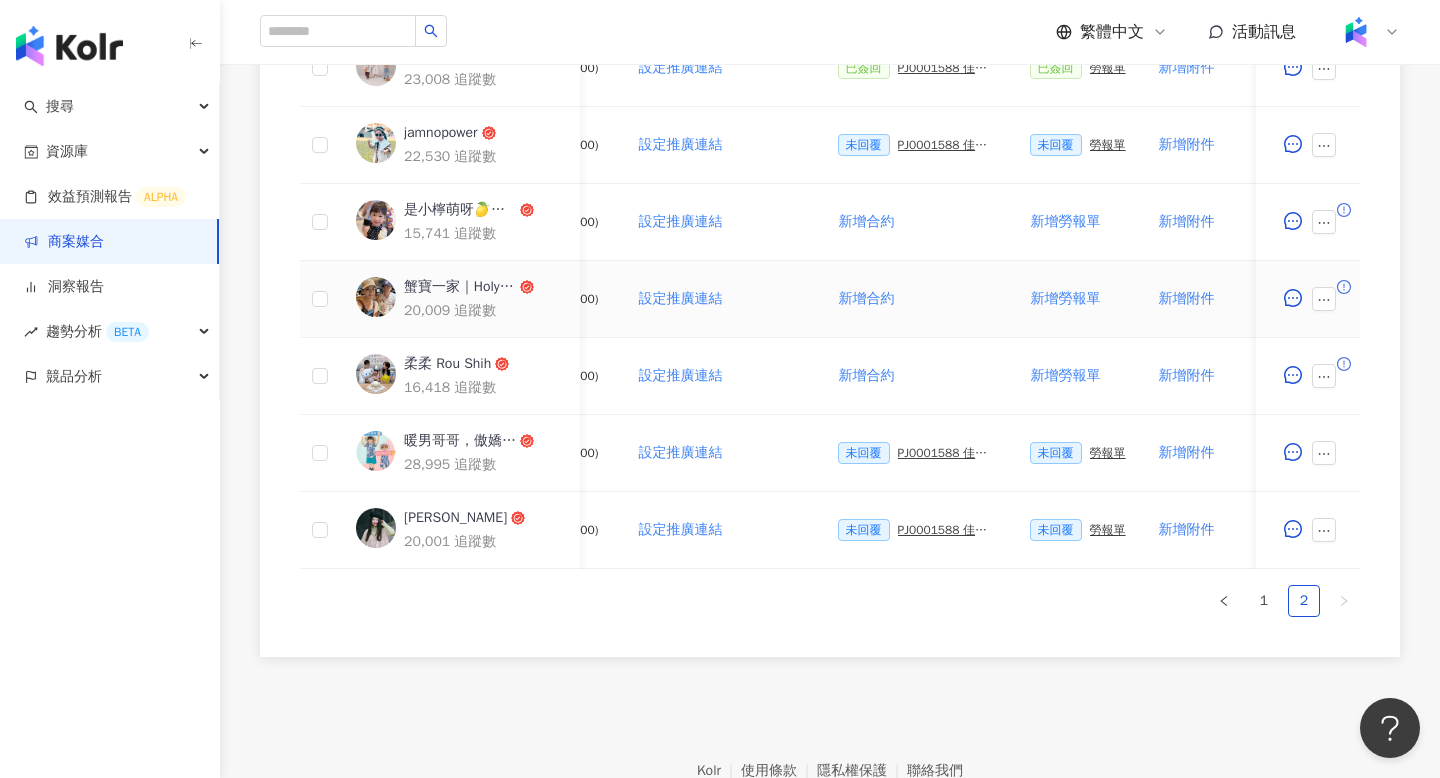 scroll, scrollTop: 895, scrollLeft: 0, axis: vertical 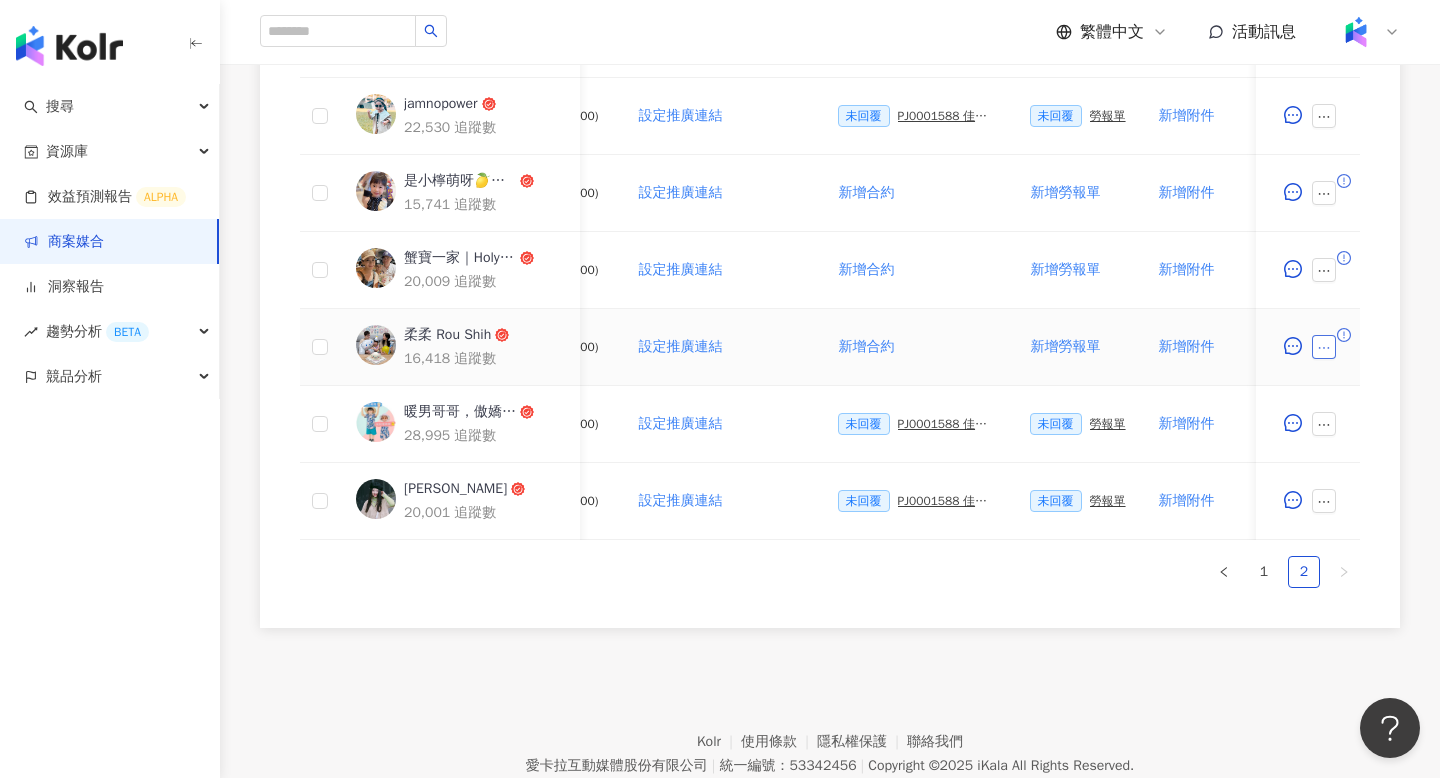 click 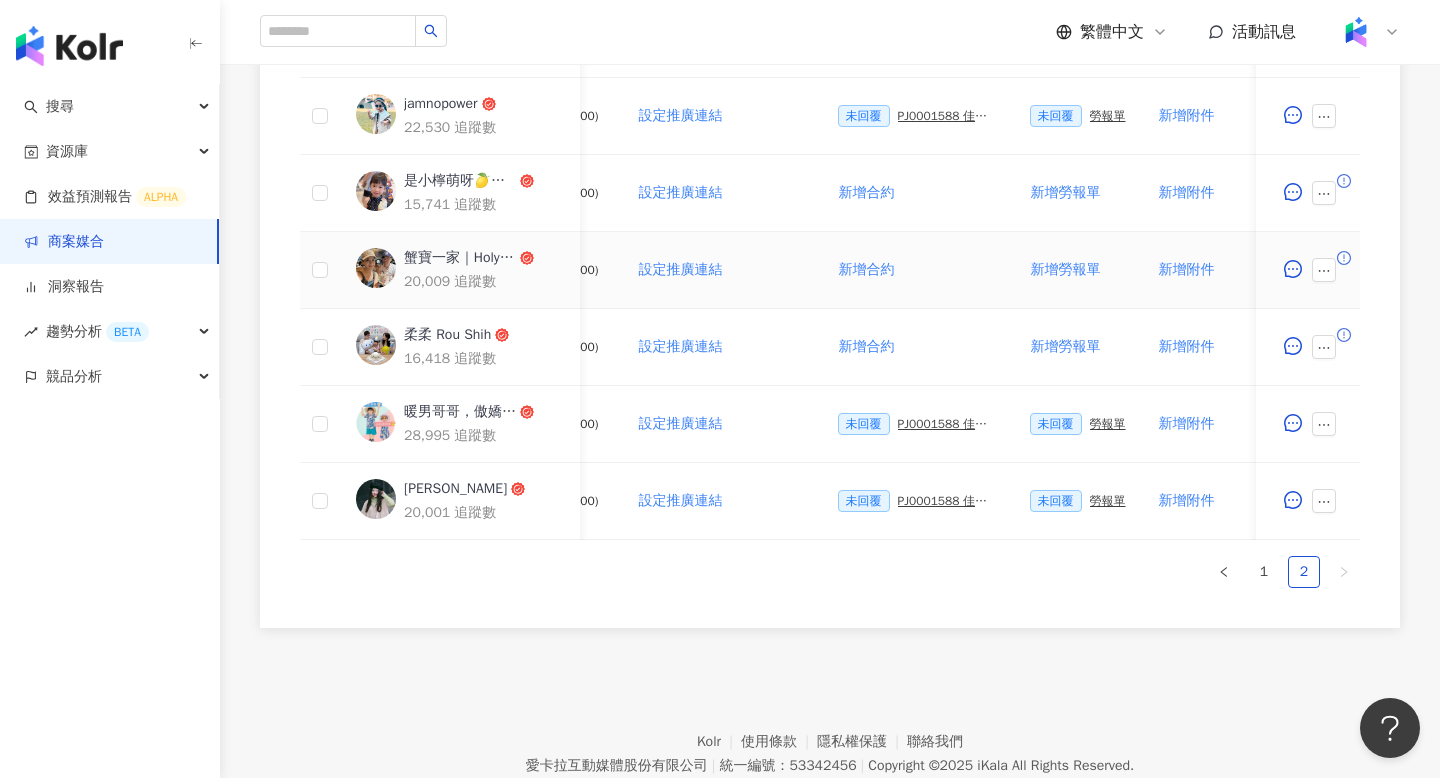 click on "新增合約" at bounding box center (918, 270) 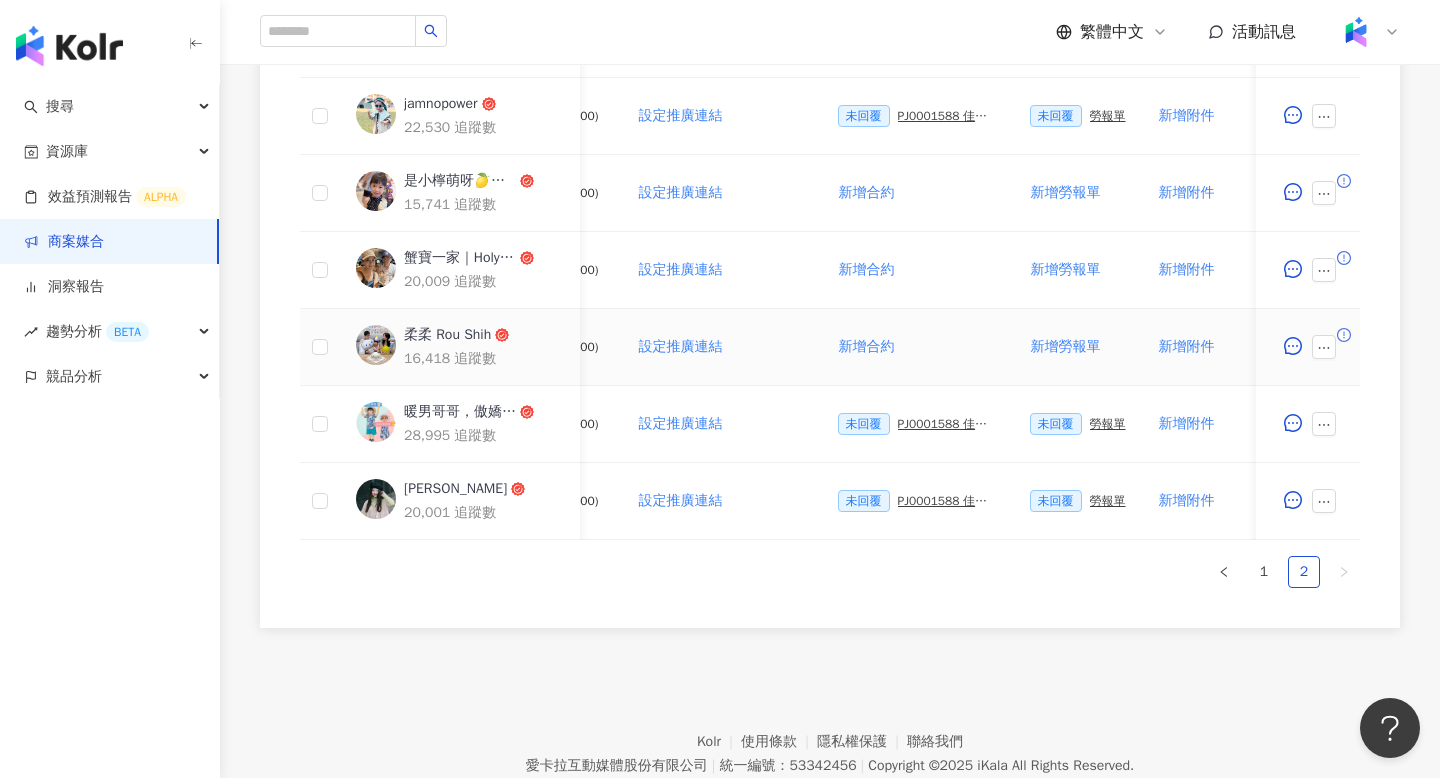 click on "柔柔 Rou Shih" at bounding box center (447, 335) 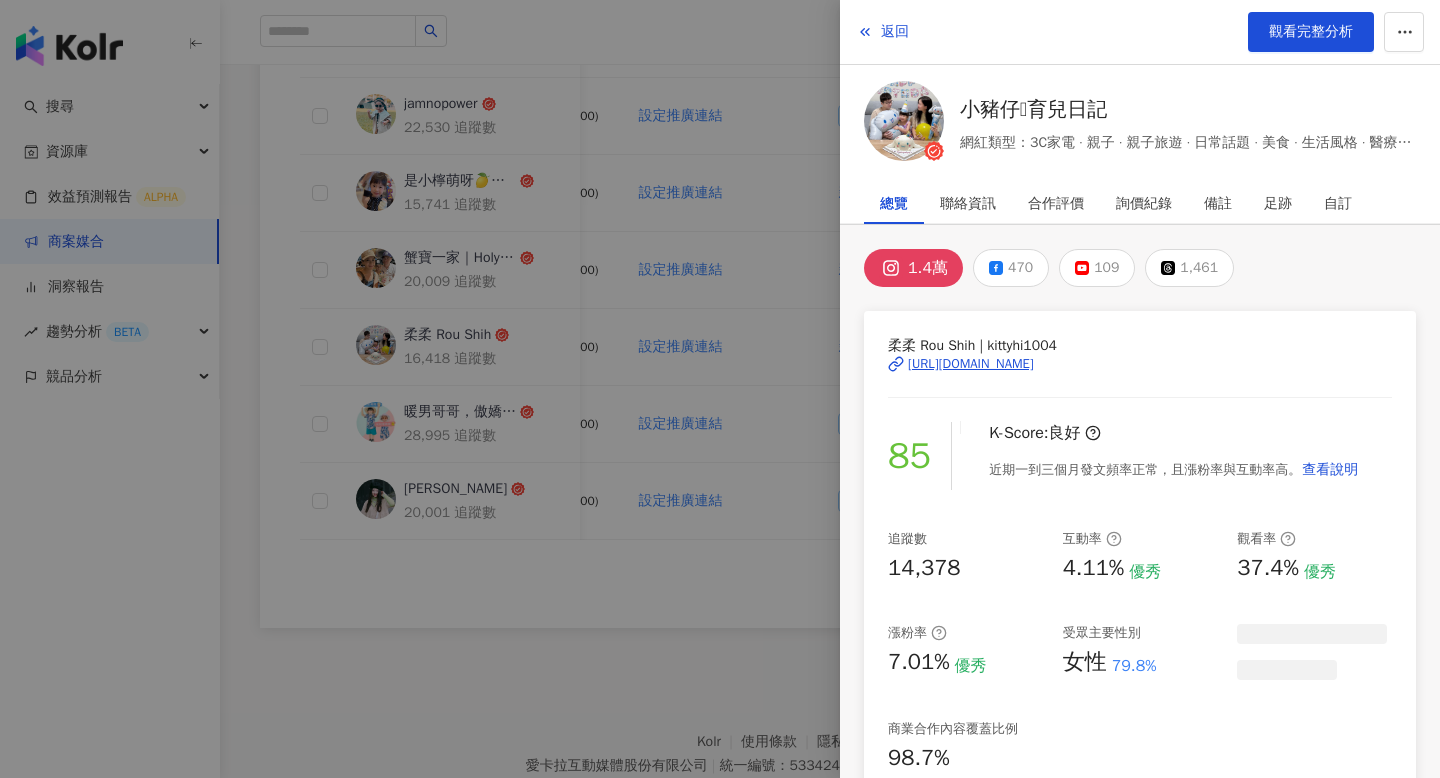 click at bounding box center (720, 389) 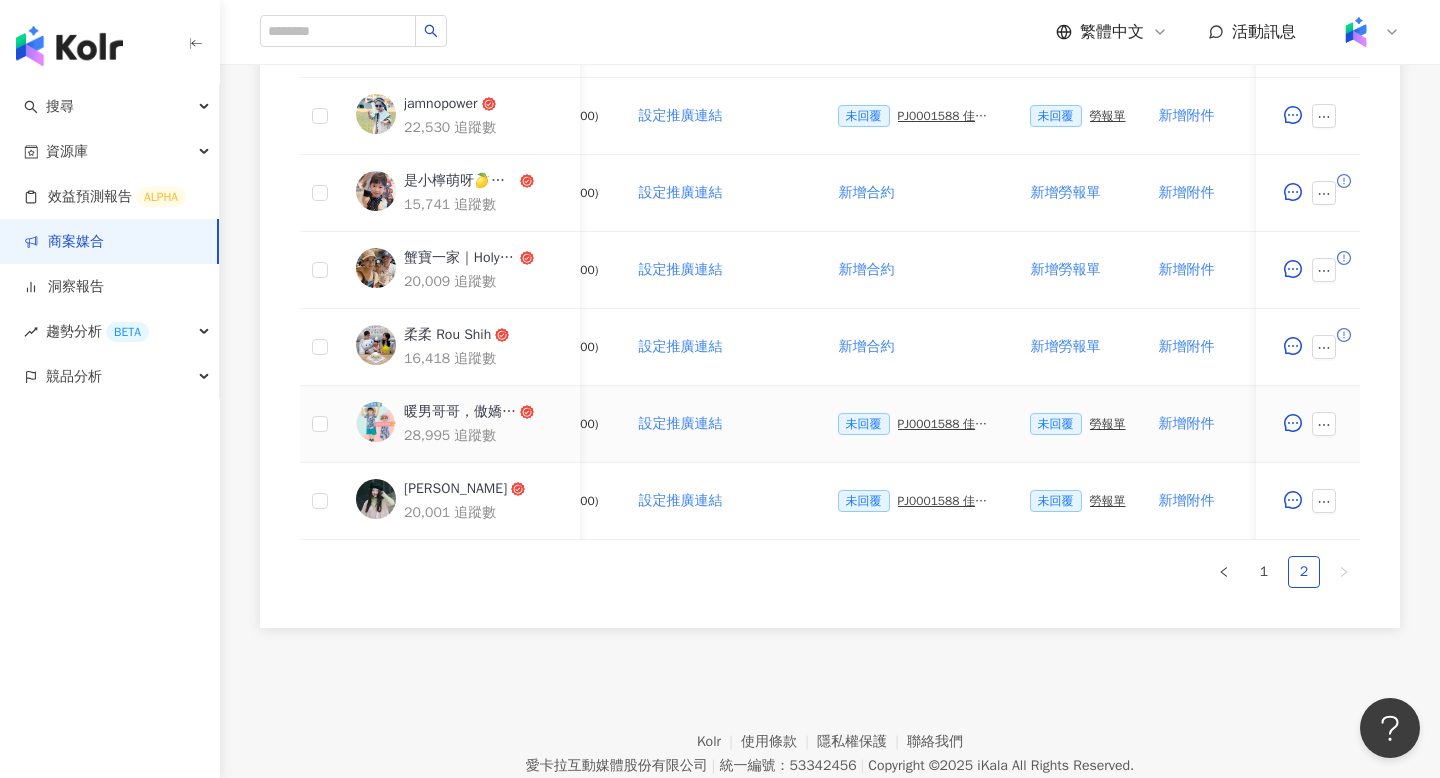scroll, scrollTop: 861, scrollLeft: 0, axis: vertical 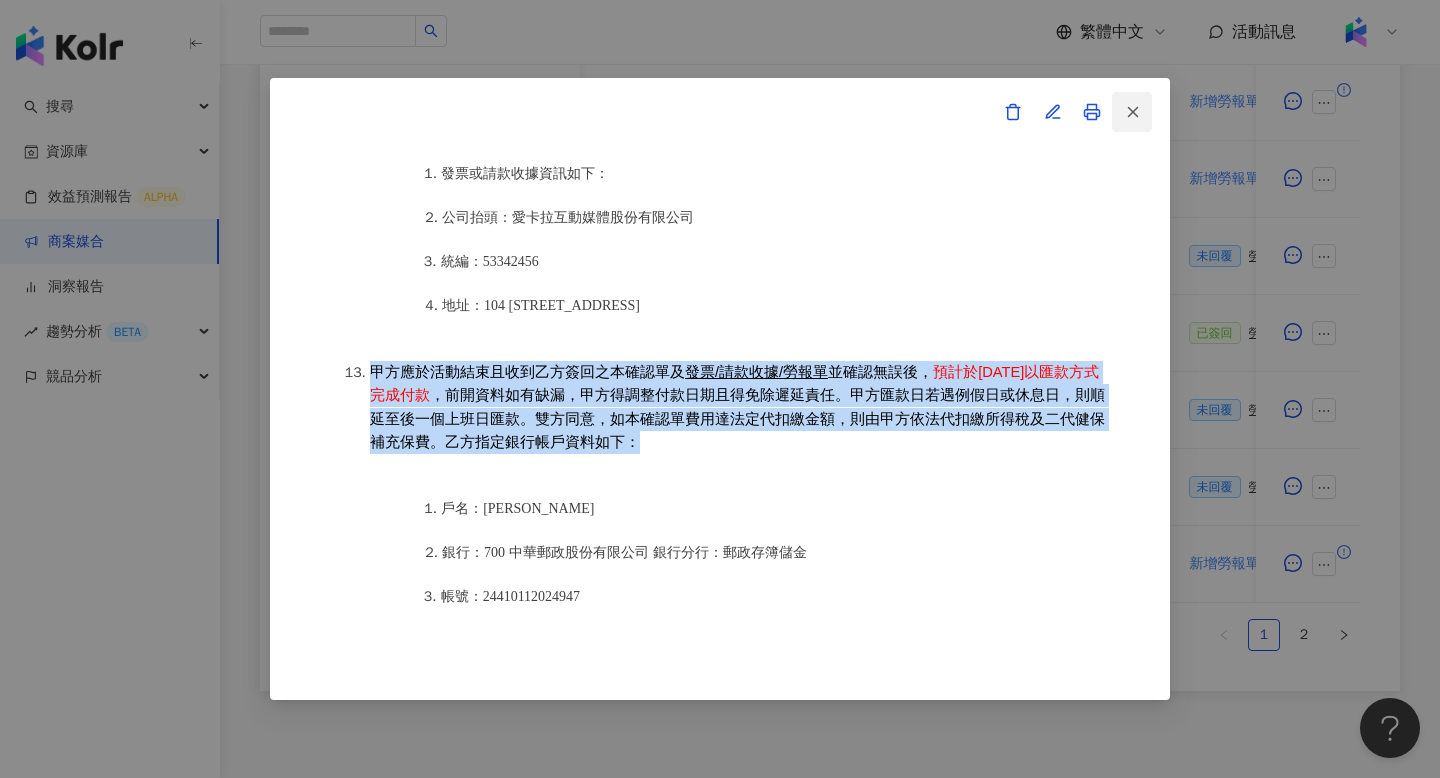 click 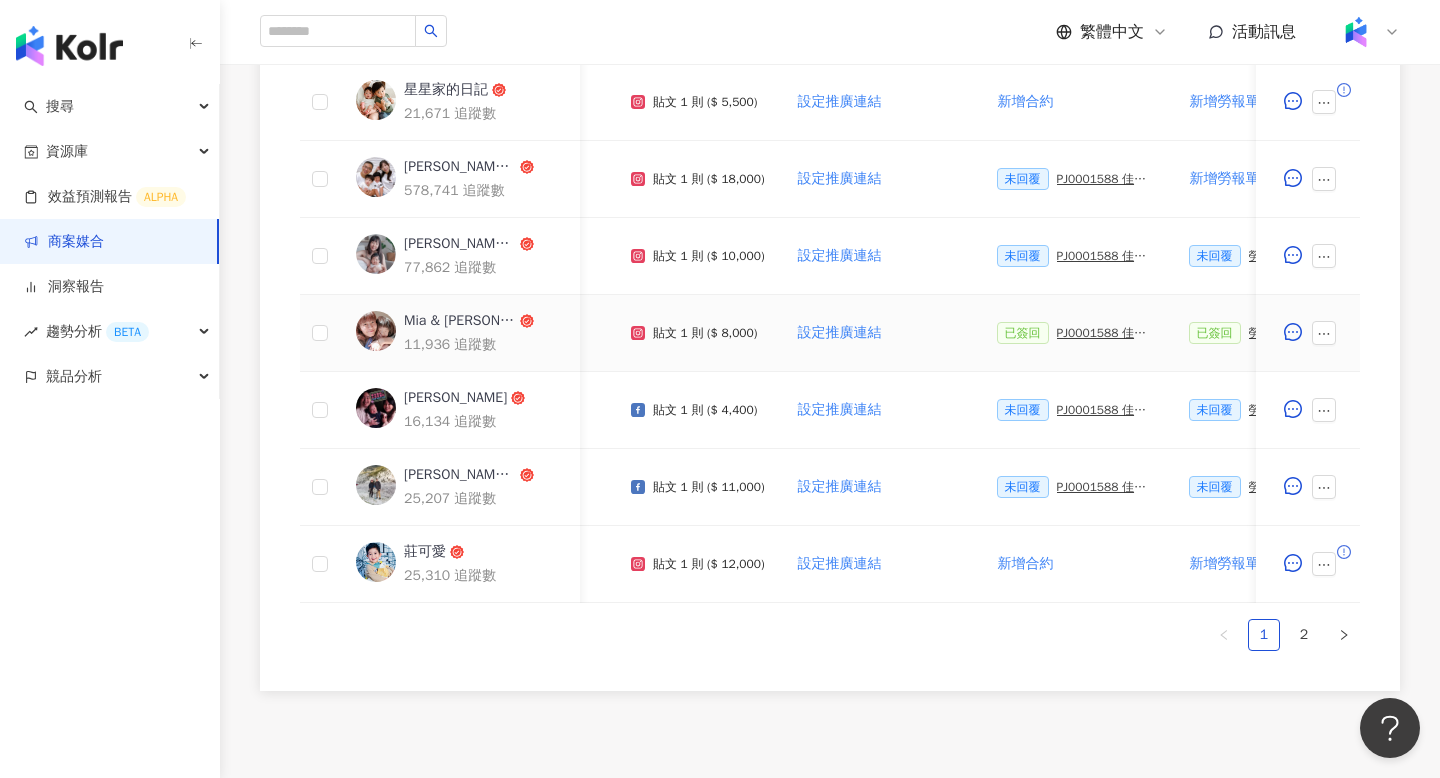 scroll, scrollTop: 0, scrollLeft: 222, axis: horizontal 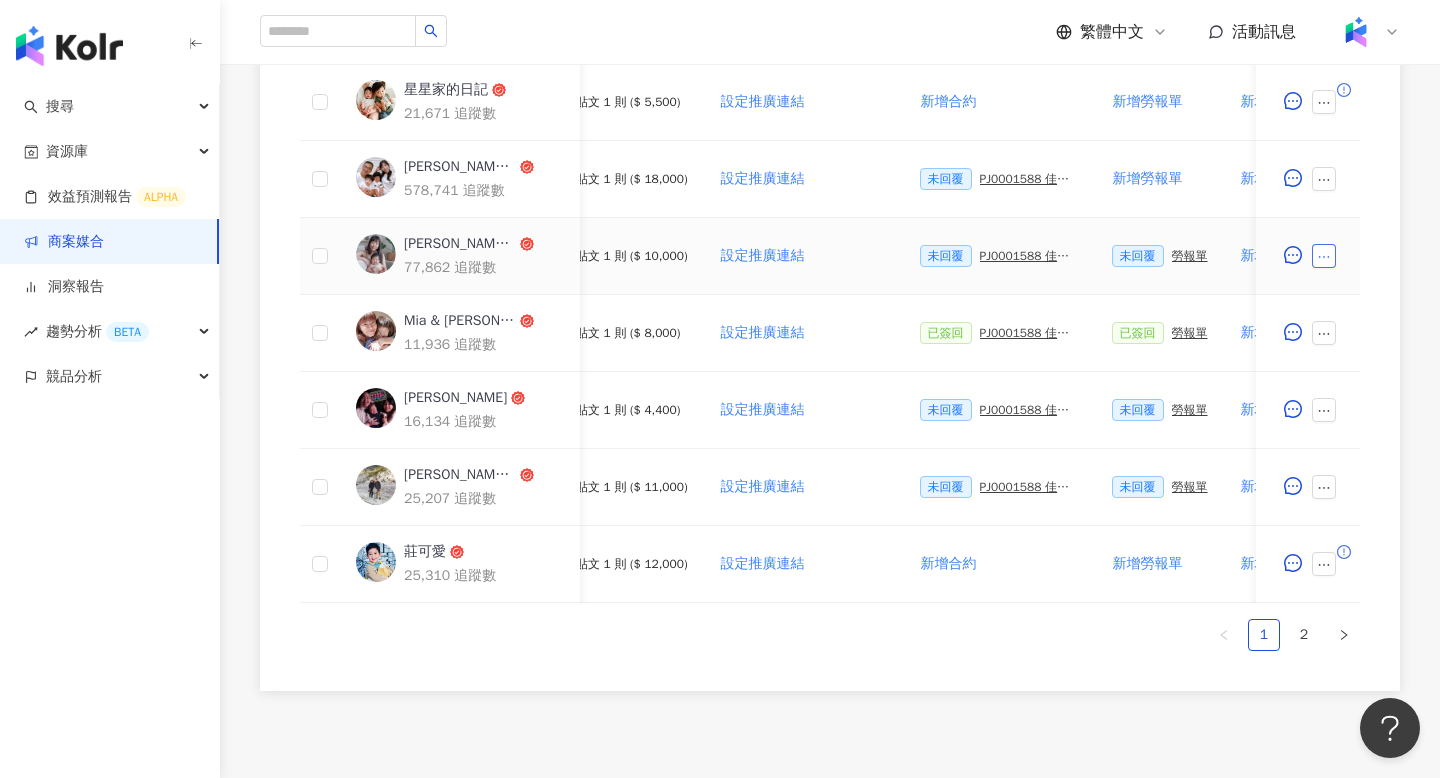 click 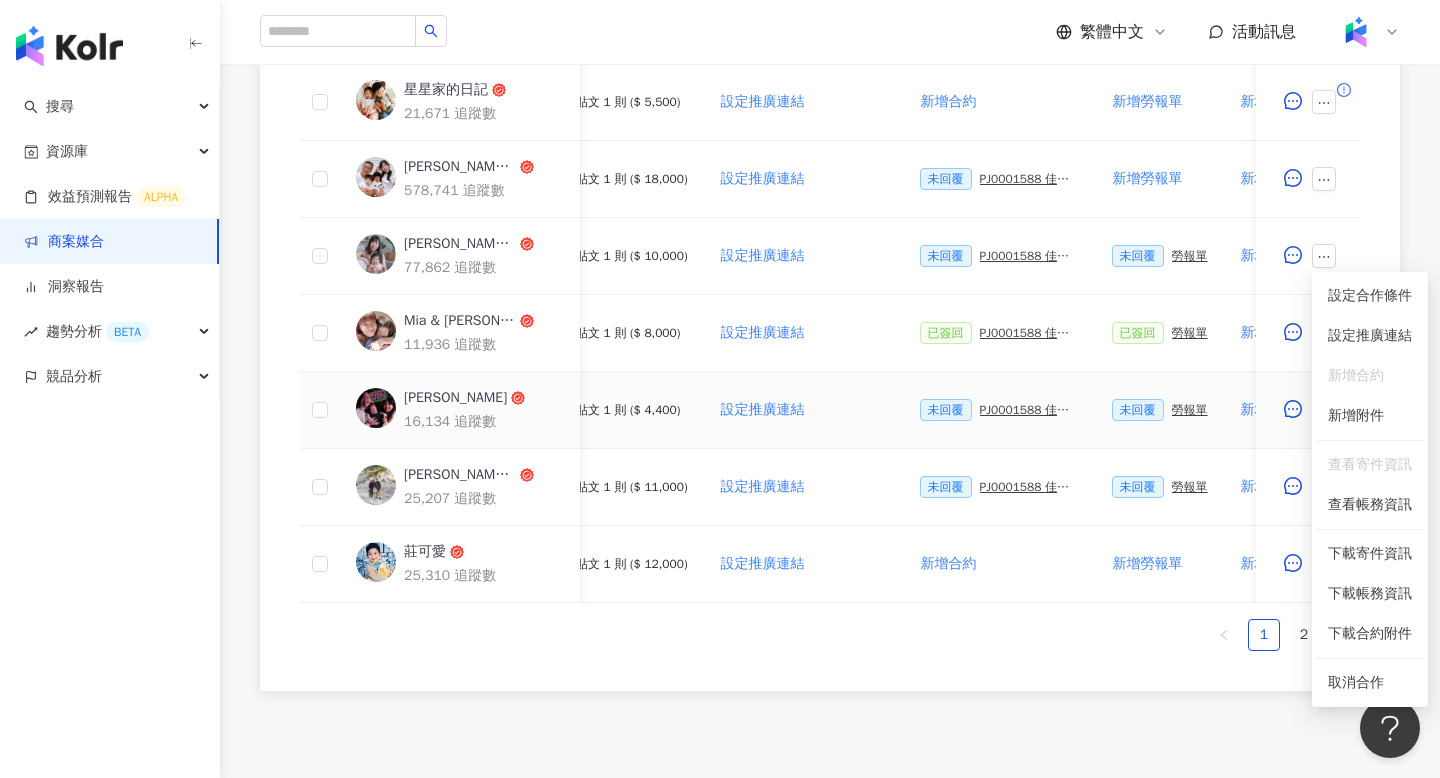 click on "設定推廣連結" at bounding box center (804, 410) 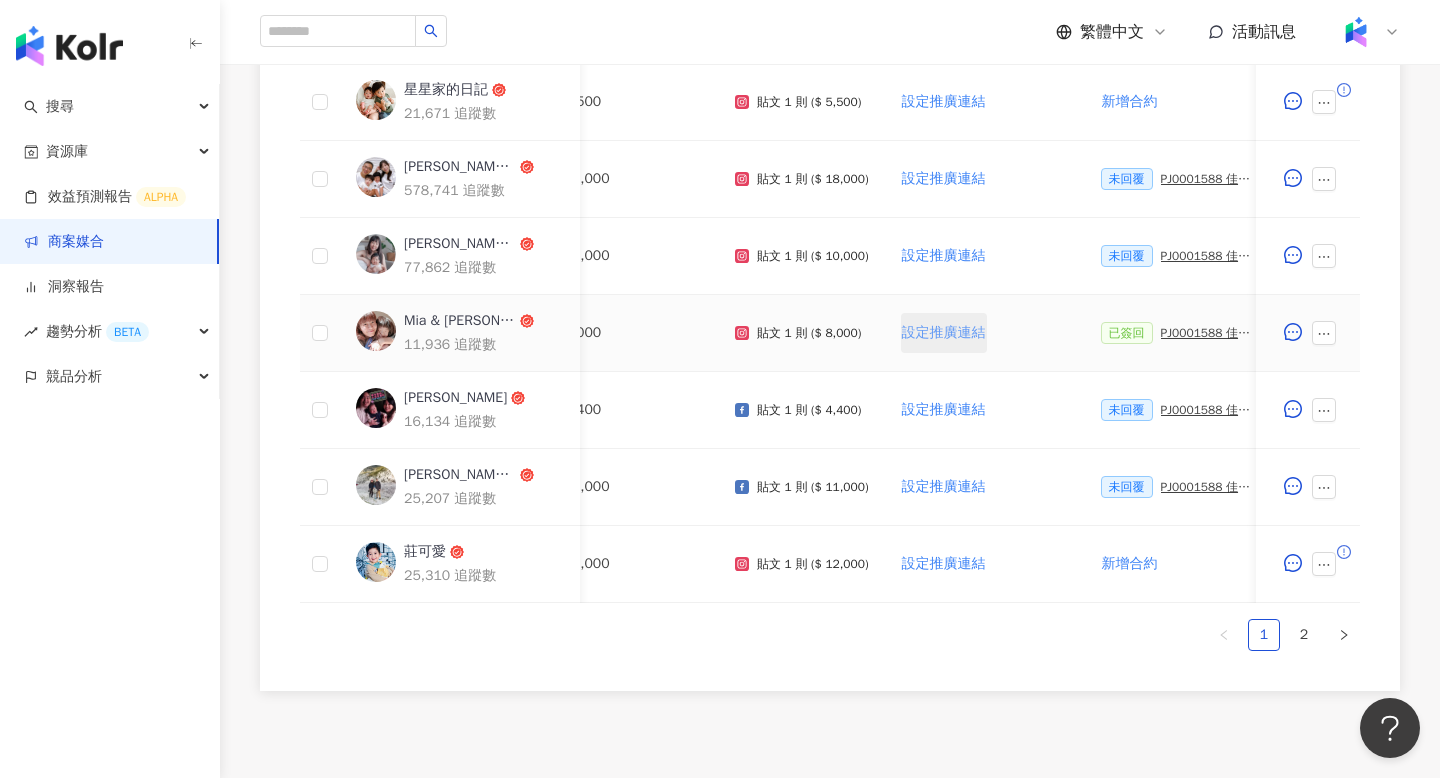 scroll, scrollTop: 0, scrollLeft: 100, axis: horizontal 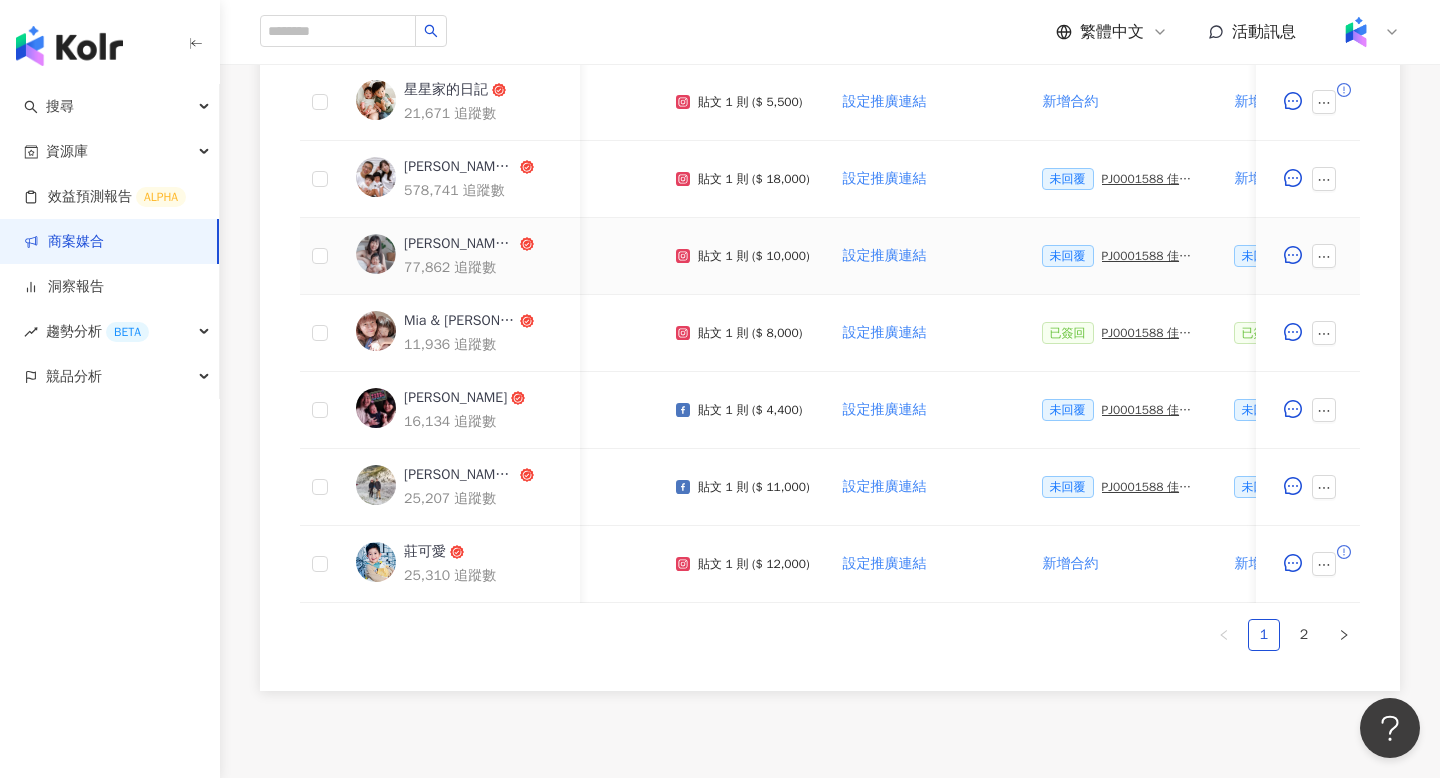 click on "PJ0001588 佳乳_福樂乳品組_鈣多多_202507_活動確認單" at bounding box center [1152, 256] 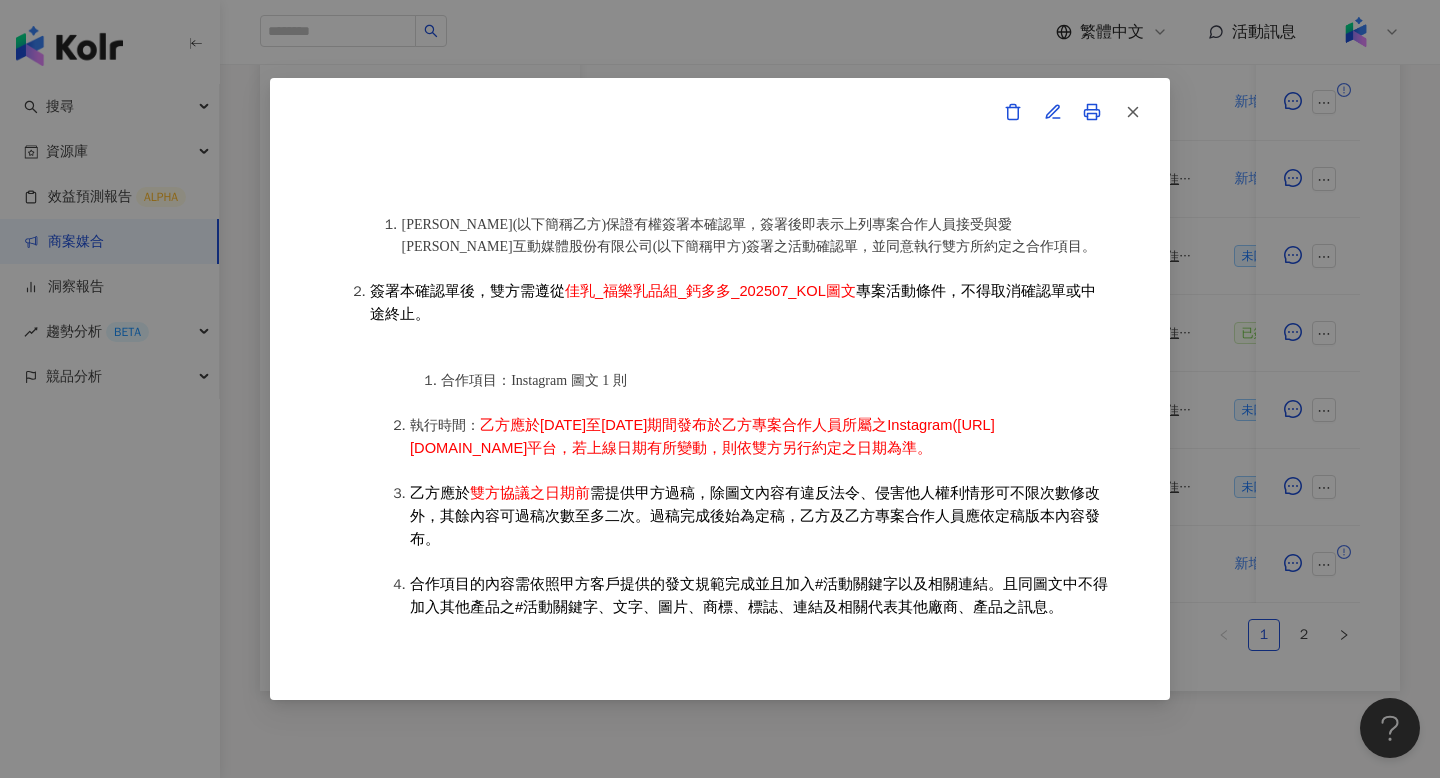 scroll, scrollTop: 901, scrollLeft: 0, axis: vertical 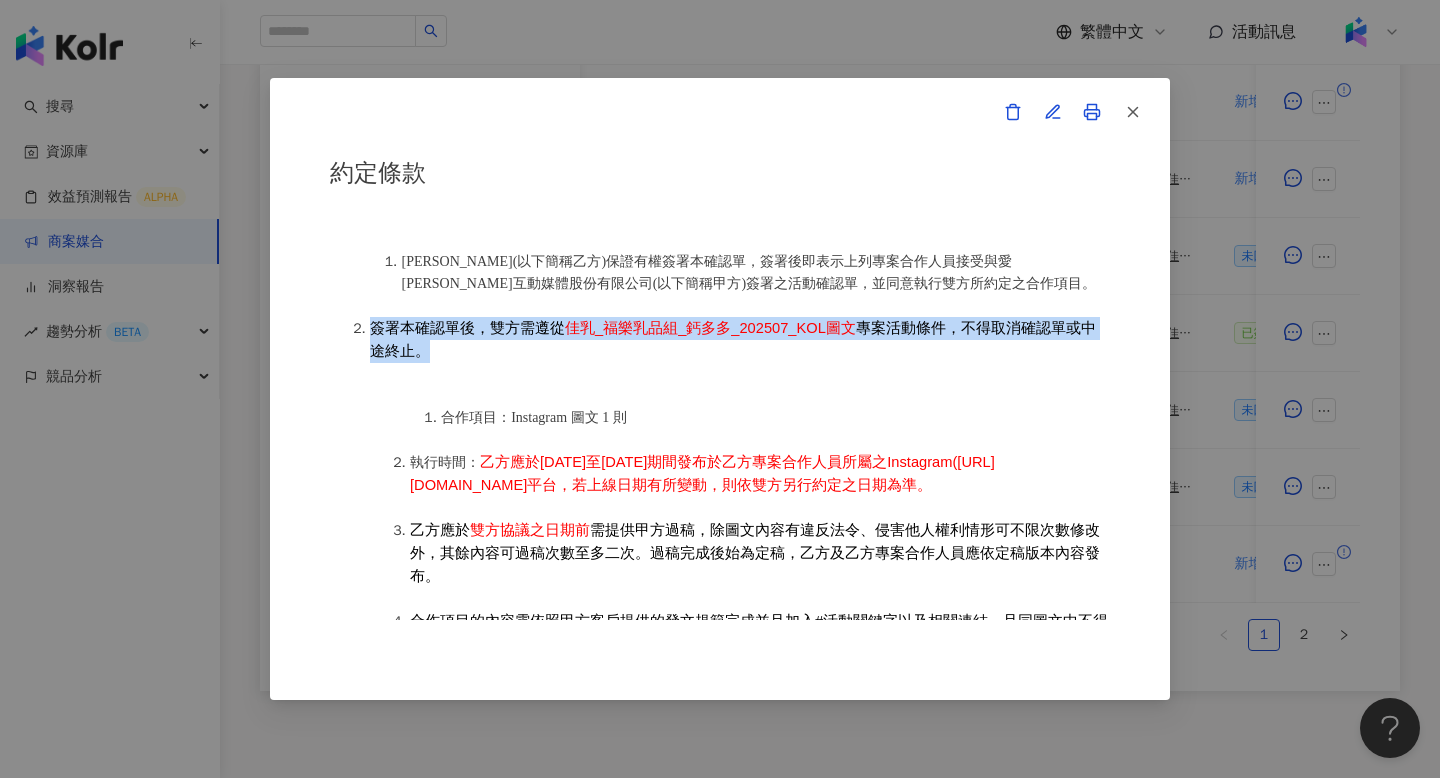 drag, startPoint x: 375, startPoint y: 332, endPoint x: 410, endPoint y: 361, distance: 45.453274 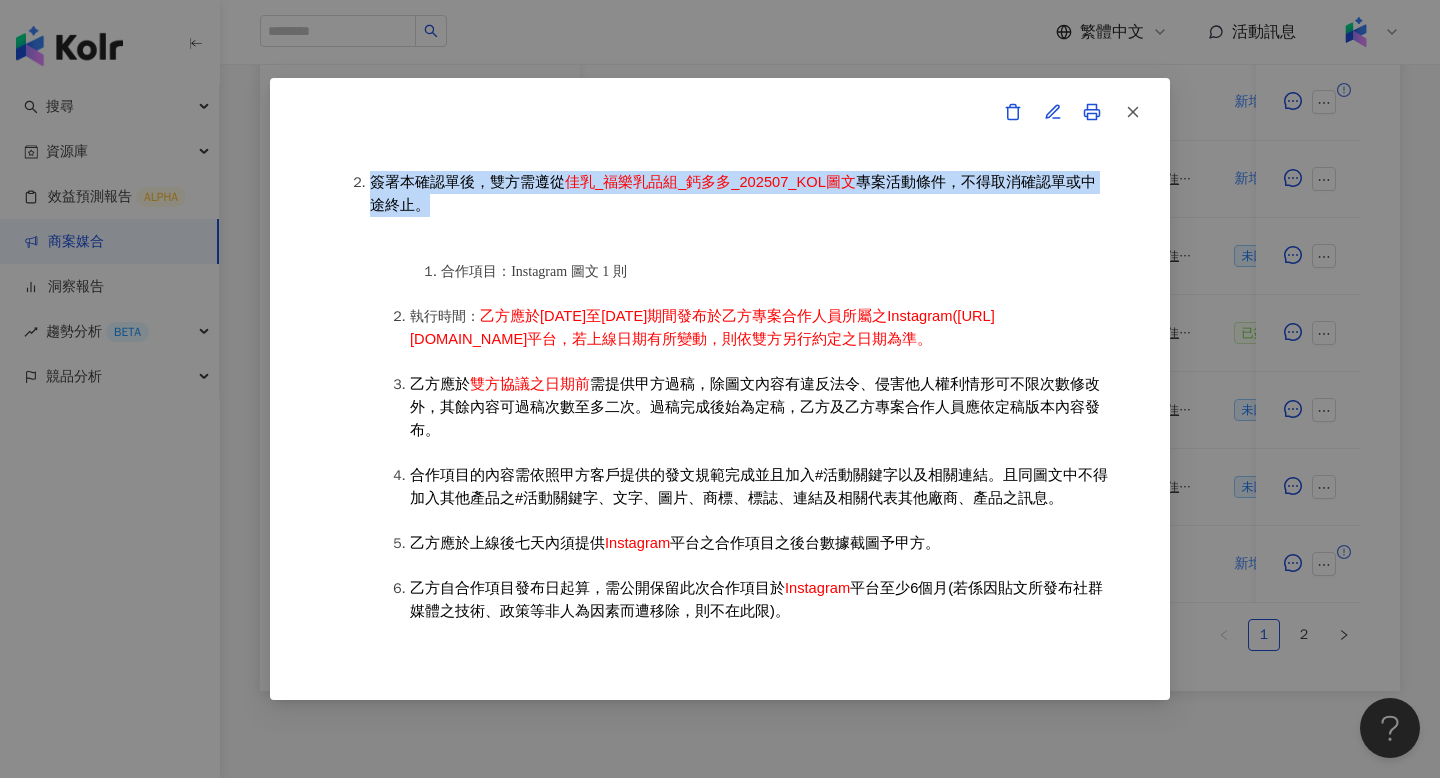 scroll, scrollTop: 1026, scrollLeft: 0, axis: vertical 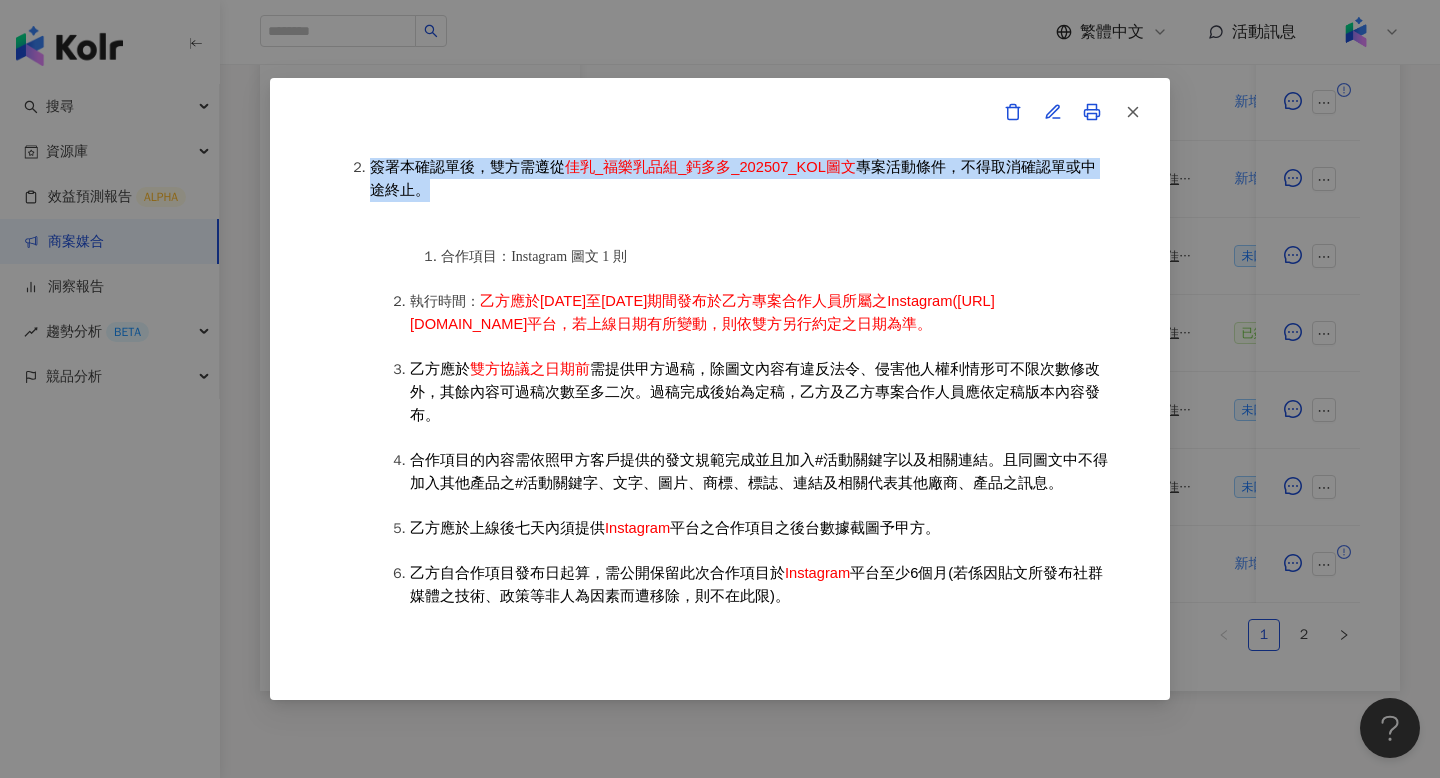 drag, startPoint x: 479, startPoint y: 311, endPoint x: 488, endPoint y: 364, distance: 53.75872 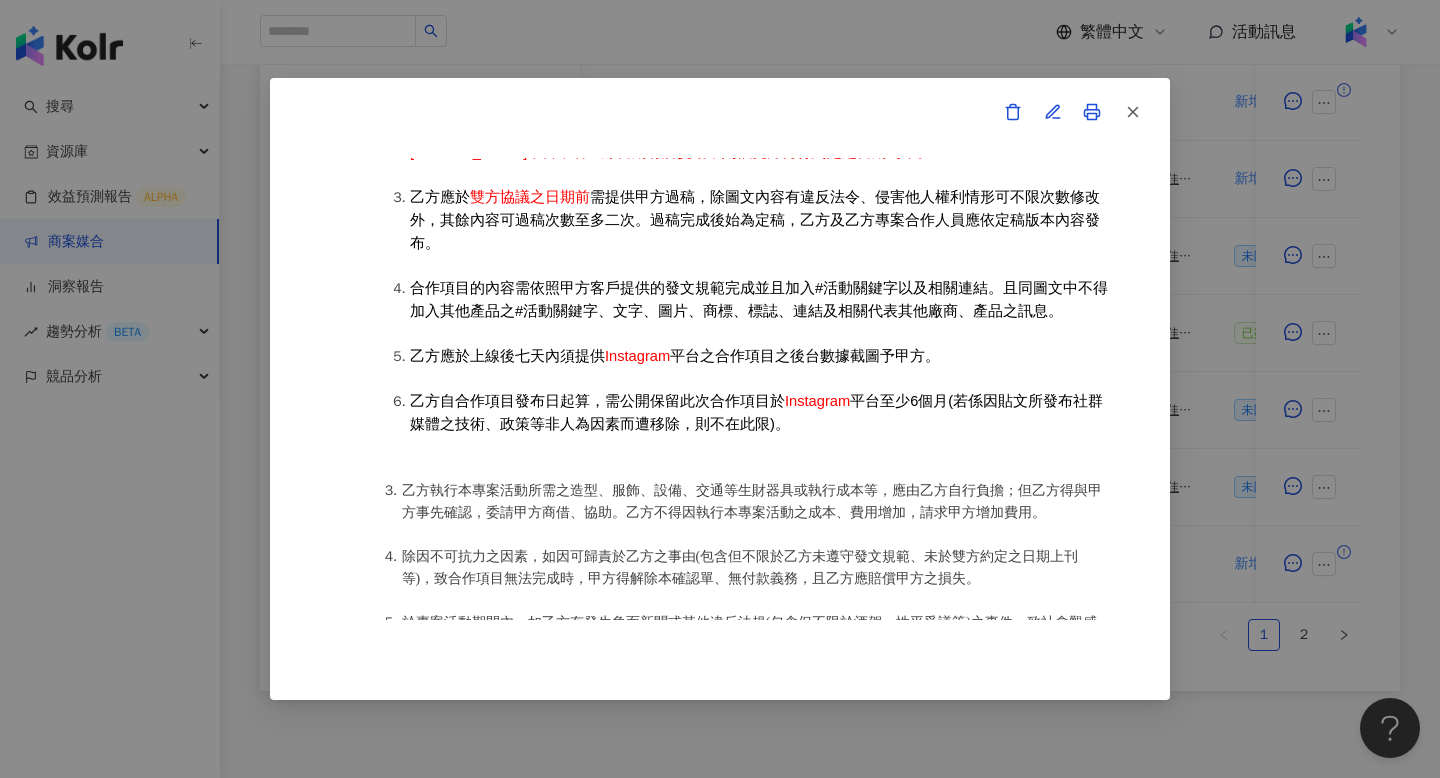 scroll, scrollTop: 1219, scrollLeft: 0, axis: vertical 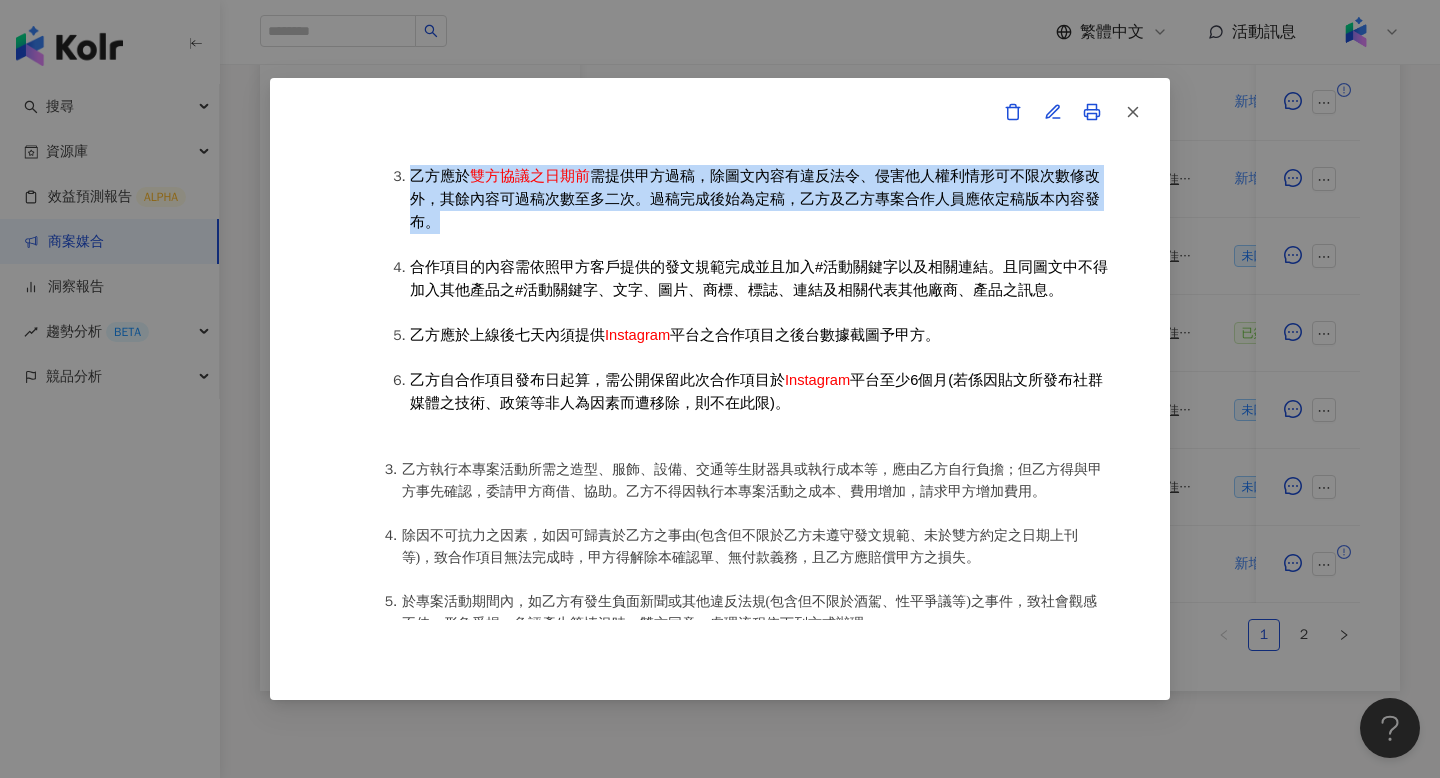 drag, startPoint x: 414, startPoint y: 208, endPoint x: 445, endPoint y: 246, distance: 49.0408 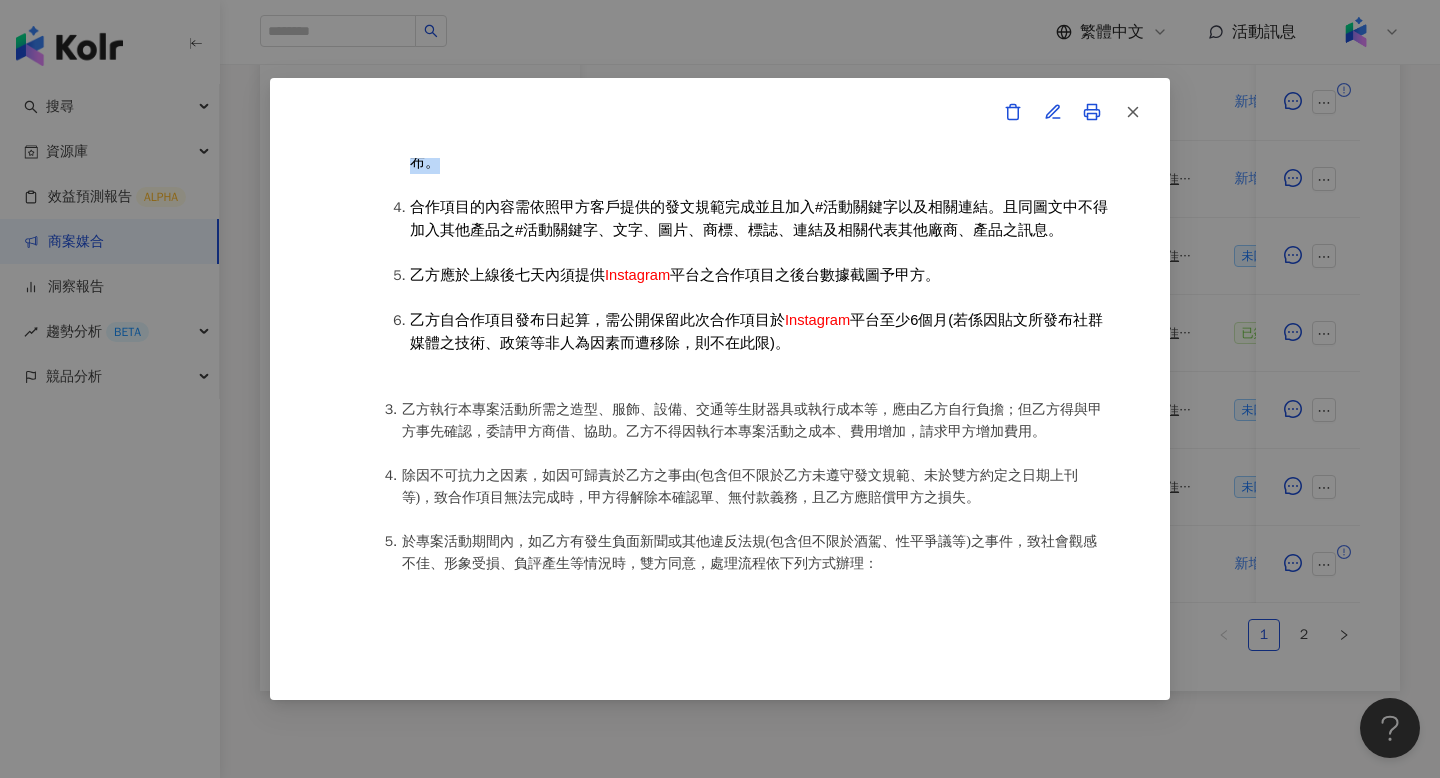 scroll, scrollTop: 1281, scrollLeft: 0, axis: vertical 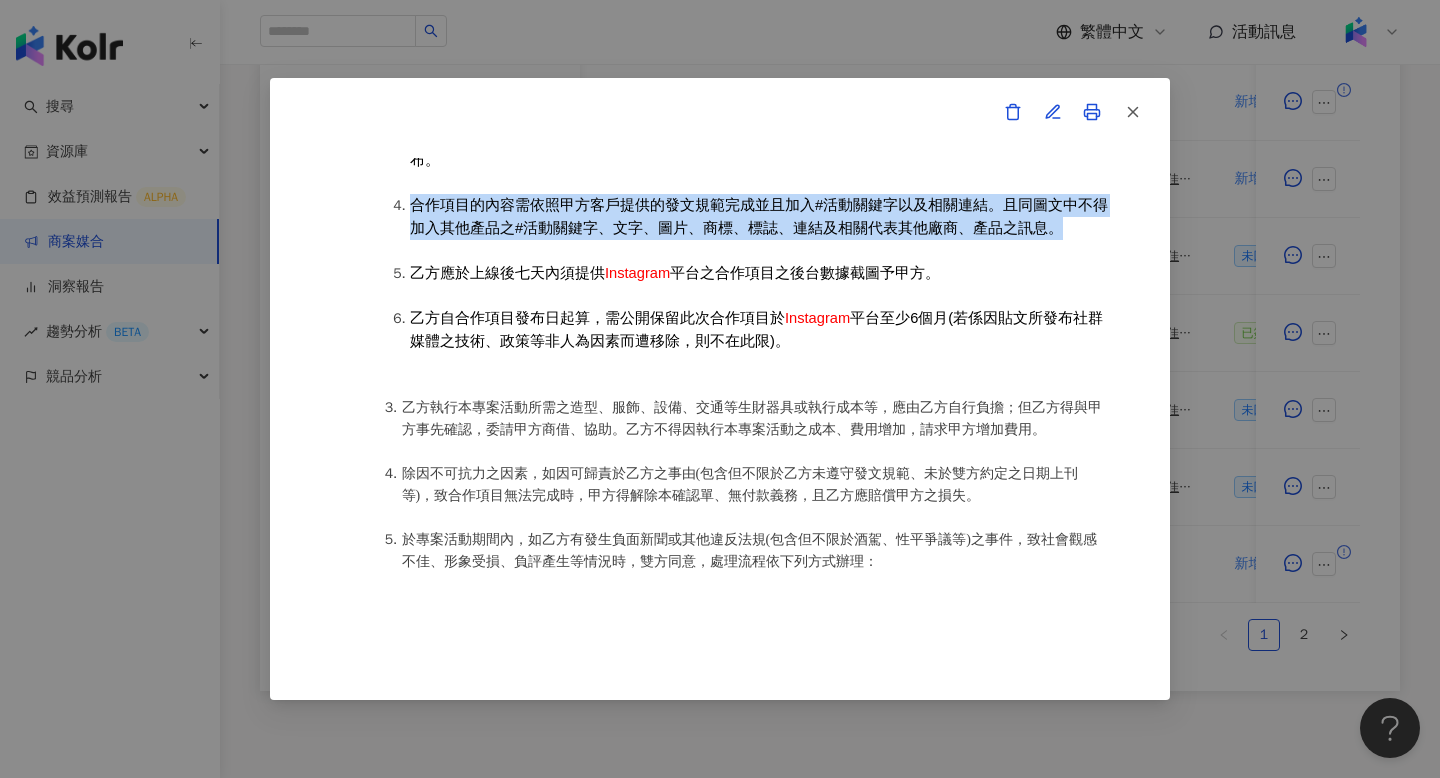 drag, startPoint x: 412, startPoint y: 234, endPoint x: 1030, endPoint y: 262, distance: 618.634 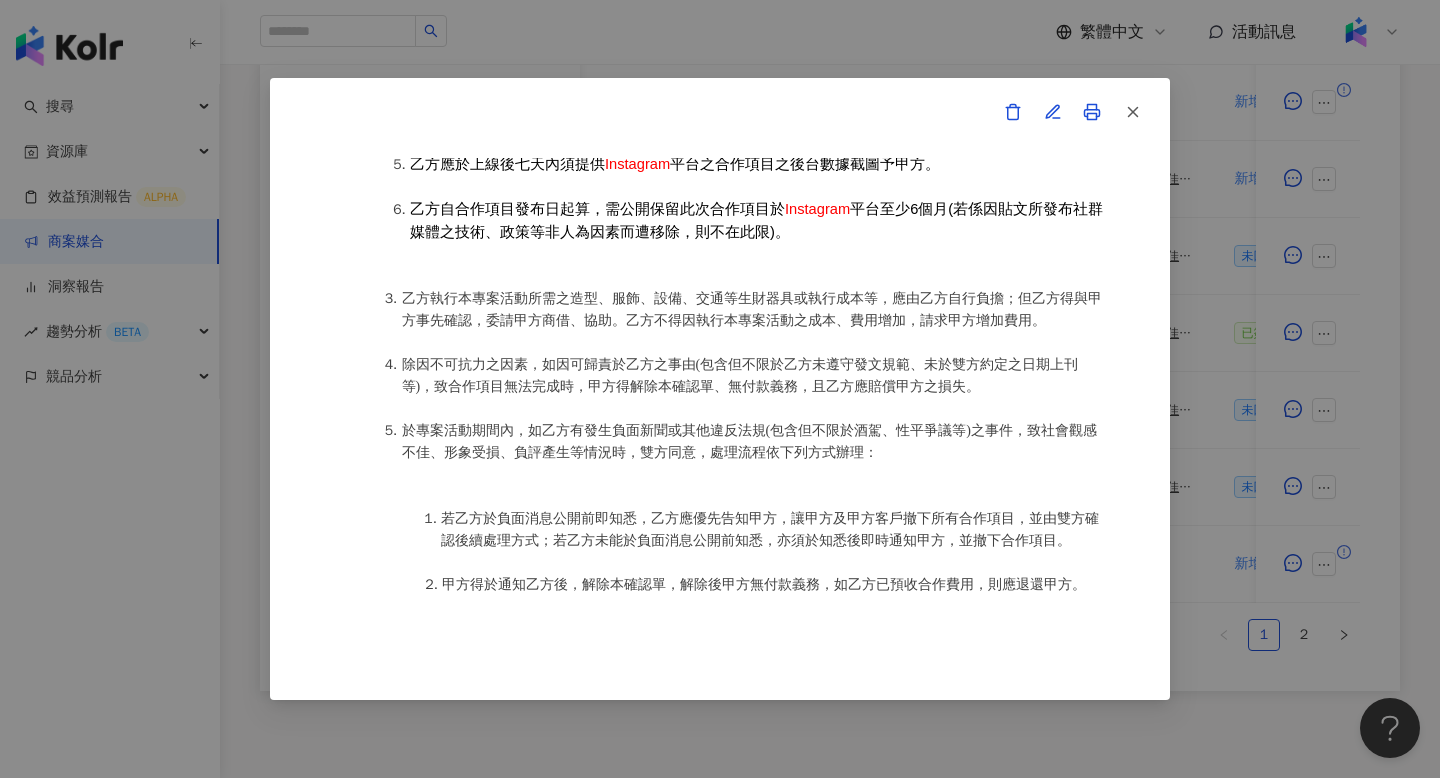 scroll, scrollTop: 1409, scrollLeft: 0, axis: vertical 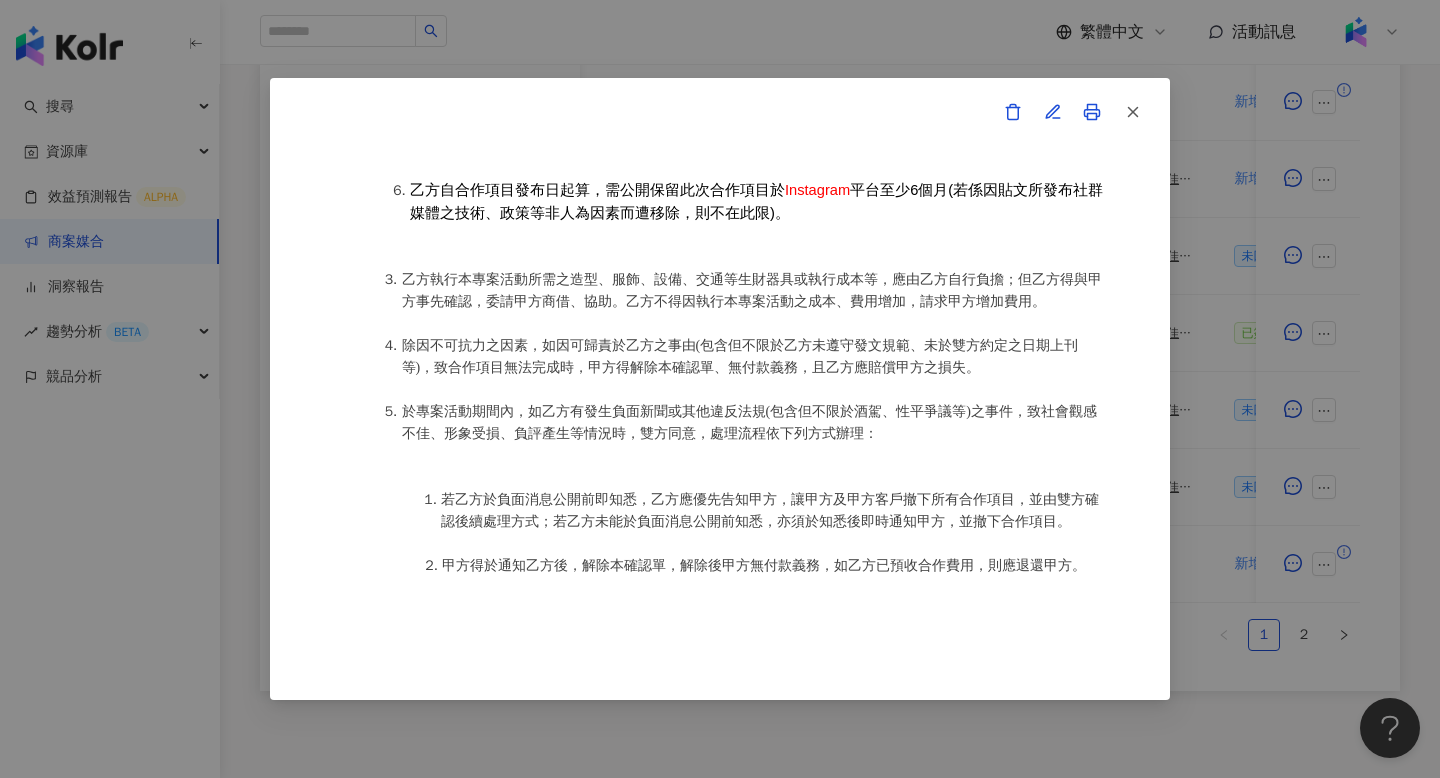 drag, startPoint x: 414, startPoint y: 173, endPoint x: 925, endPoint y: 169, distance: 511.01566 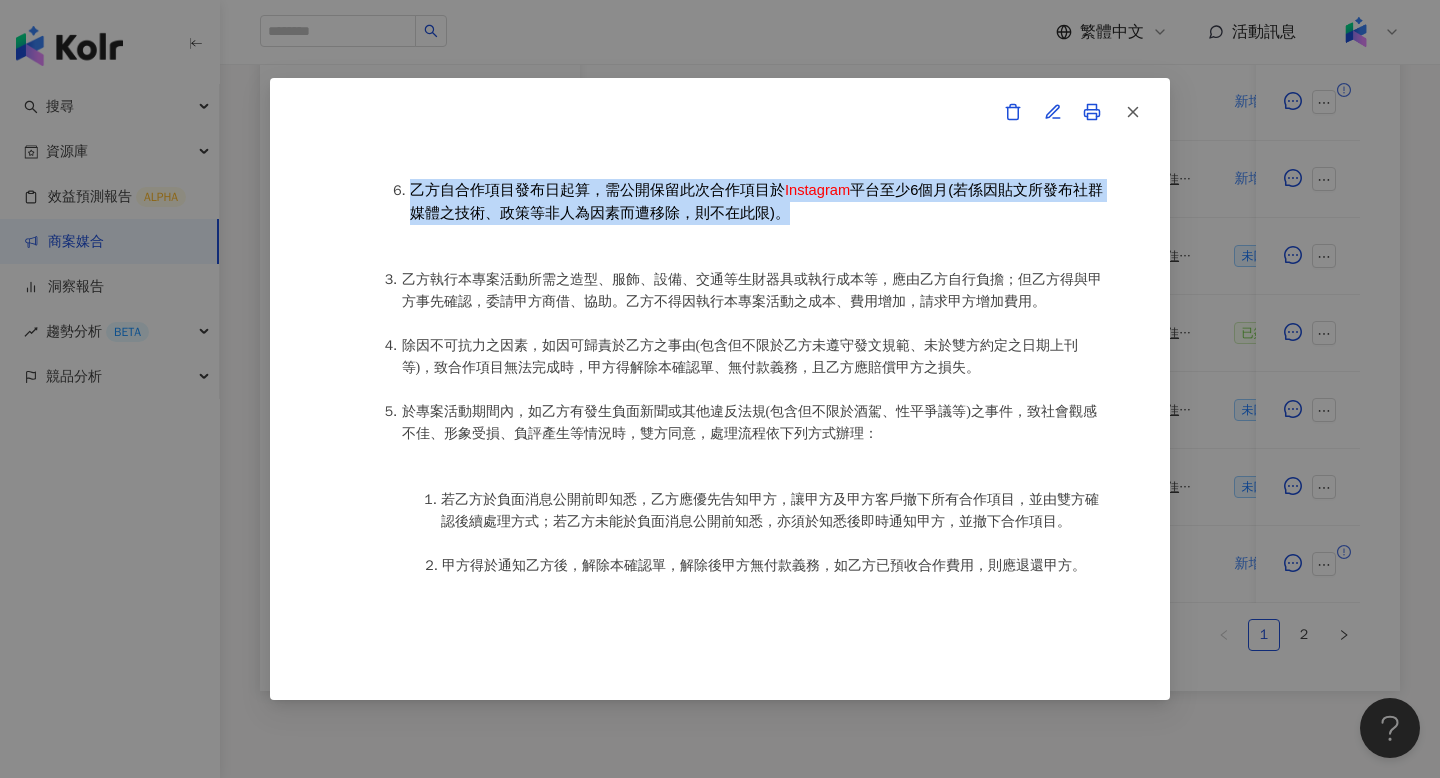 drag, startPoint x: 414, startPoint y: 219, endPoint x: 759, endPoint y: 244, distance: 345.9046 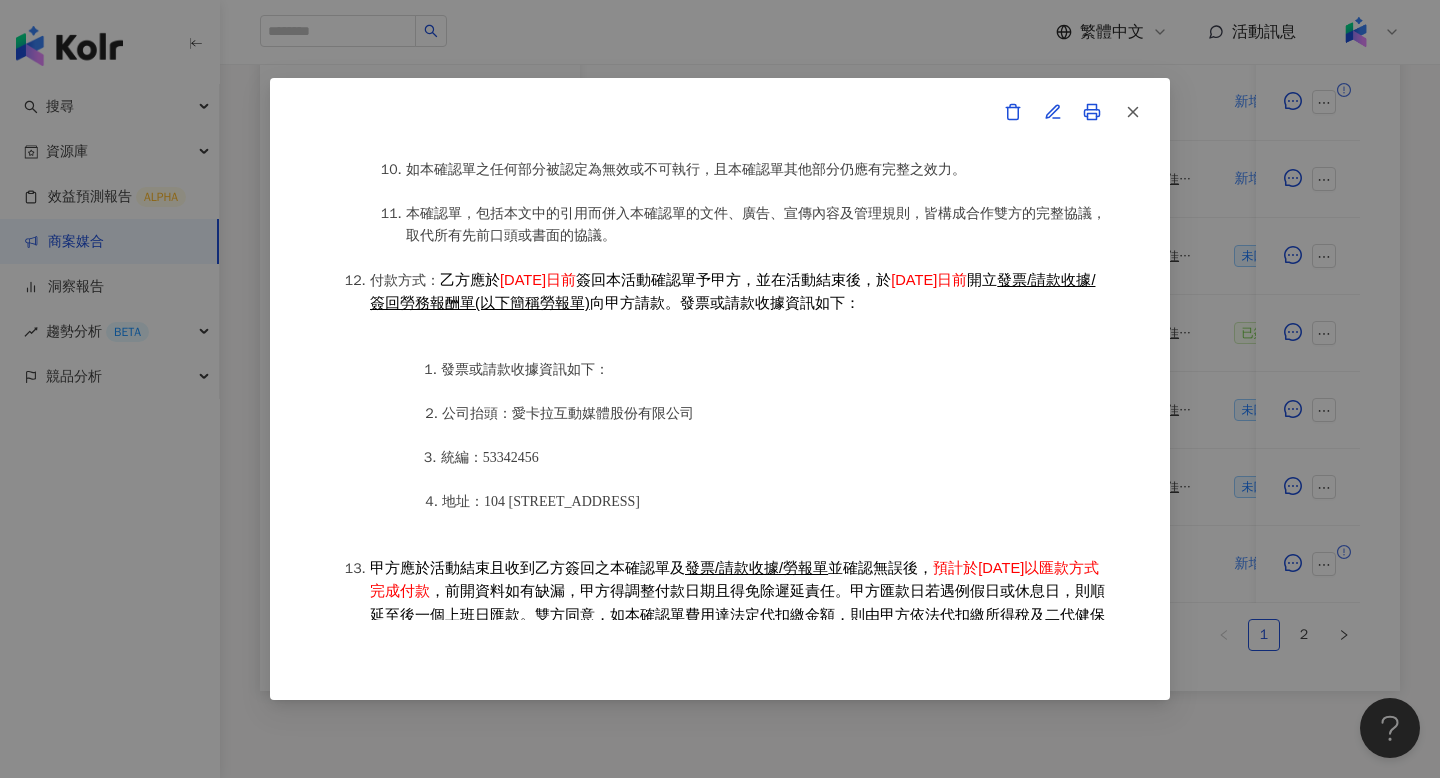 scroll, scrollTop: 2196, scrollLeft: 0, axis: vertical 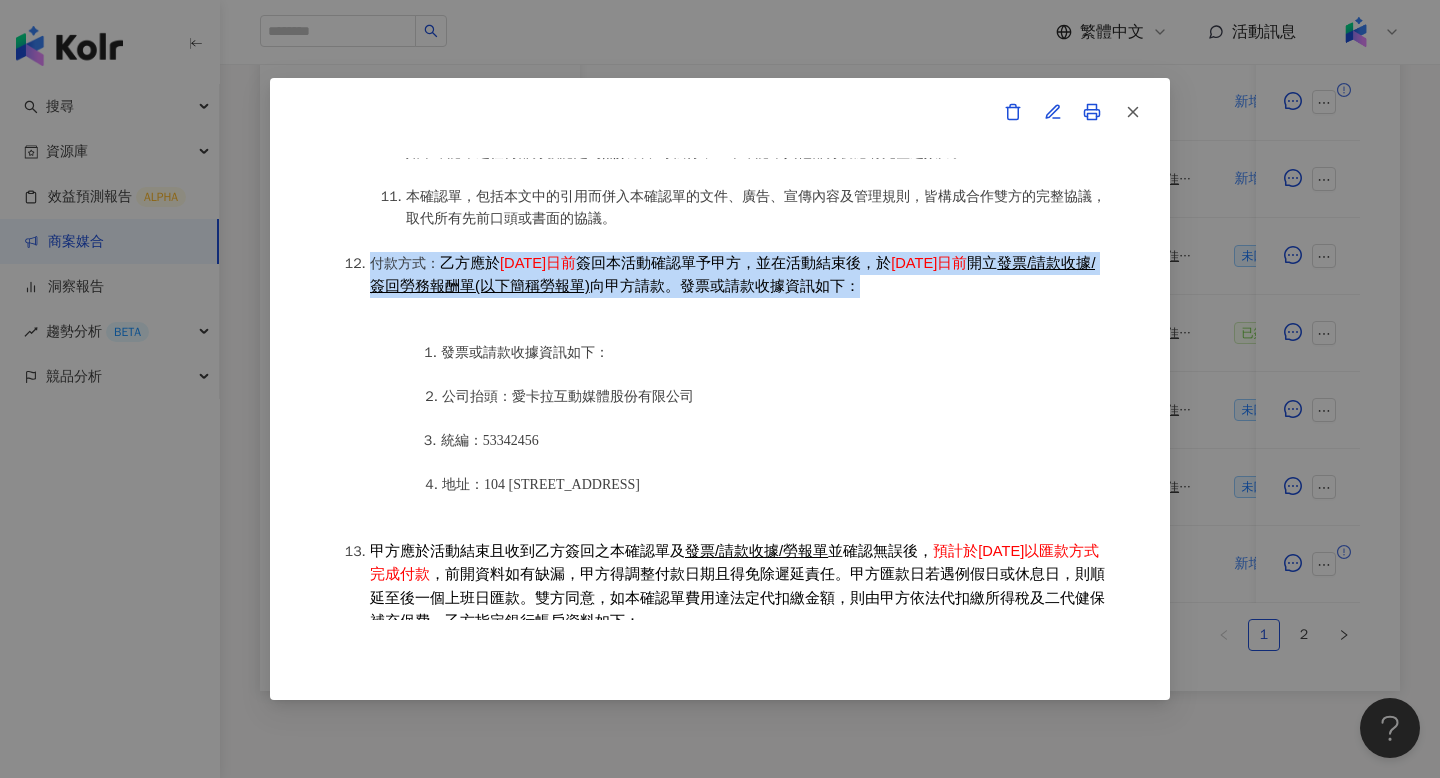 drag, startPoint x: 374, startPoint y: 304, endPoint x: 905, endPoint y: 329, distance: 531.5882 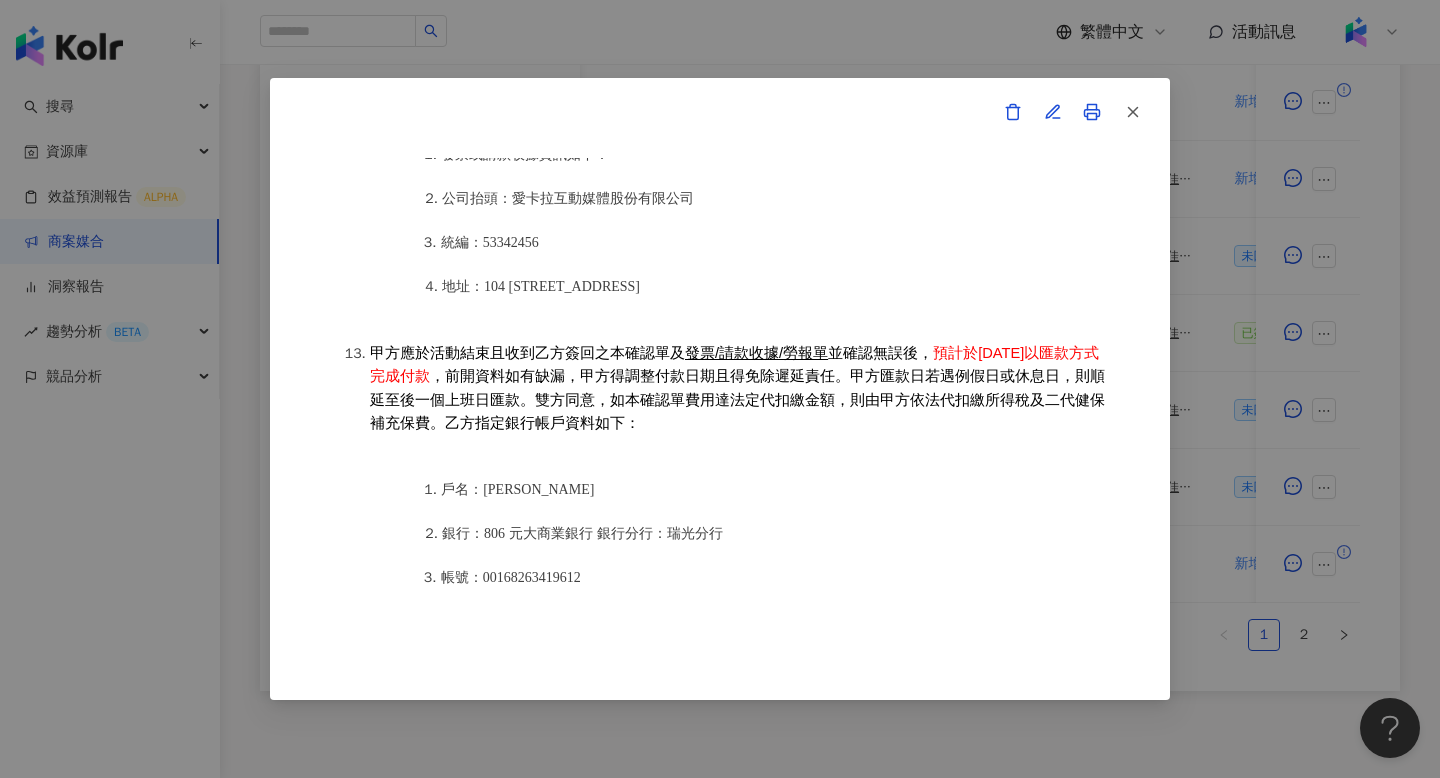 scroll, scrollTop: 2396, scrollLeft: 0, axis: vertical 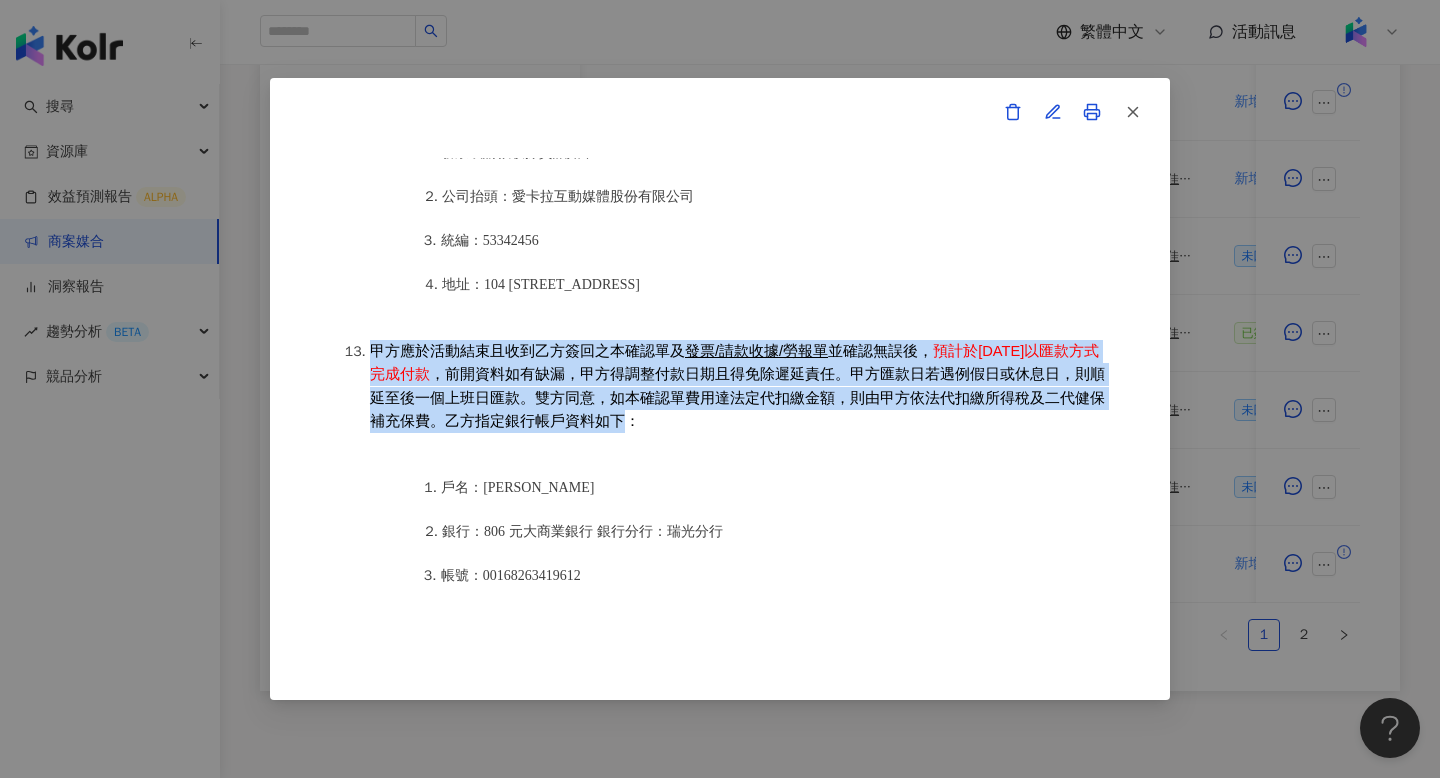 click on "甲方應於活動結束且收到乙方簽回之本確認單及 發票/請款收據/勞報單 並確認無誤後， 預計於2025年9月24日以匯款方式完成付款 ，前開資料如有缺漏，甲方得調整付款日期且得免除遲延責任。甲方匯款日若遇例假日或休息日，則順延至後一個上班日匯款。雙方同意，如本確認單費用達法定代扣繳金額，則由甲方依法代扣繳所得稅及二代健保補充保費。乙方指定銀行帳戶資料如下：" at bounding box center [740, 386] 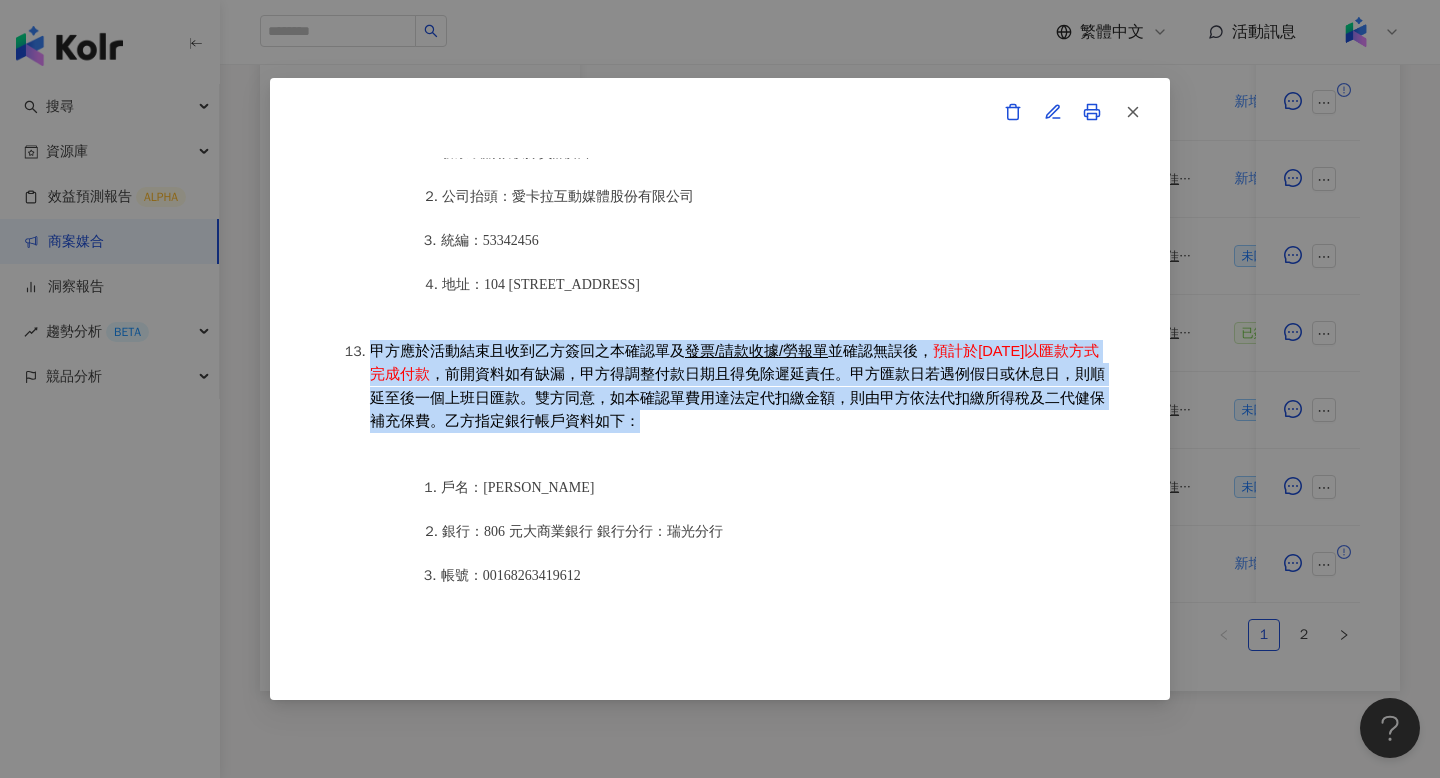 drag, startPoint x: 375, startPoint y: 393, endPoint x: 631, endPoint y: 461, distance: 264.87732 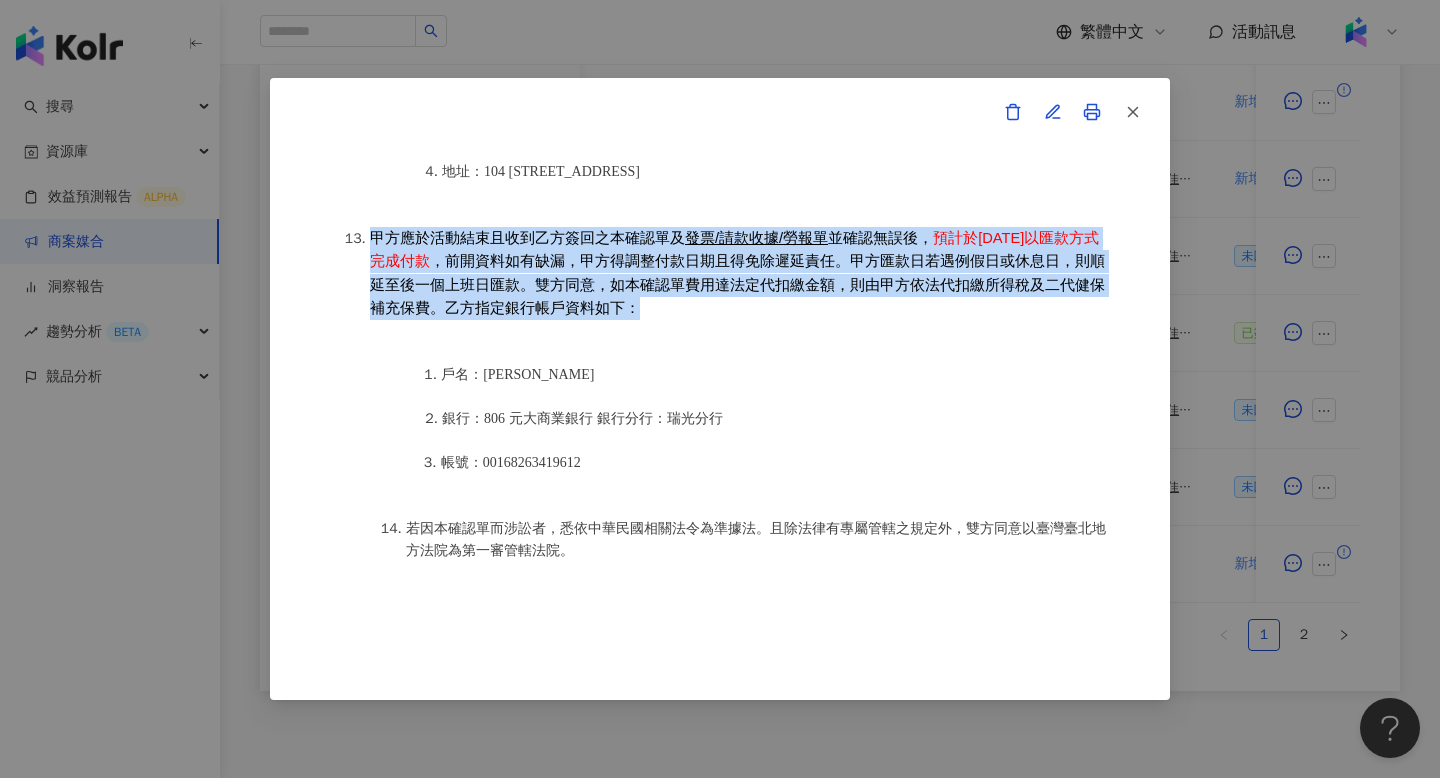 scroll, scrollTop: 2554, scrollLeft: 0, axis: vertical 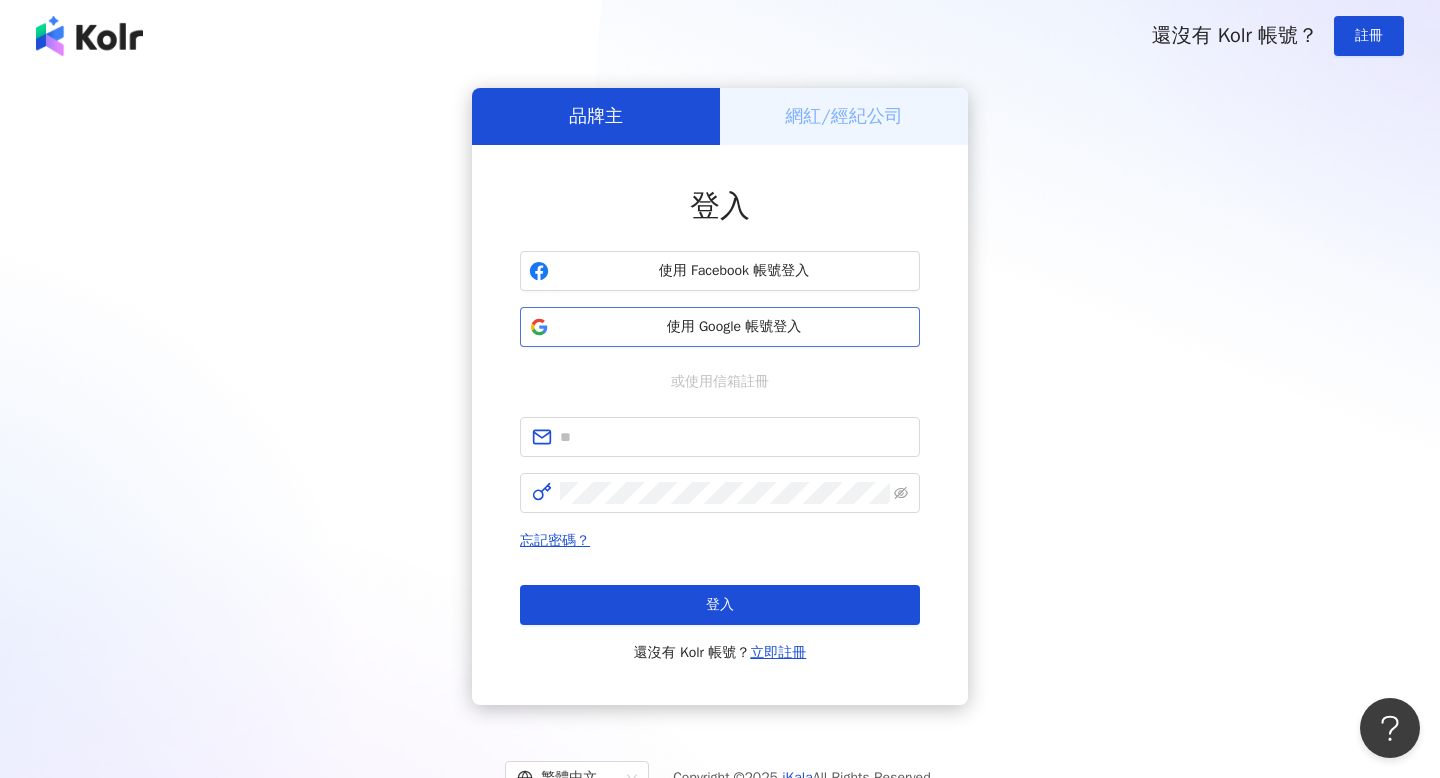 click on "使用 Google 帳號登入" at bounding box center (734, 327) 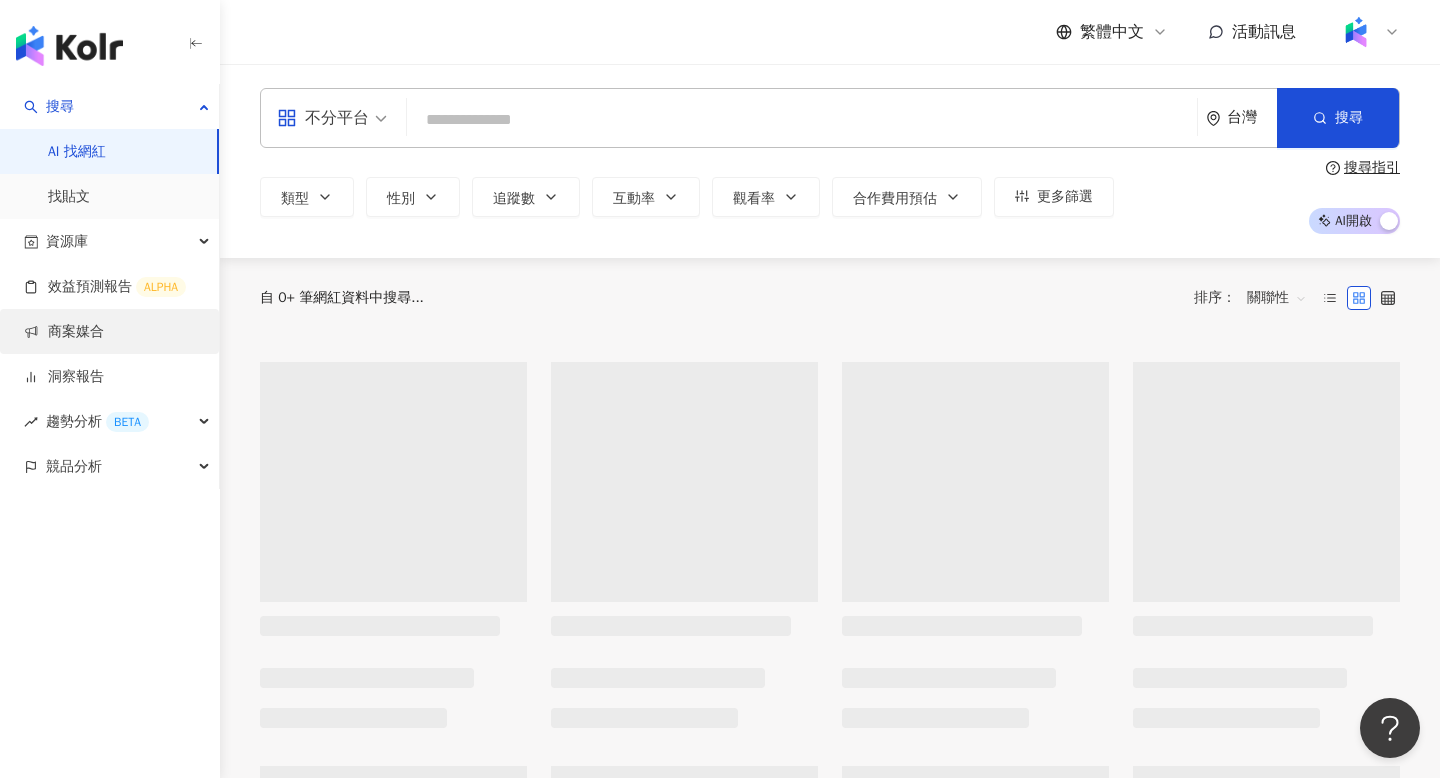 click on "商案媒合" at bounding box center [64, 332] 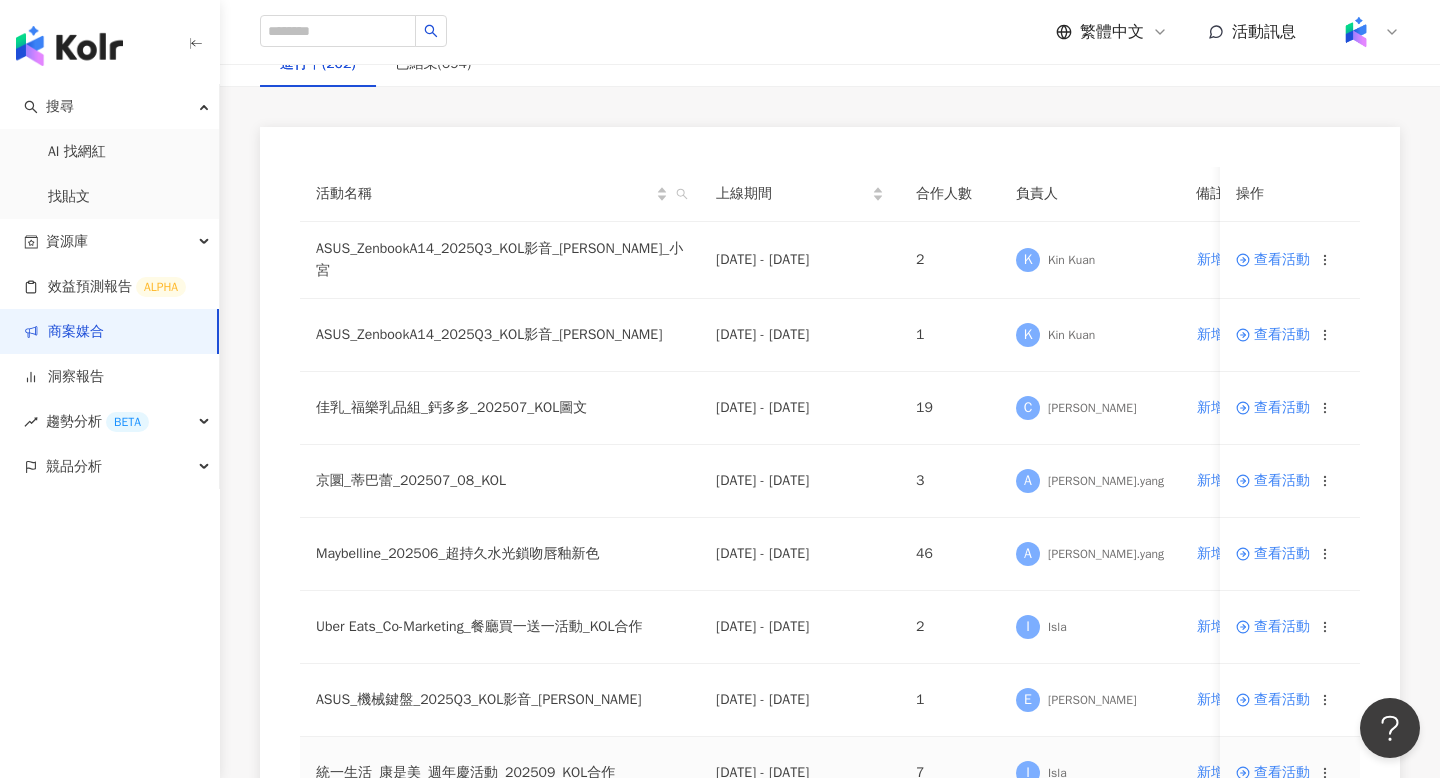 scroll, scrollTop: 144, scrollLeft: 0, axis: vertical 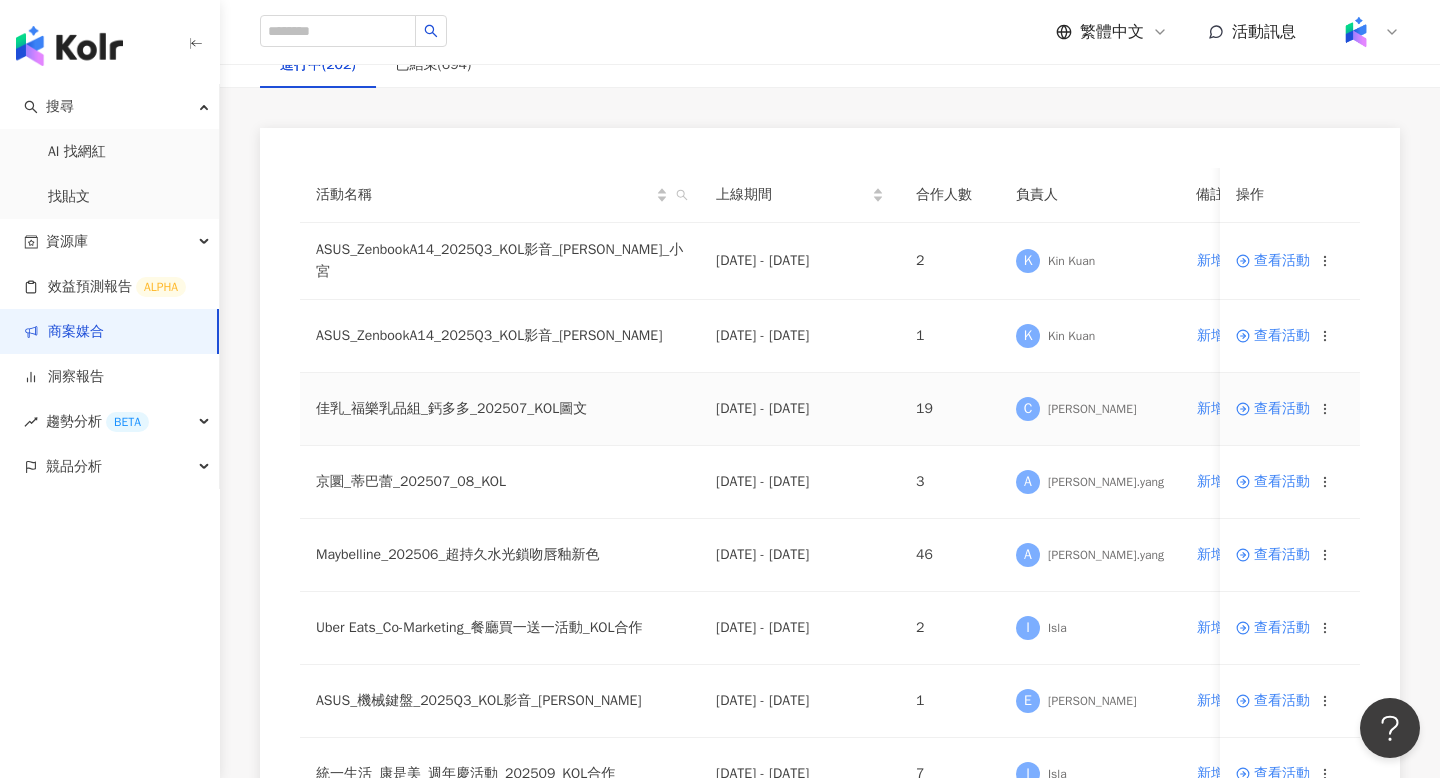 click on "查看活動" at bounding box center (1273, 409) 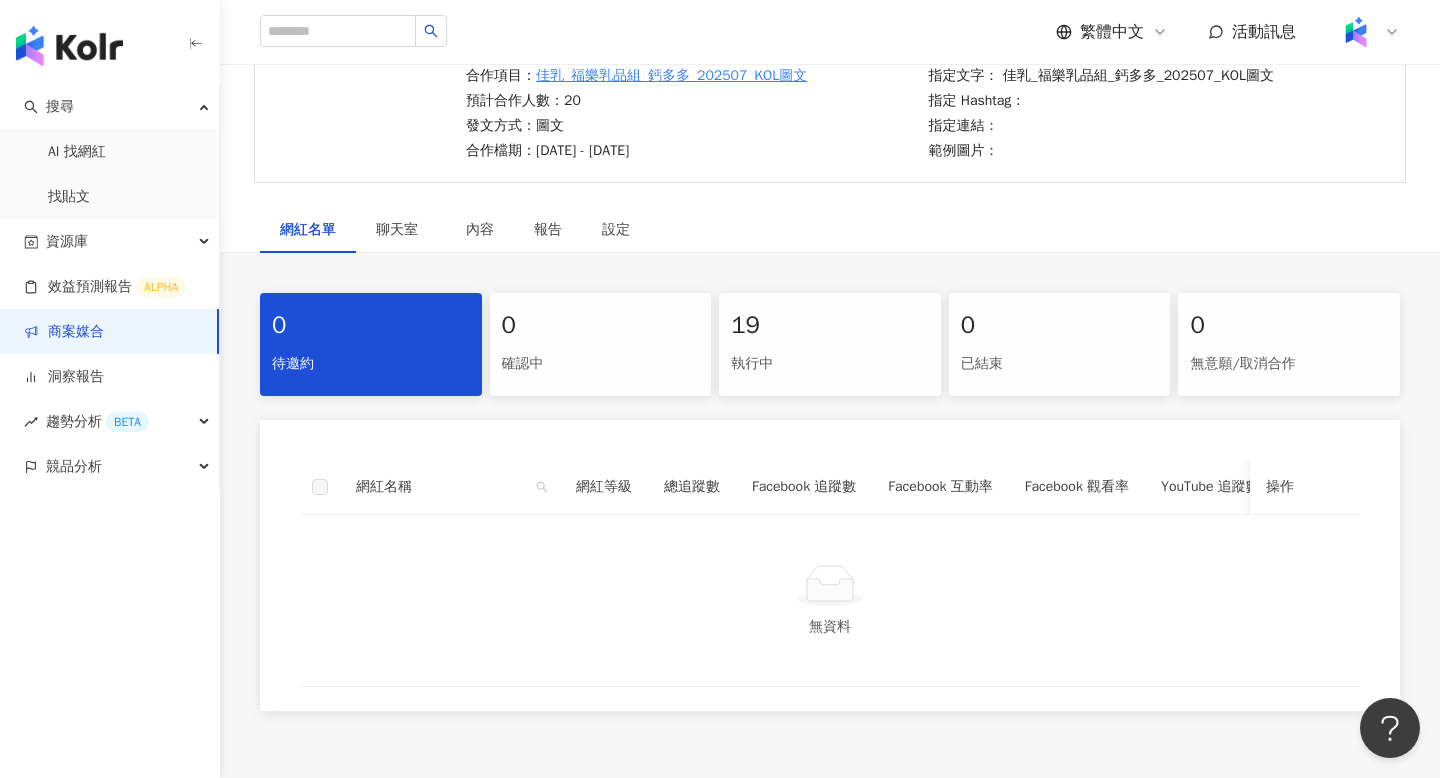 scroll, scrollTop: 222, scrollLeft: 0, axis: vertical 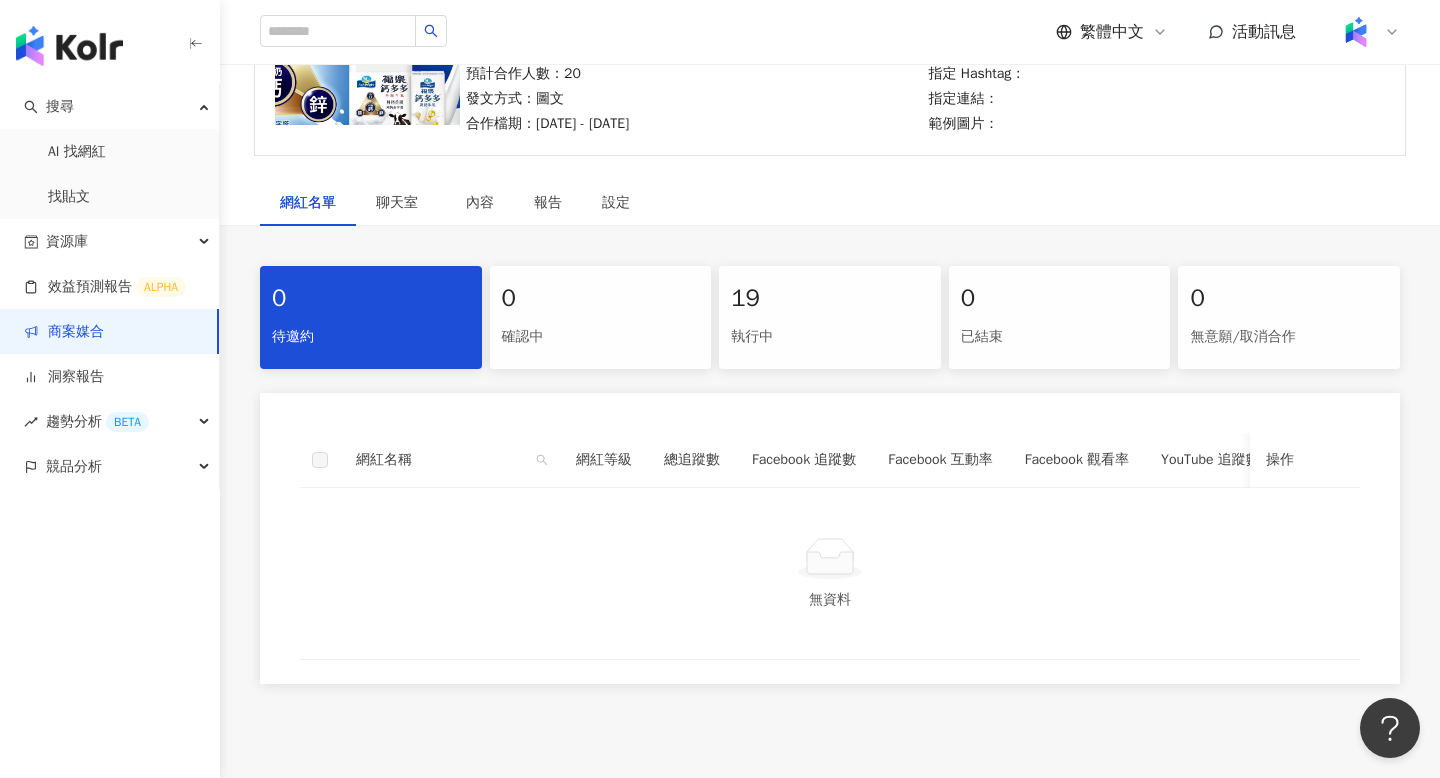 click on "19" at bounding box center (830, 299) 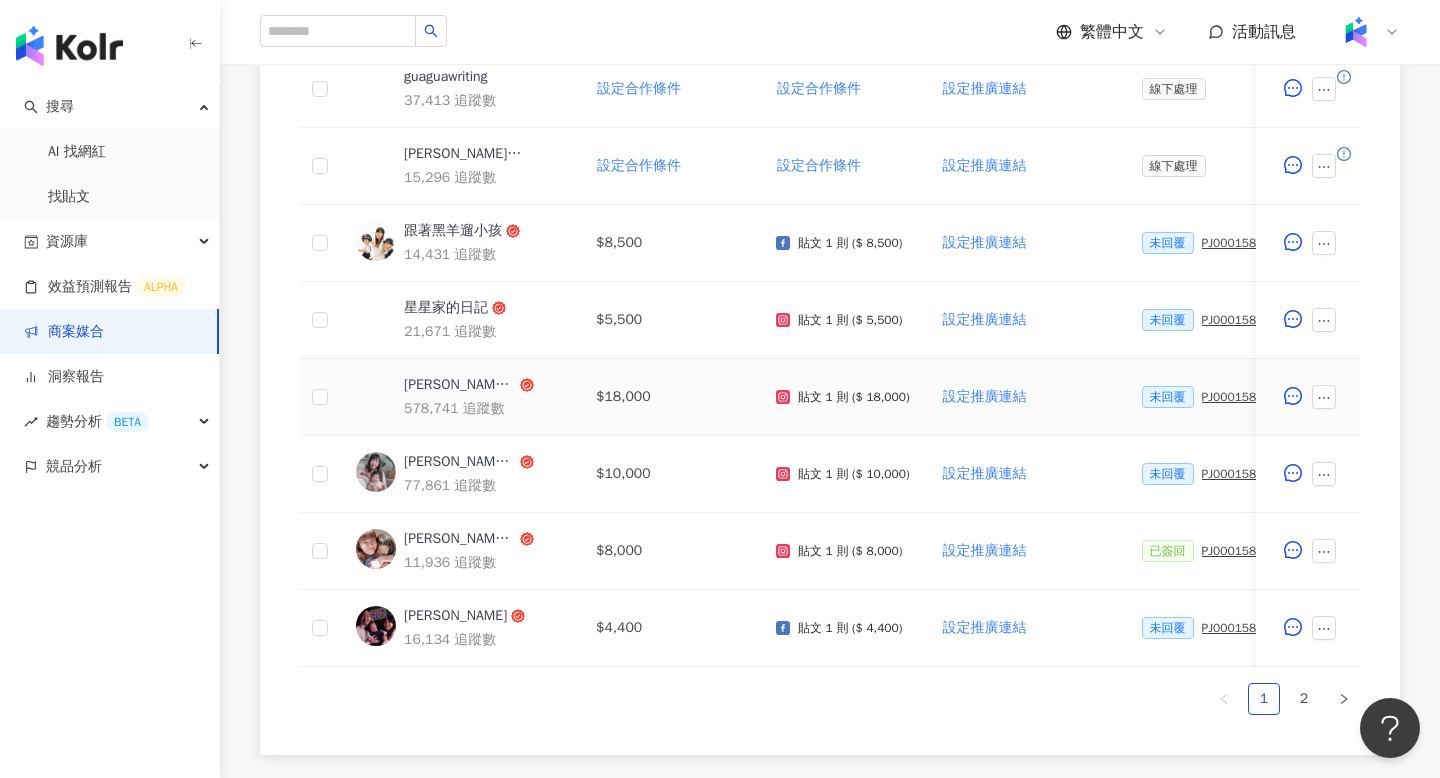 scroll, scrollTop: 856, scrollLeft: 0, axis: vertical 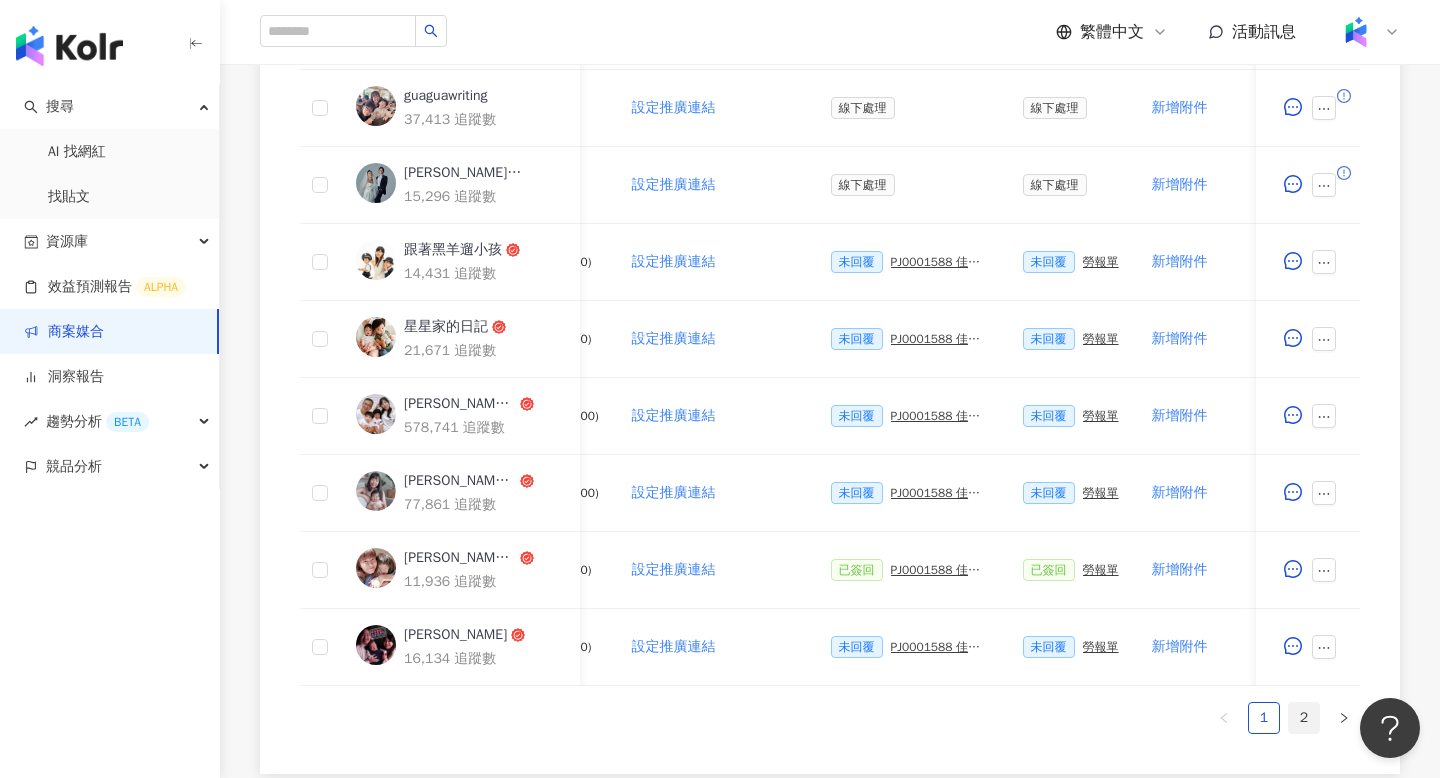 click on "2" at bounding box center [1304, 718] 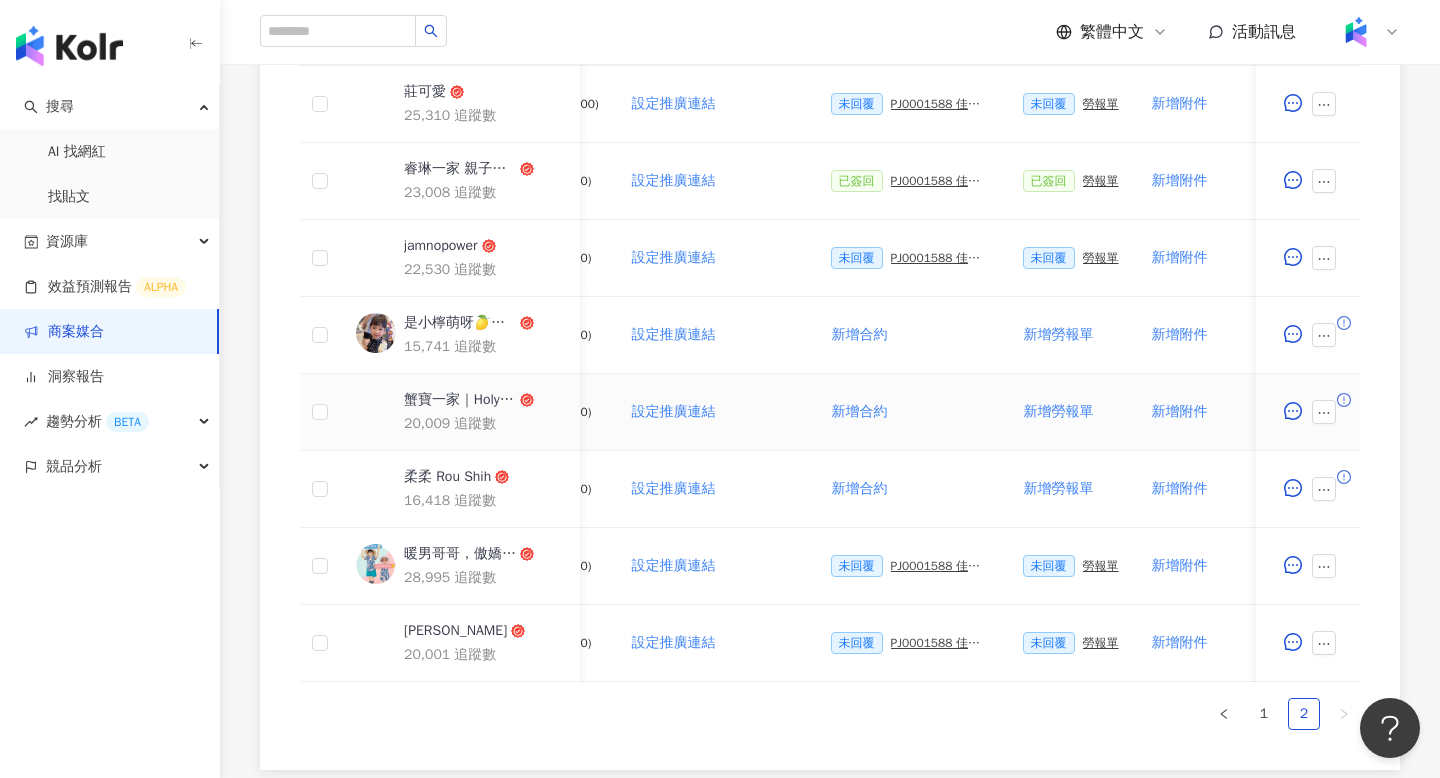 scroll, scrollTop: 755, scrollLeft: 0, axis: vertical 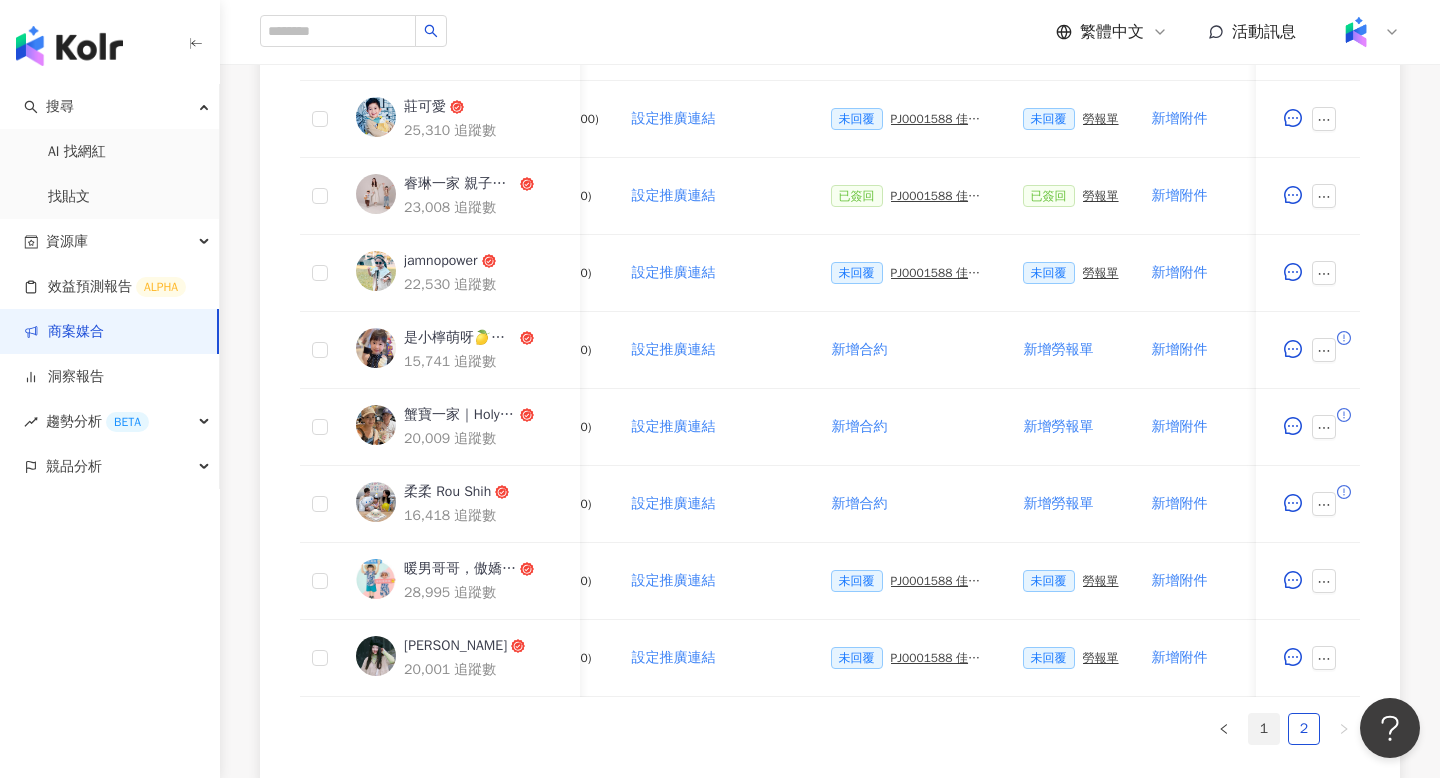 click on "1" at bounding box center [1264, 729] 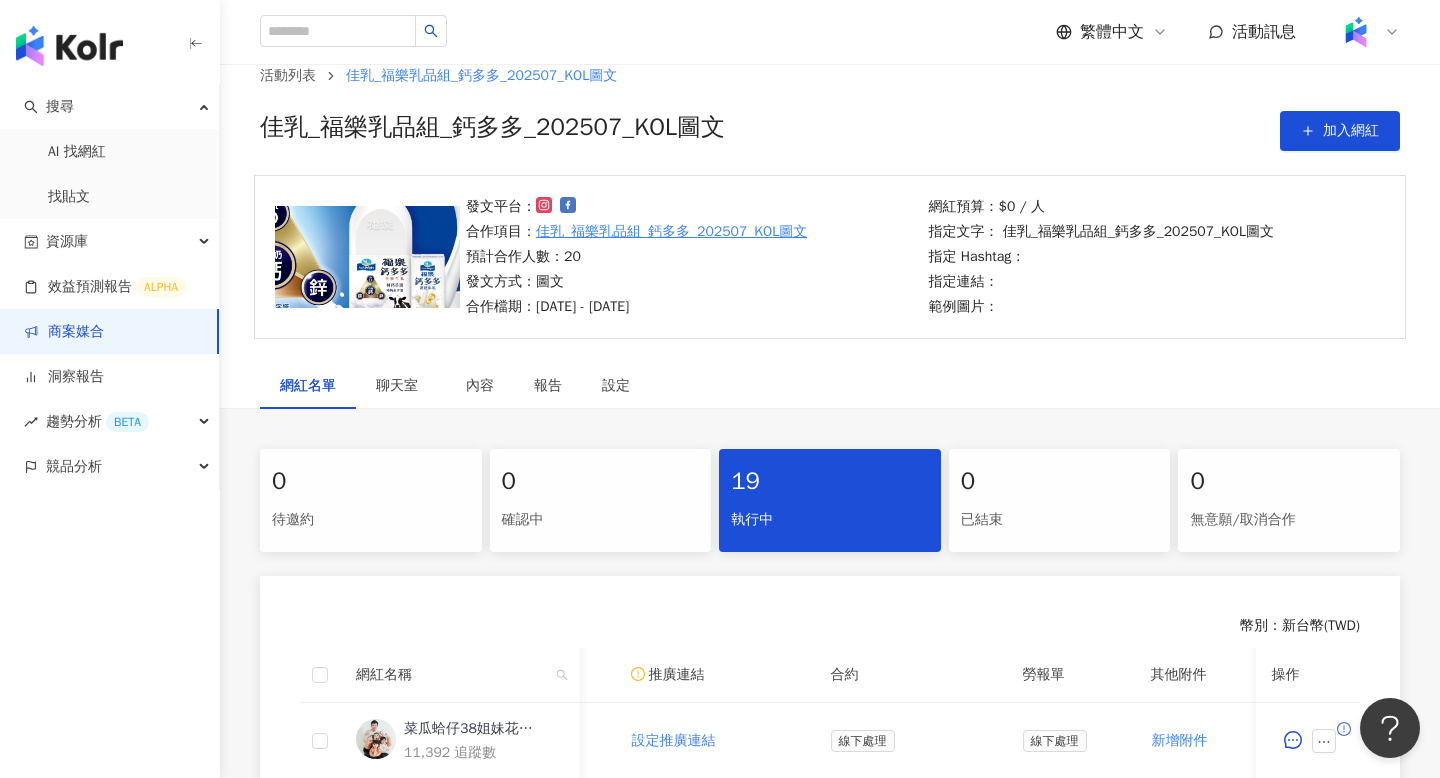 scroll, scrollTop: 0, scrollLeft: 0, axis: both 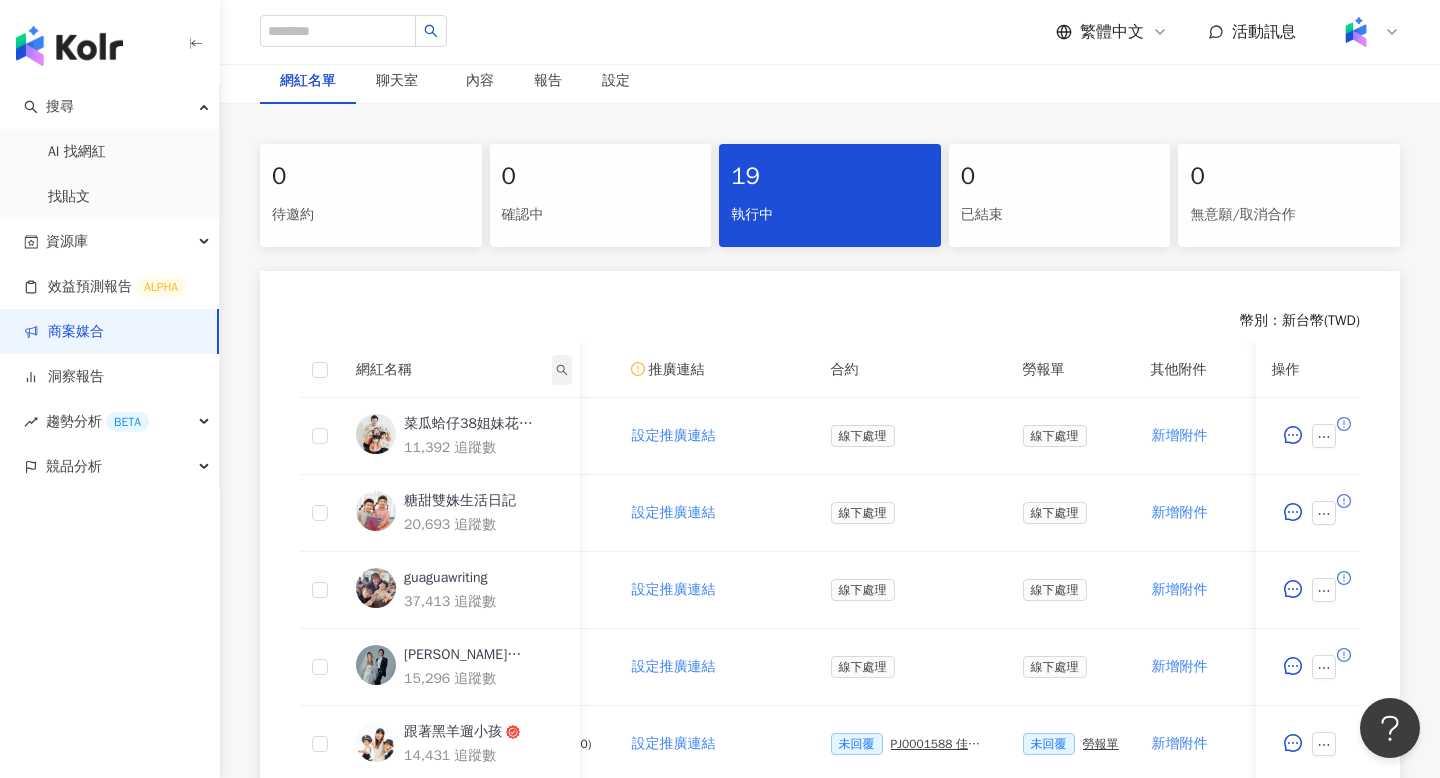 click 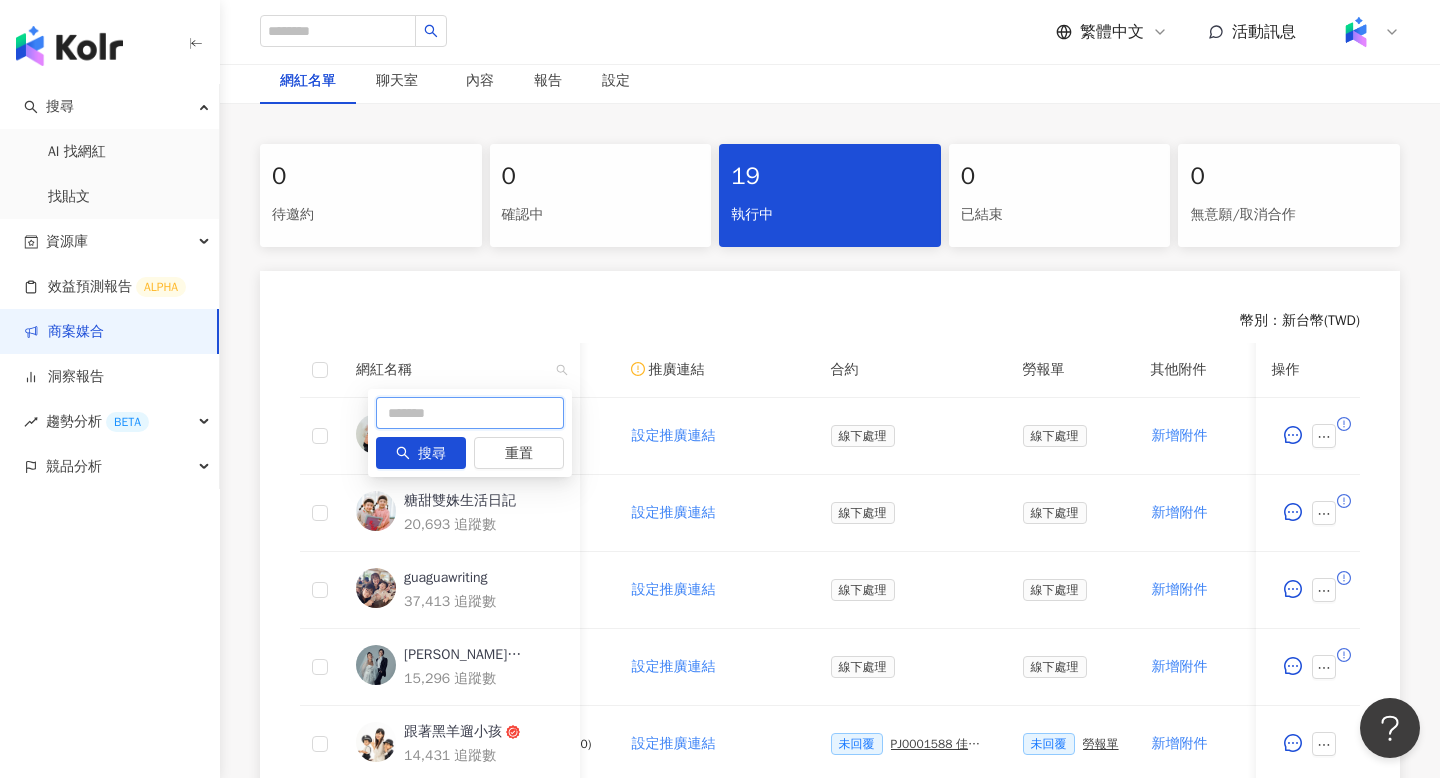 click at bounding box center [470, 413] 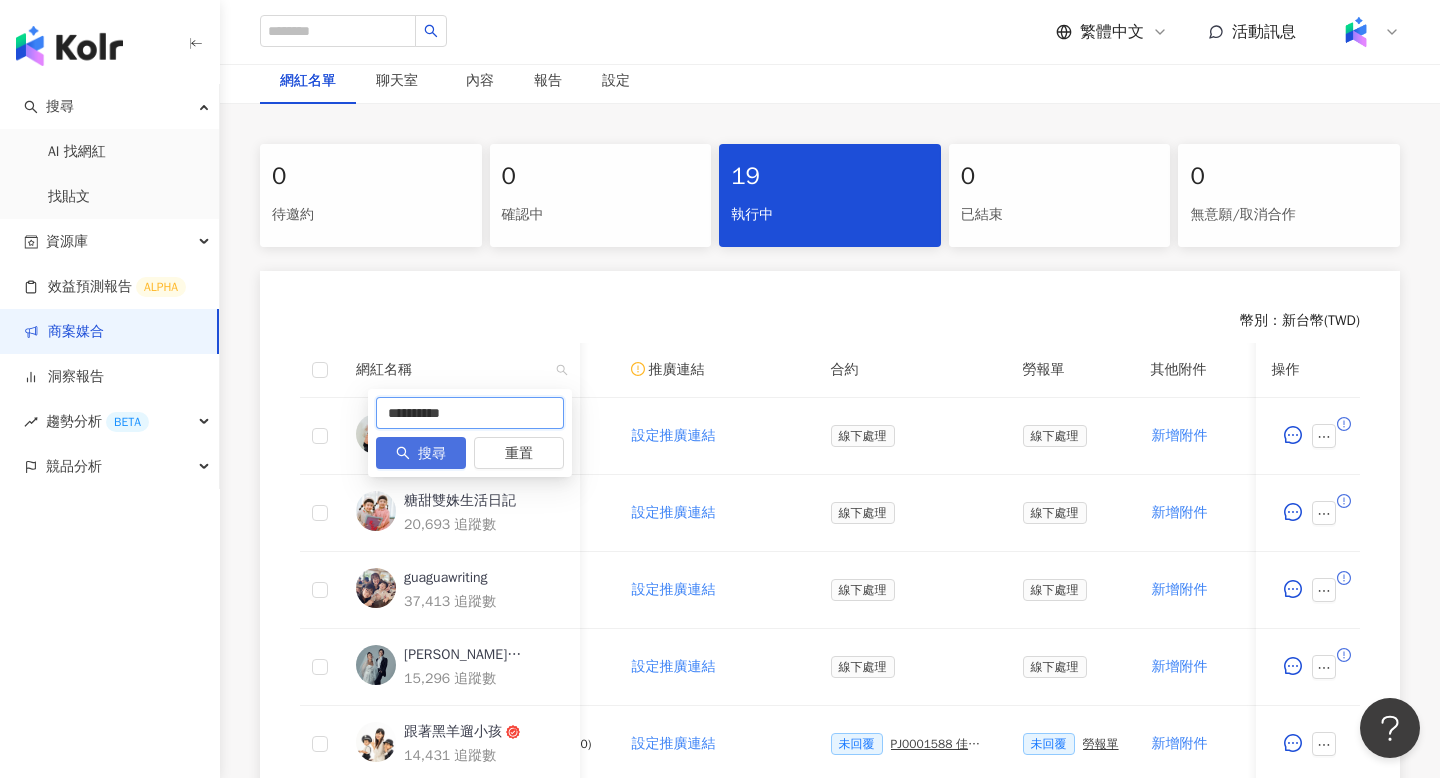 type on "**********" 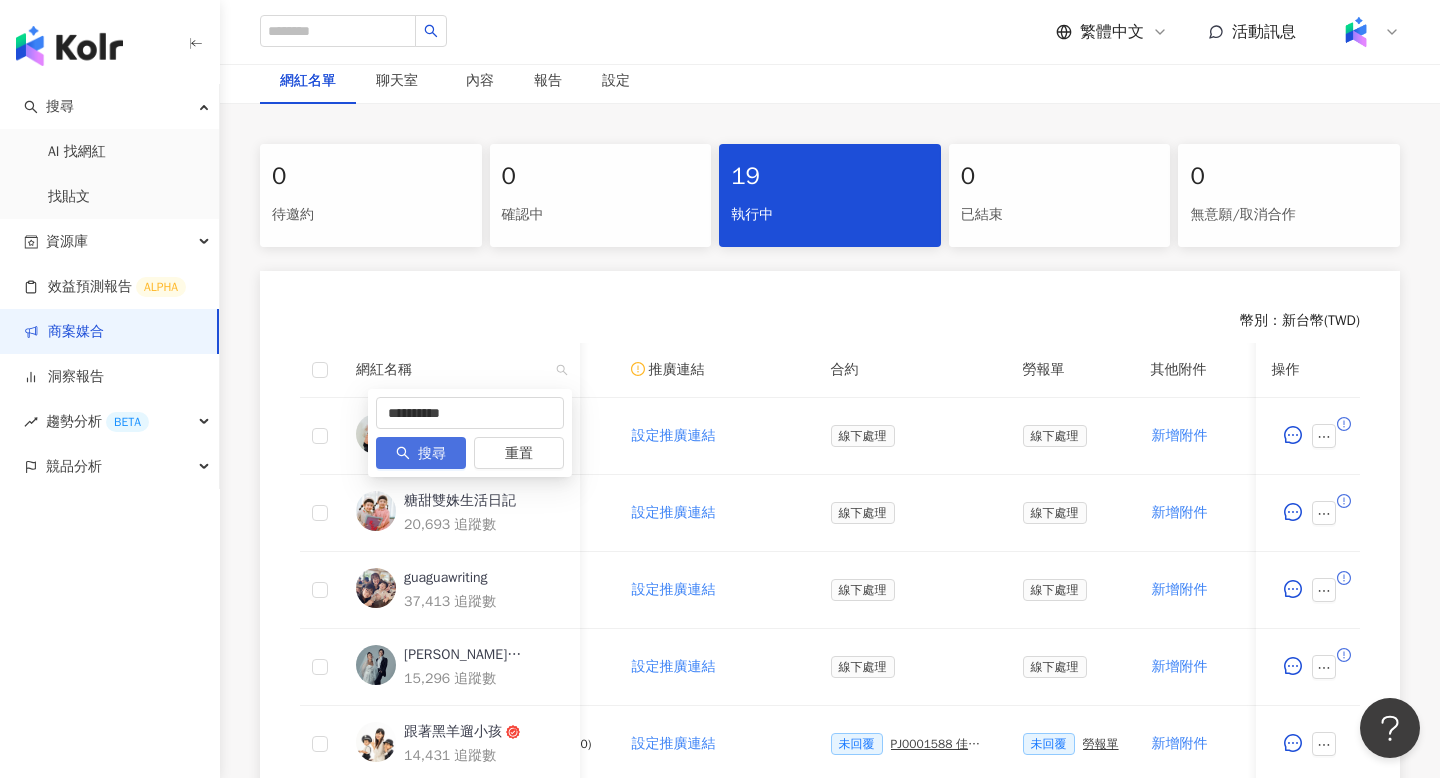 click on "搜尋" at bounding box center [432, 454] 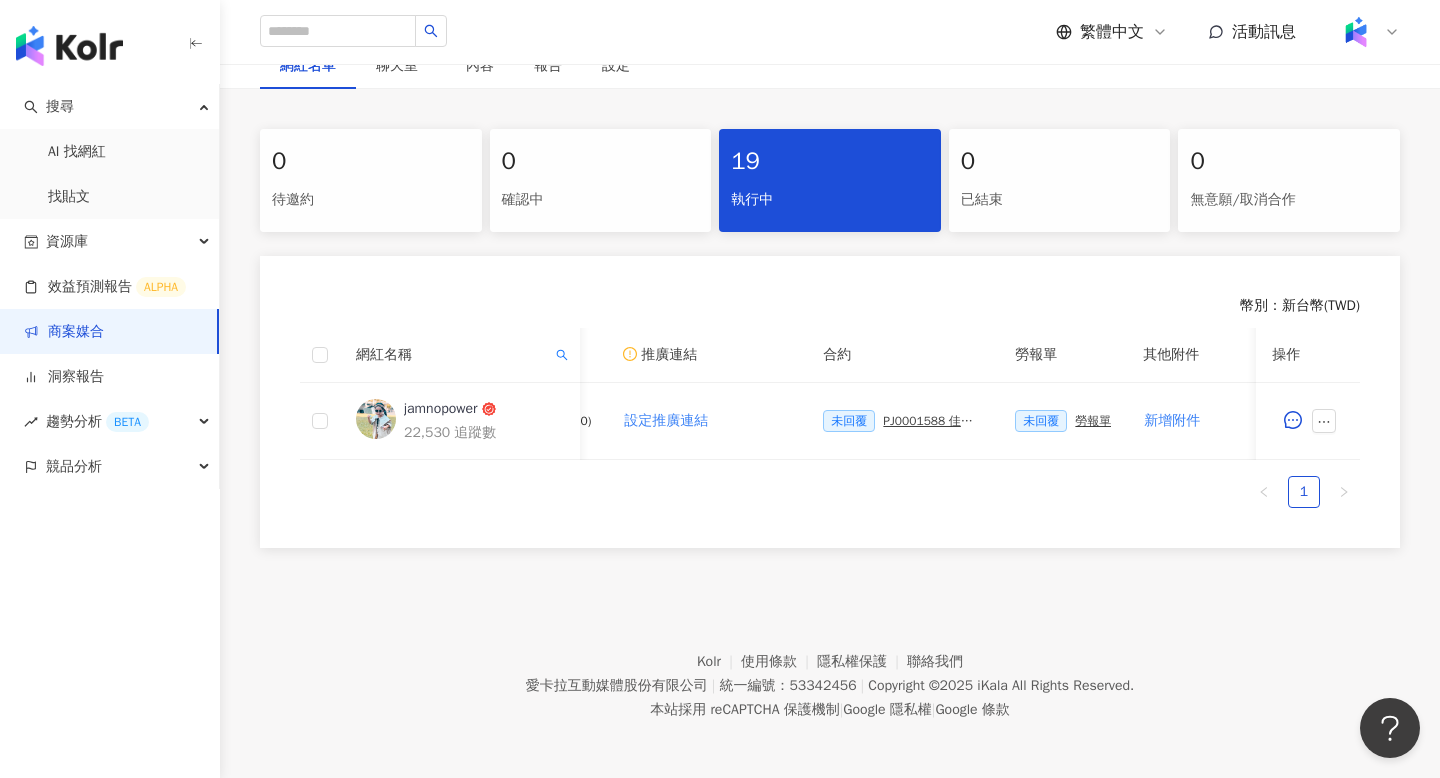 scroll, scrollTop: 361, scrollLeft: 0, axis: vertical 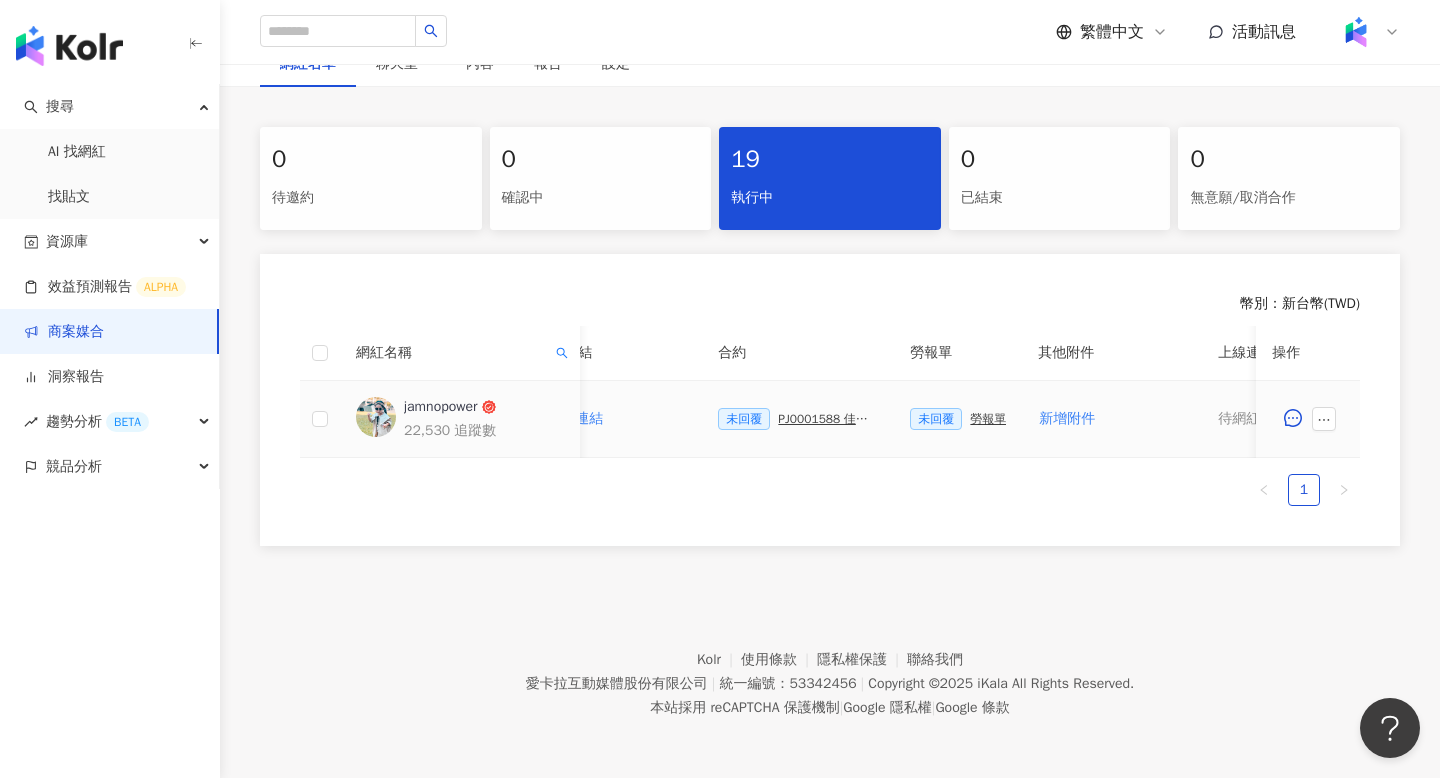 click on "未回覆 PJ0001588 佳乳_福樂乳品組_鈣多多_202507_活動確認單" at bounding box center (798, 419) 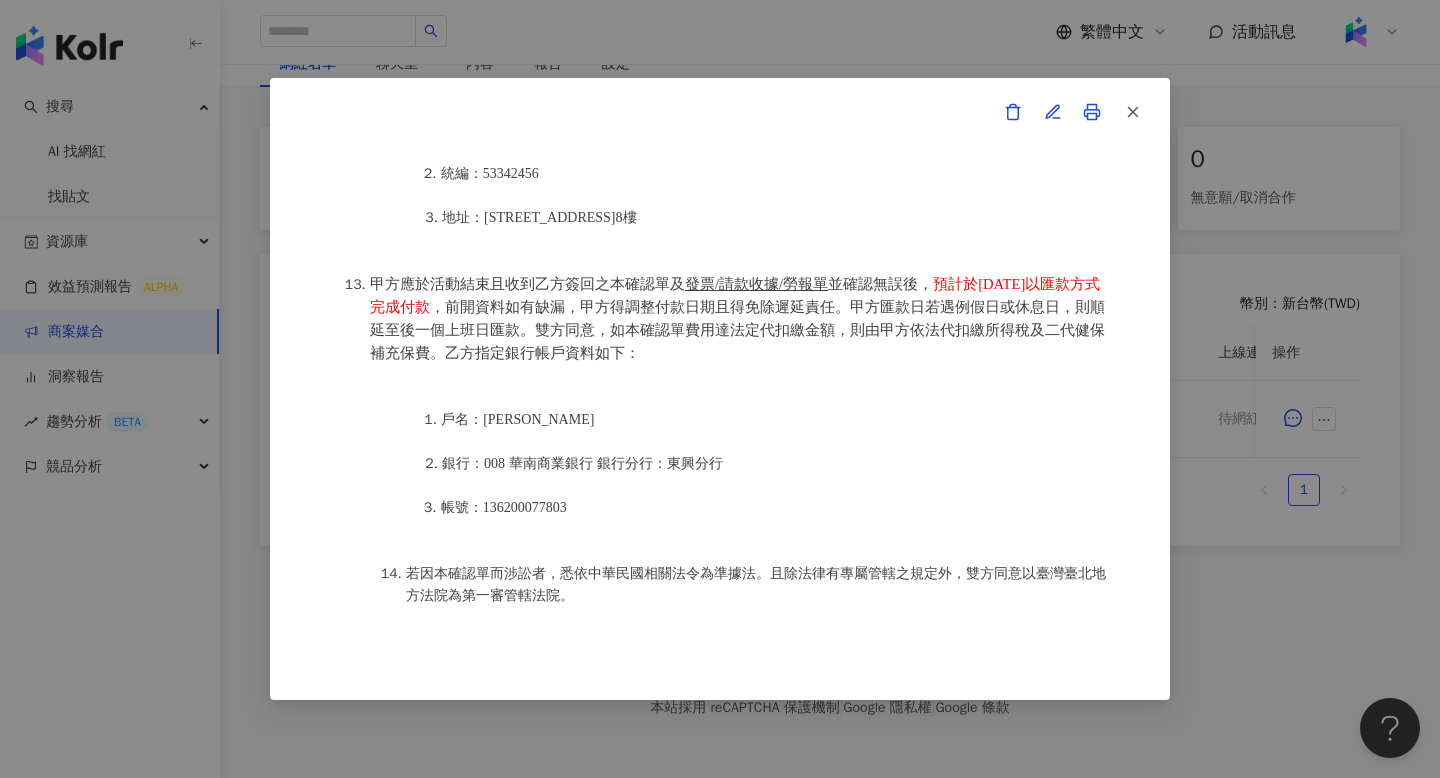 scroll, scrollTop: 2508, scrollLeft: 0, axis: vertical 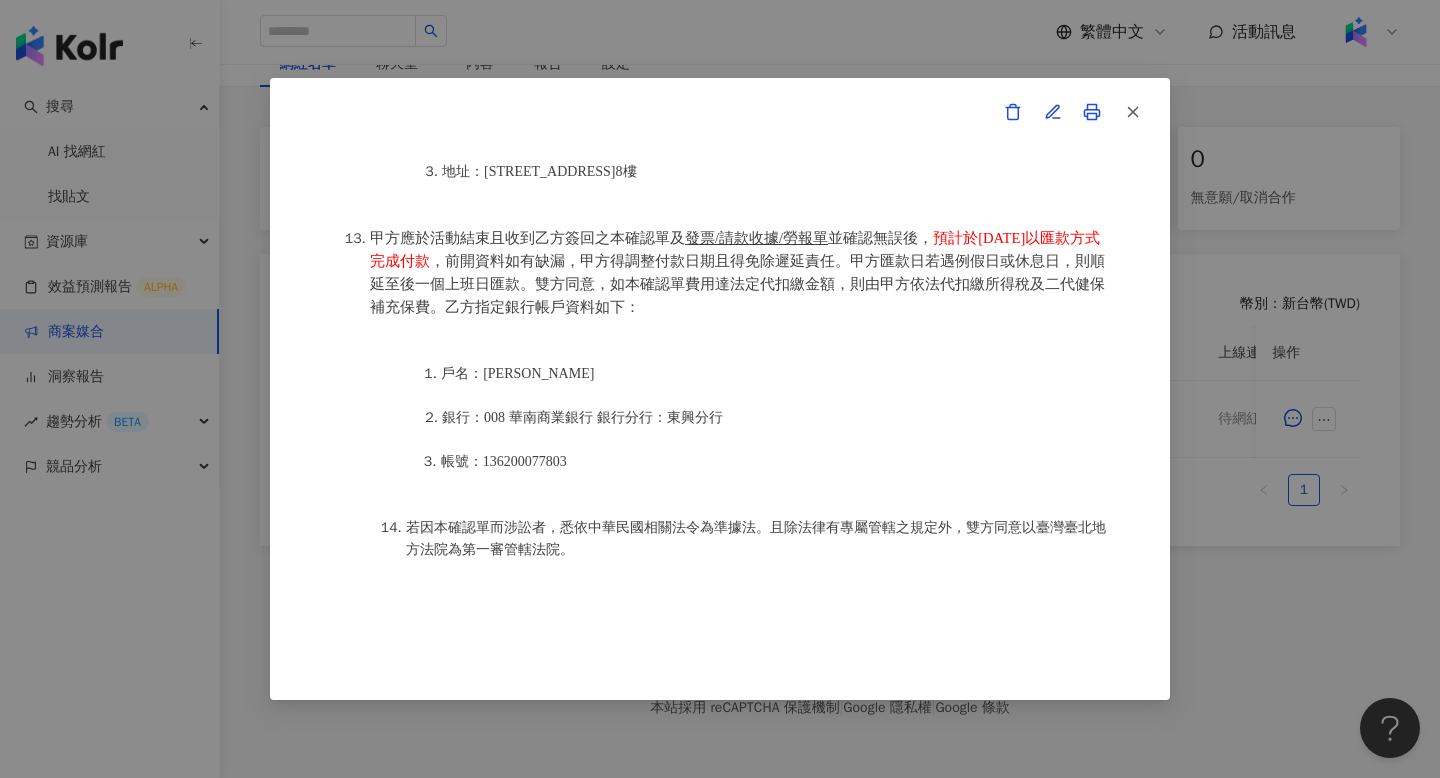 click on "活動確認單
約定雙方
甲方名稱：愛卡拉互動媒體股份有限公司
甲方負責人：程世嘉
甲方統一編號：53342456
甲方地址：104 台北市中山區南京東路二段167號8樓
甲方專案負責人：林宛璇Carol Lin
甲方專案負責人電話：02 8768 1110
甲方專案負責人 Email：carol.lin@ikala.ai
乙方名稱：陳媗妤
乙方地址：新北市土城區日和街23號3F
乙方統一編號/身分證字號：U221417872
專案活動期間：2025年07月09日至2025年09月30日
費用（新台幣，含稅)： 8000
約定條款
陳媗妤(以下簡稱乙方)保證有權簽署本確認單，簽署後即表示上列專案合作人員接受與愛卡拉互動媒體股份有限公司(以下簡稱甲方)簽署之活動確認單，並同意執行雙方所約定之合作項目。
簽署本確認單後，雙方需遵從 佳乳_福樂乳品組_鈣多多_202507_KOL圖文 專案活動條件，不得取消確認單或中途終止。" at bounding box center (720, 389) 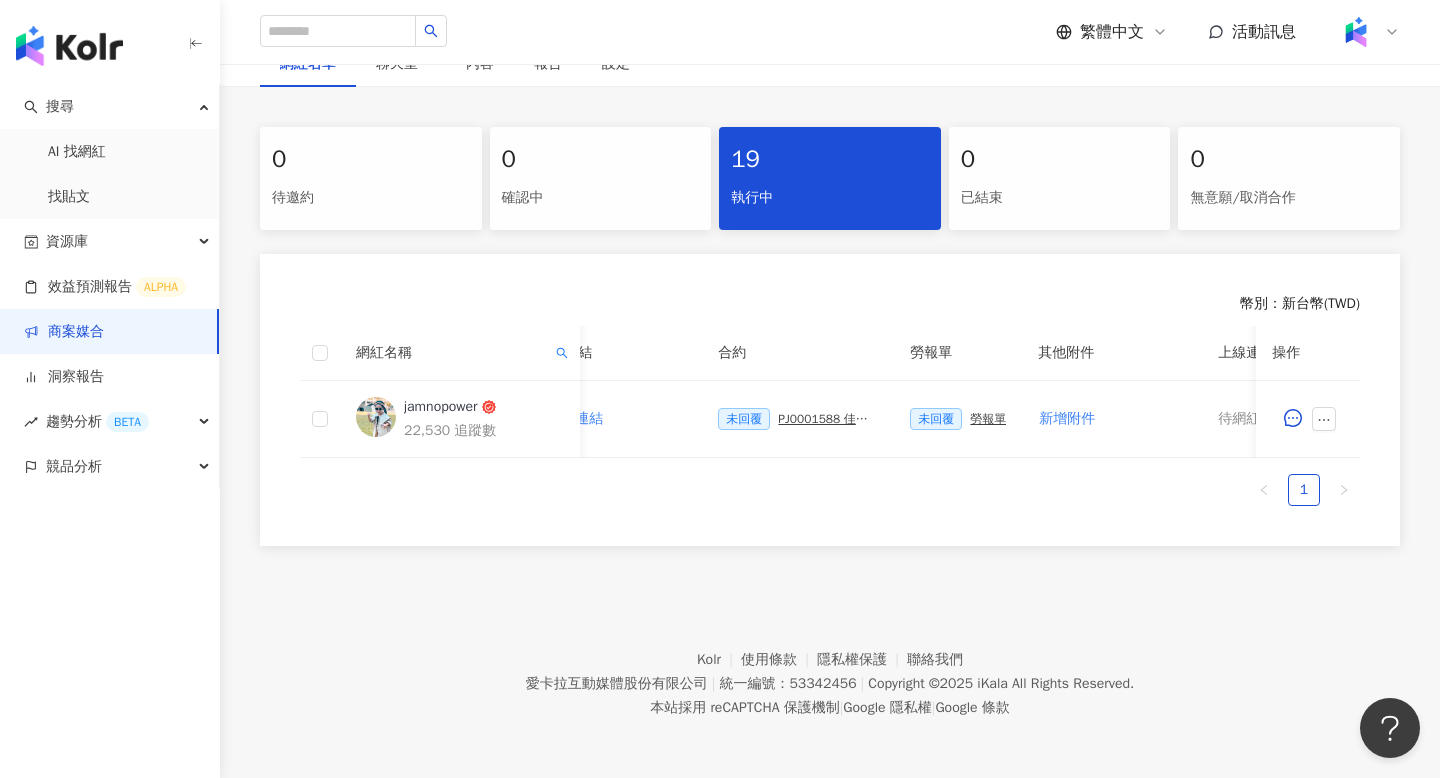 click on "19" at bounding box center (830, 160) 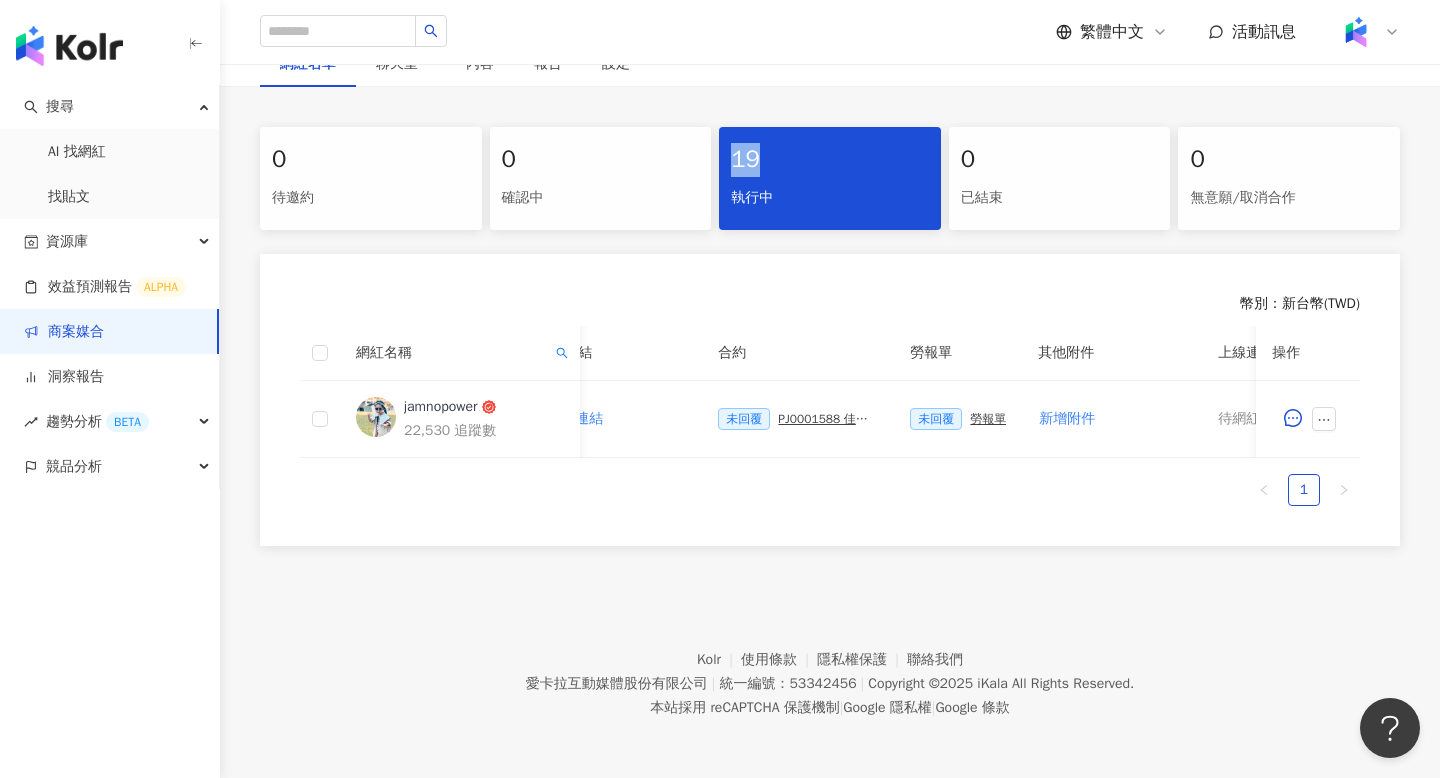 click on "19" at bounding box center [830, 160] 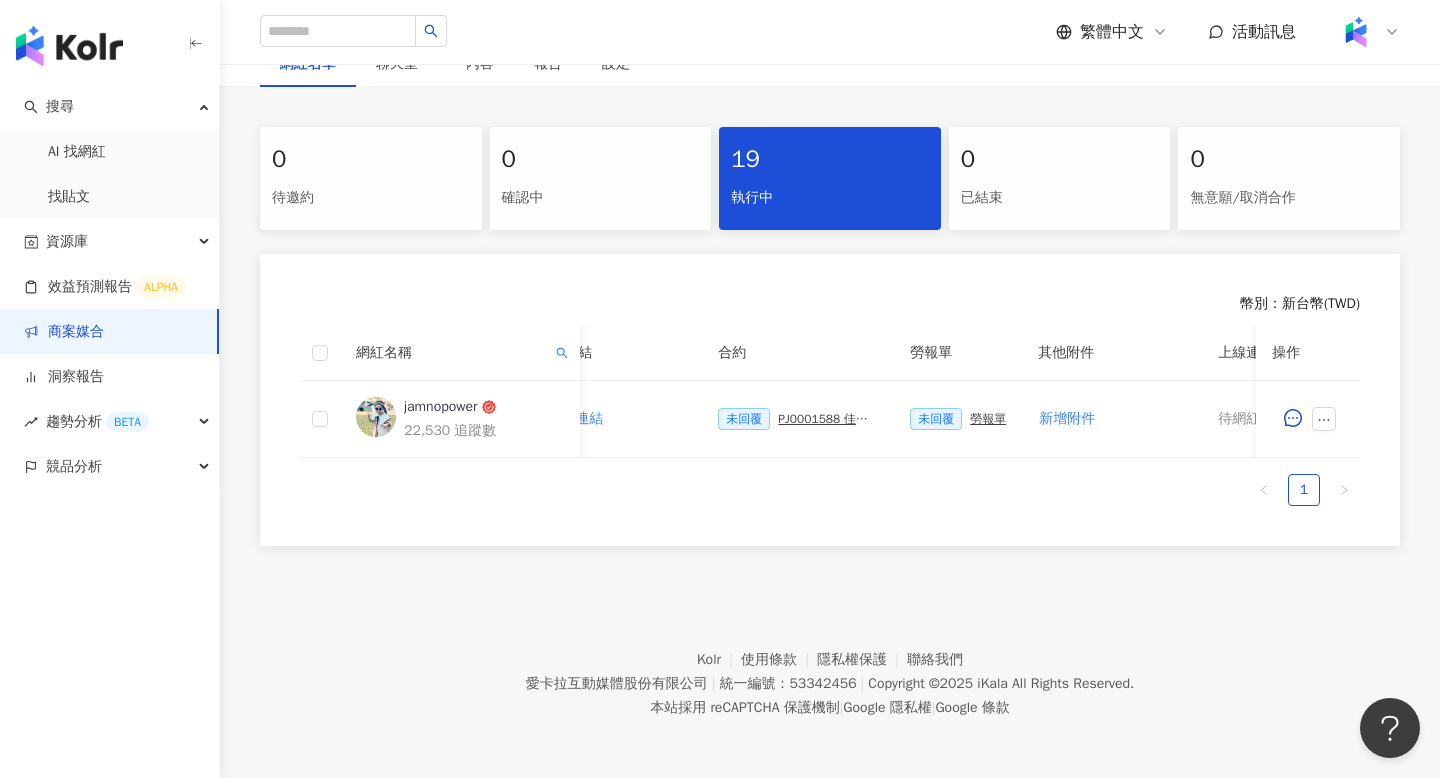 click on "執行中" at bounding box center [830, 198] 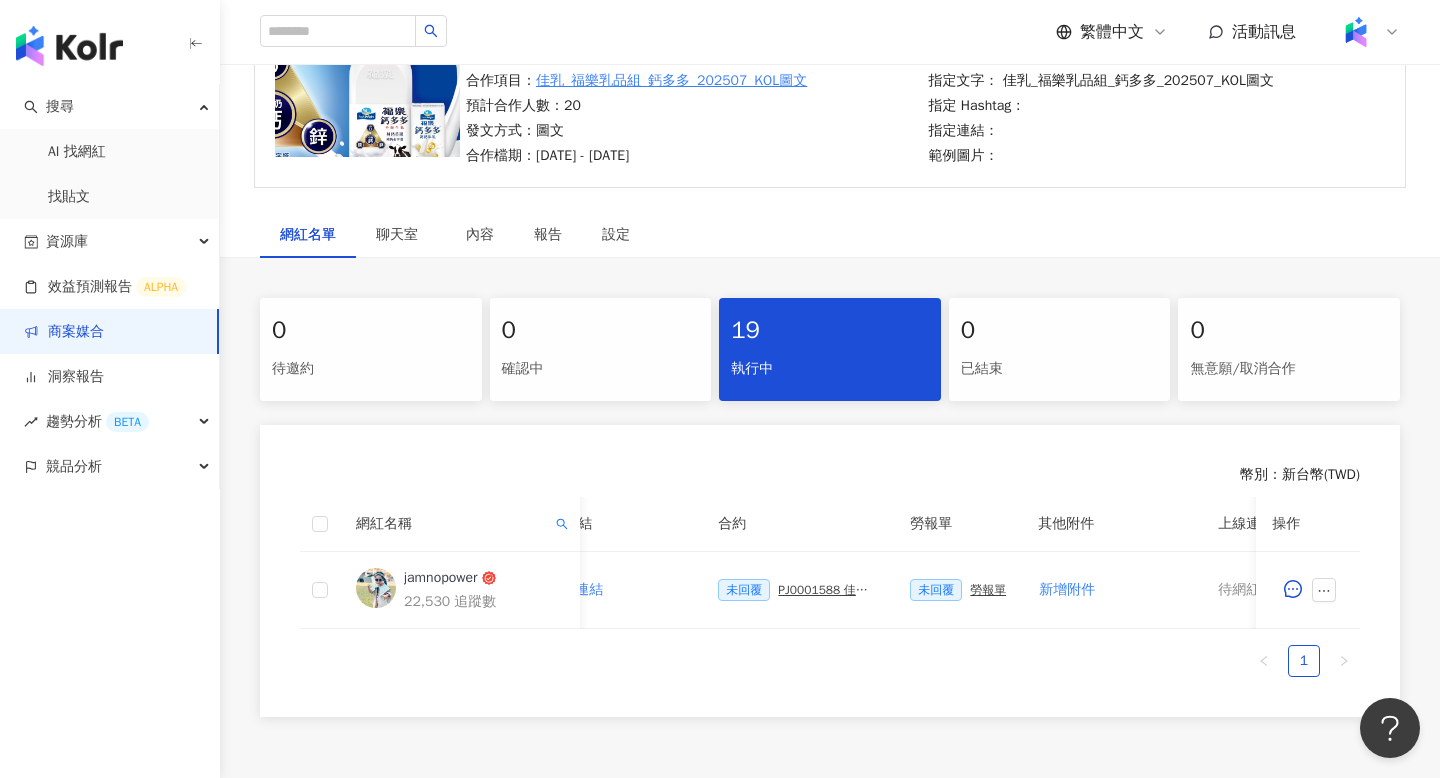 scroll, scrollTop: 177, scrollLeft: 0, axis: vertical 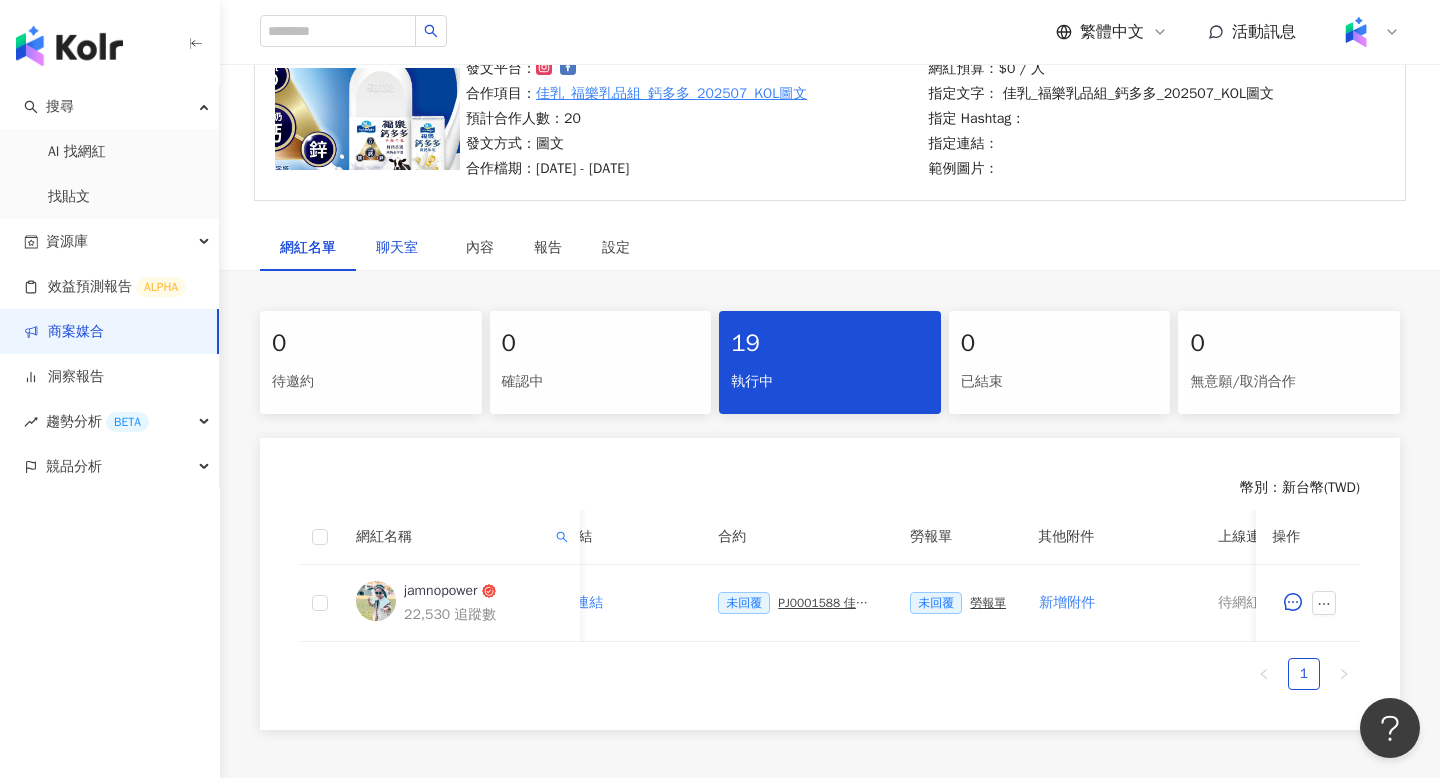 click on "聊天室" at bounding box center (401, 248) 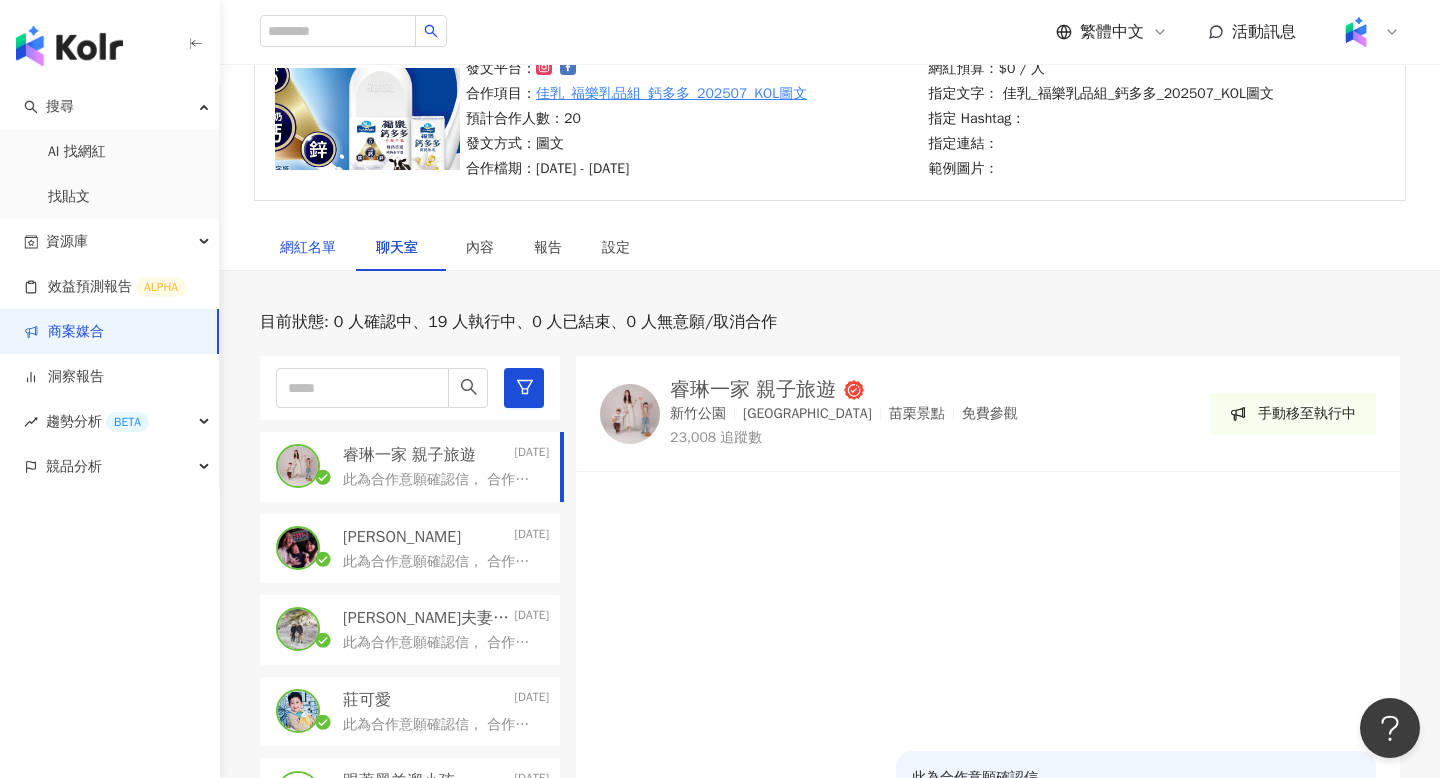 click on "網紅名單" at bounding box center (308, 248) 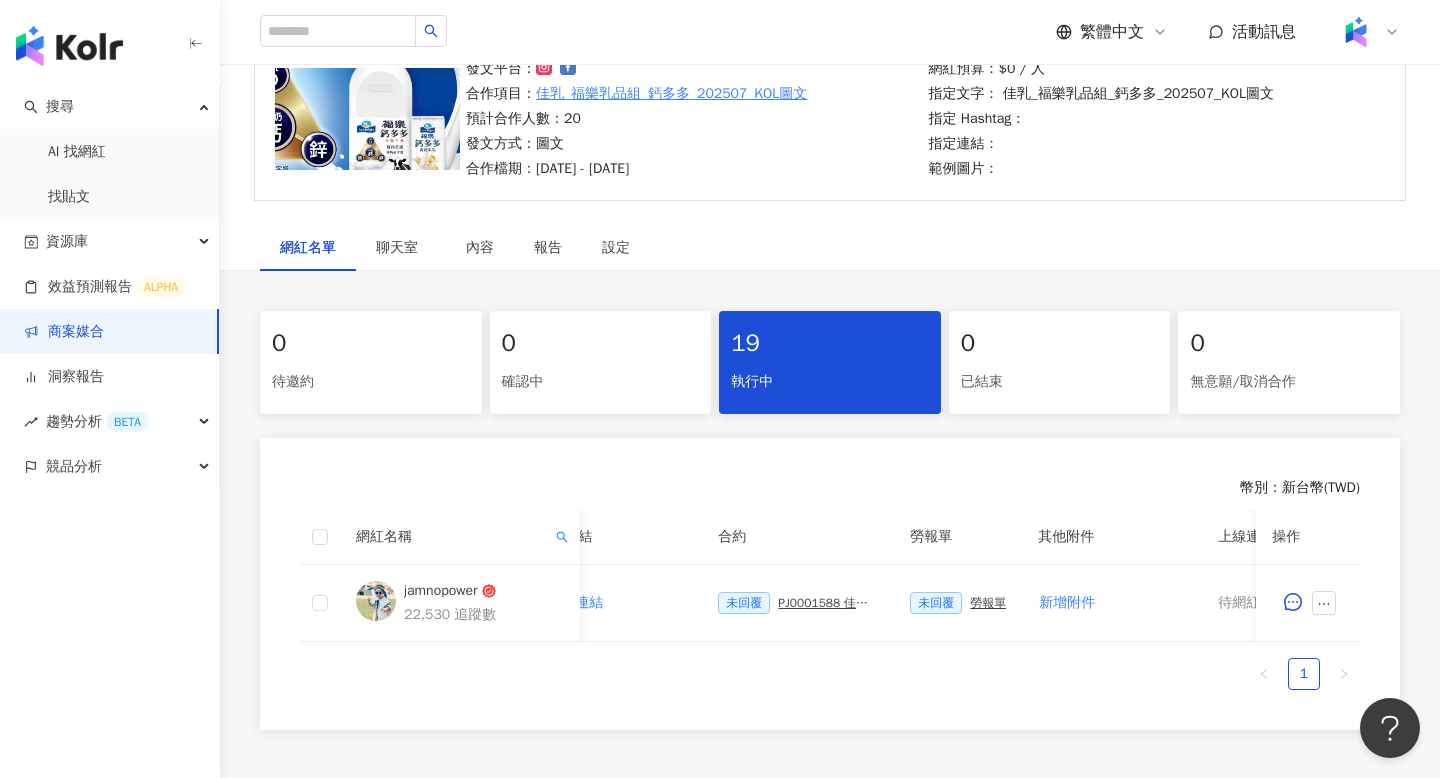 scroll, scrollTop: 344, scrollLeft: 0, axis: vertical 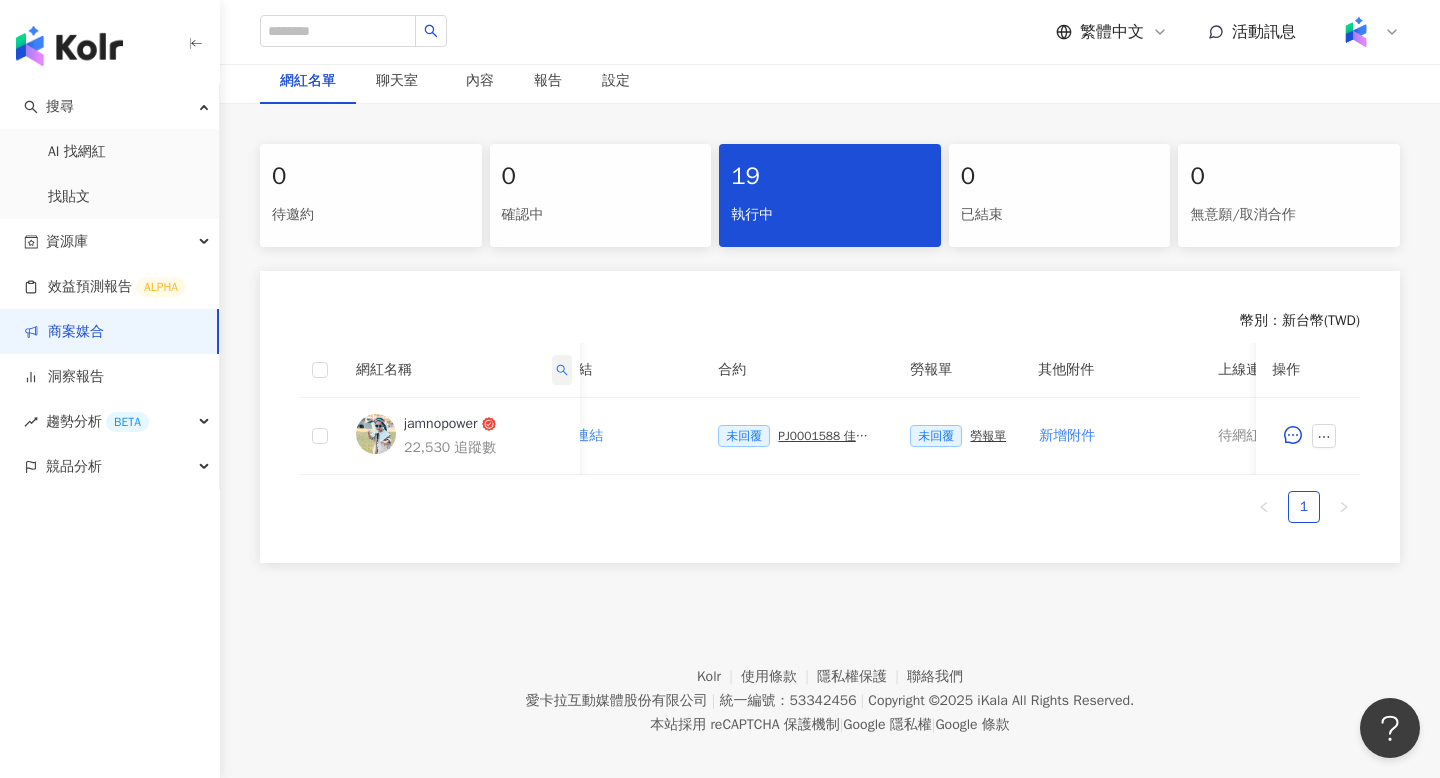 click at bounding box center (562, 370) 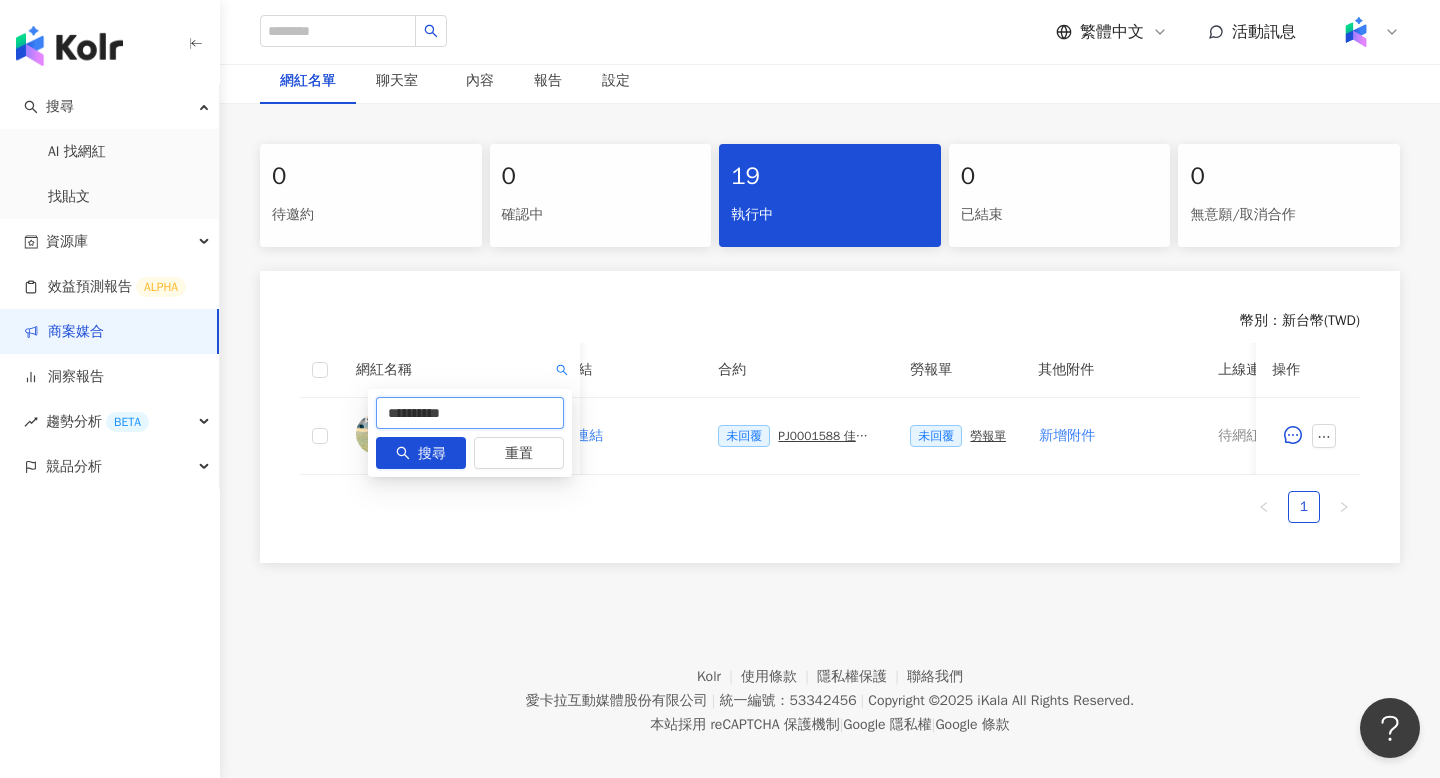 click on "**********" at bounding box center (470, 413) 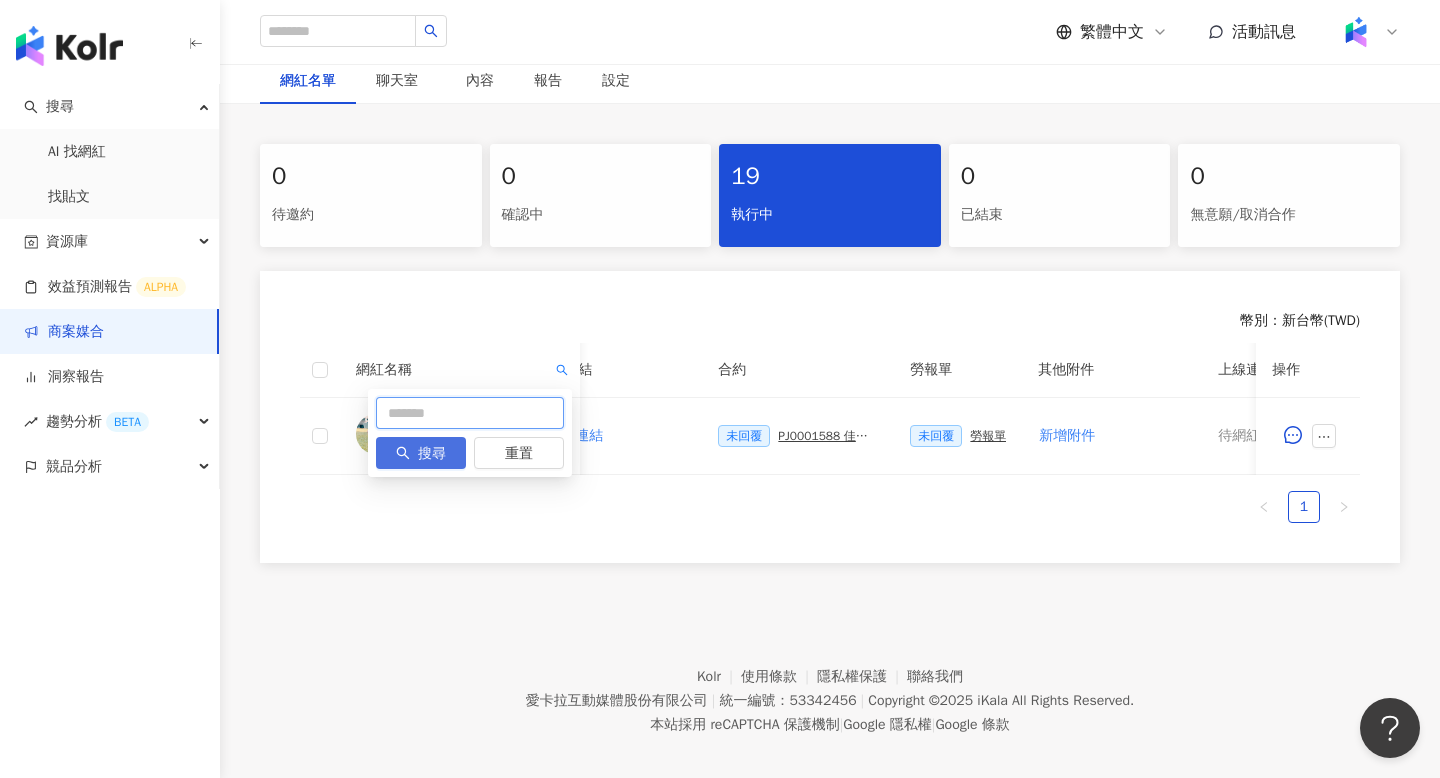 type 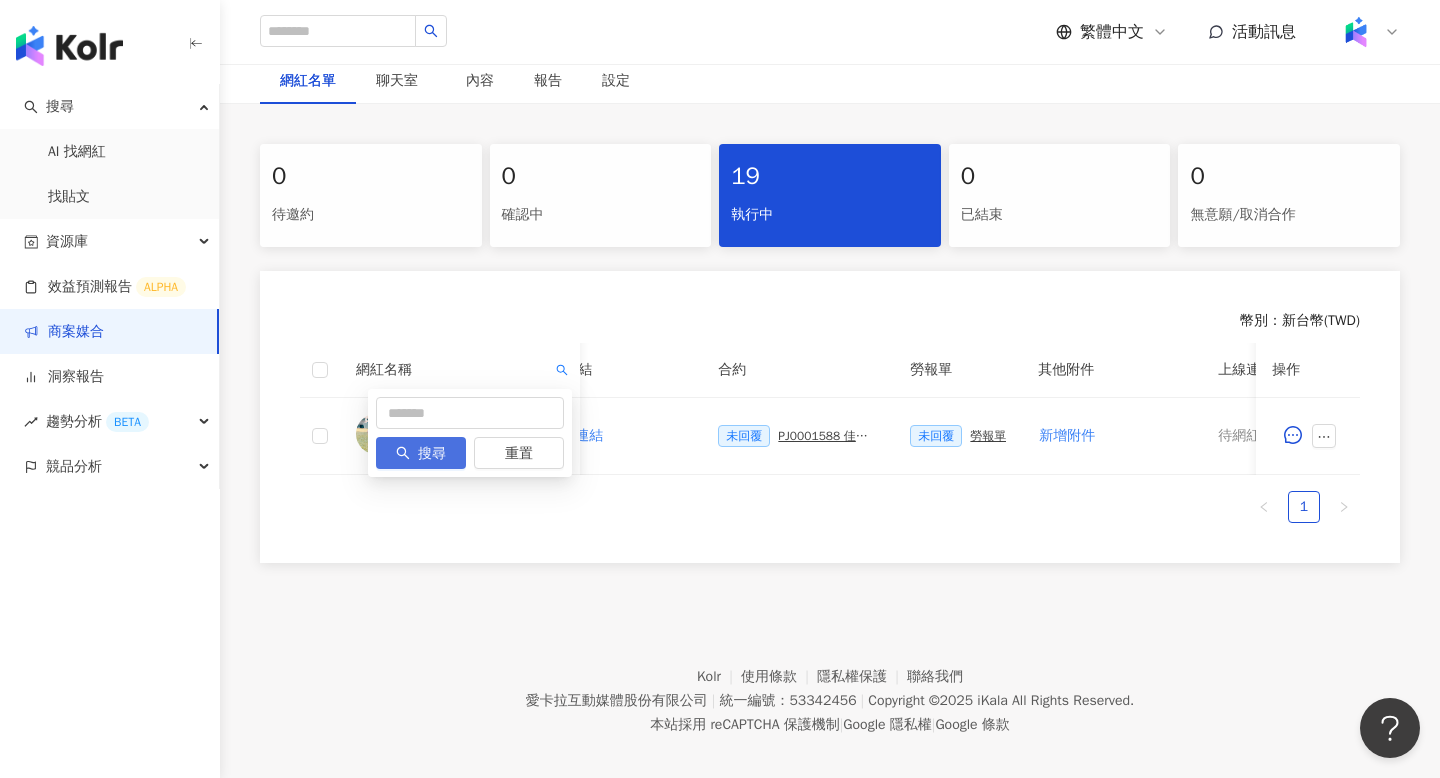 click on "搜尋" at bounding box center [421, 453] 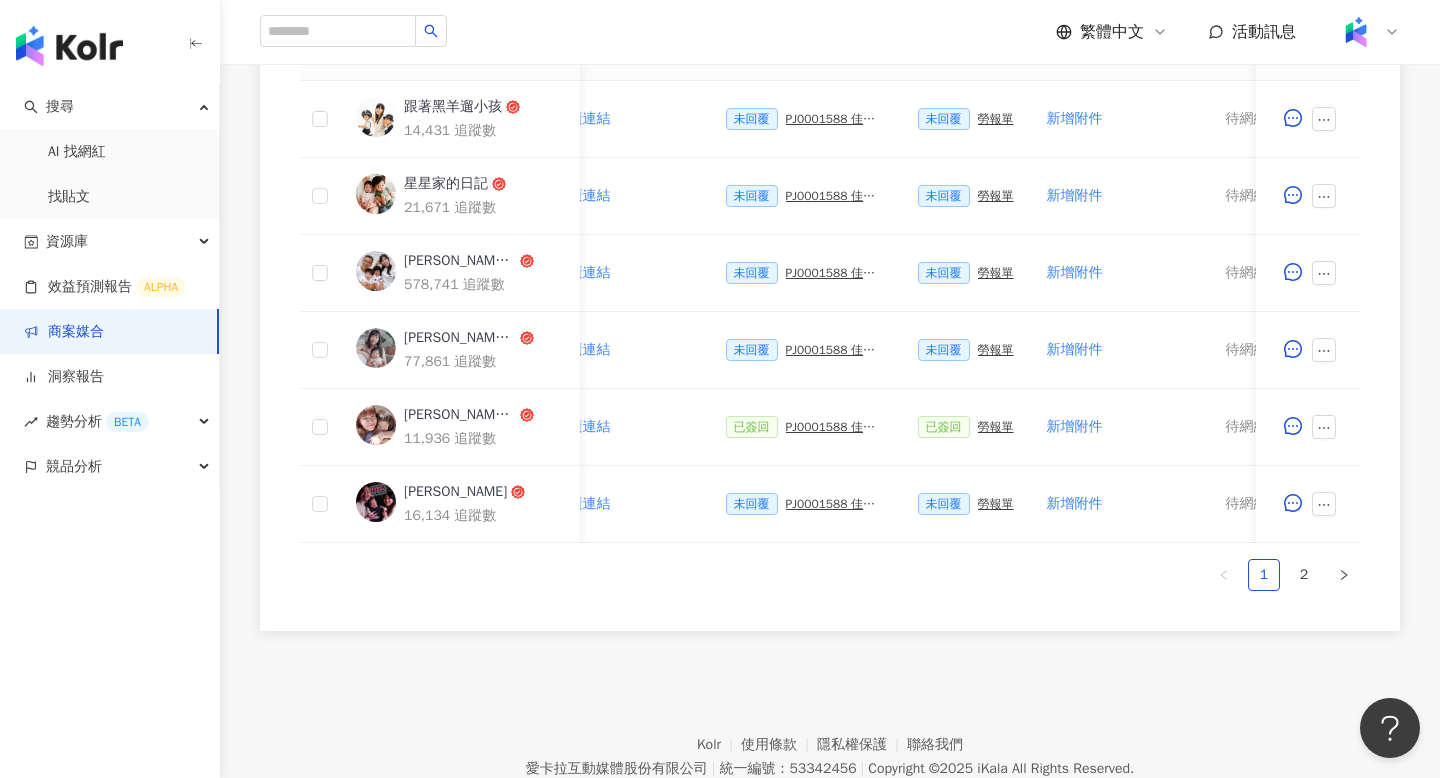 scroll, scrollTop: 970, scrollLeft: 0, axis: vertical 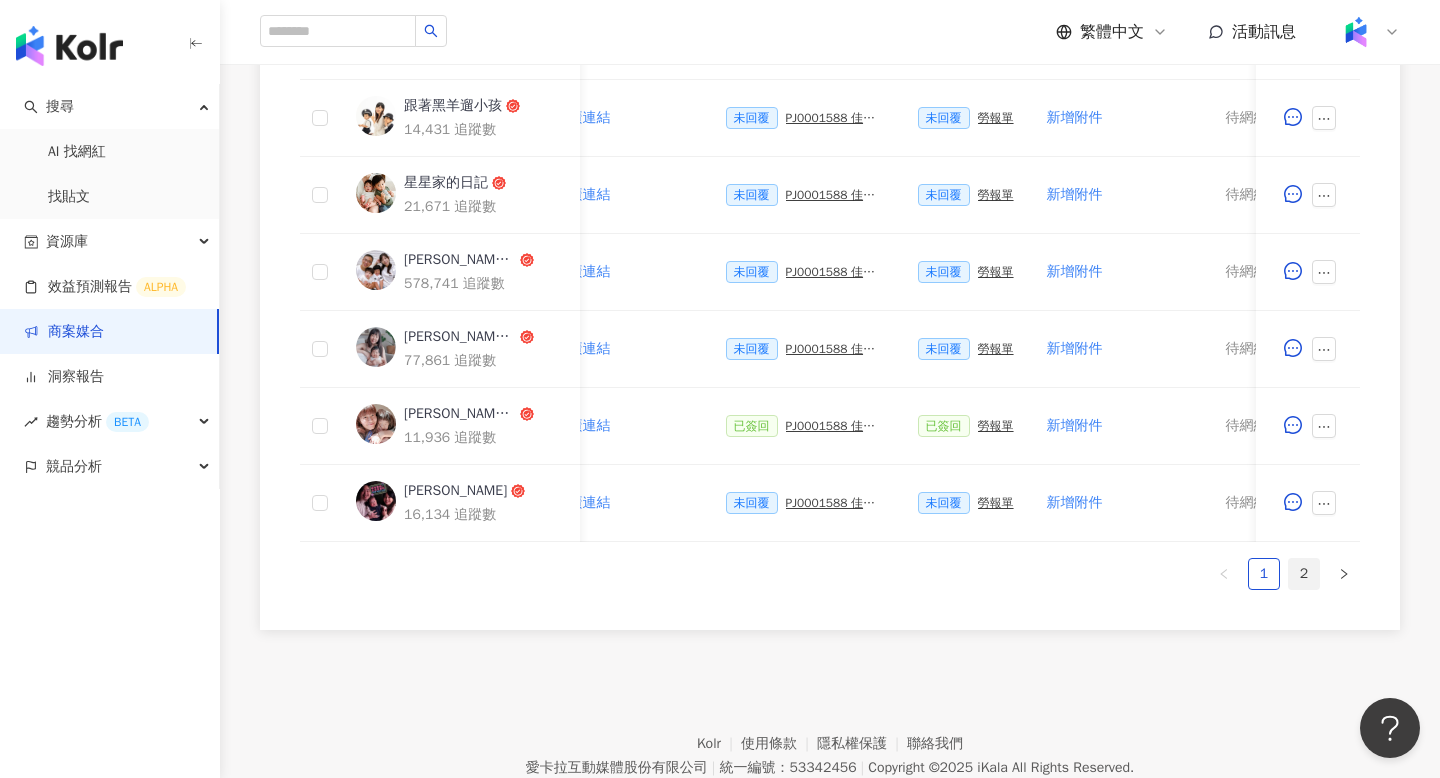 click on "2" at bounding box center (1304, 574) 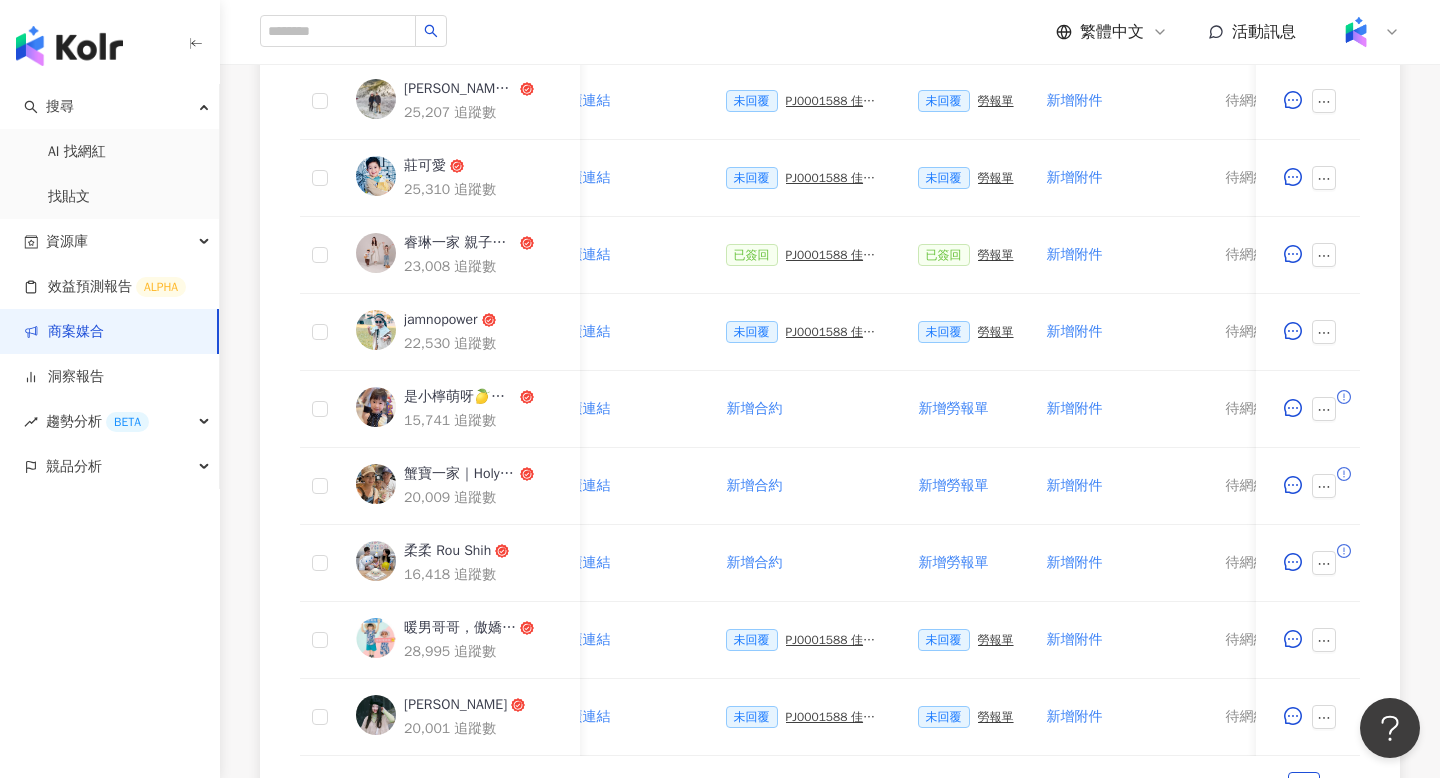 scroll, scrollTop: 678, scrollLeft: 0, axis: vertical 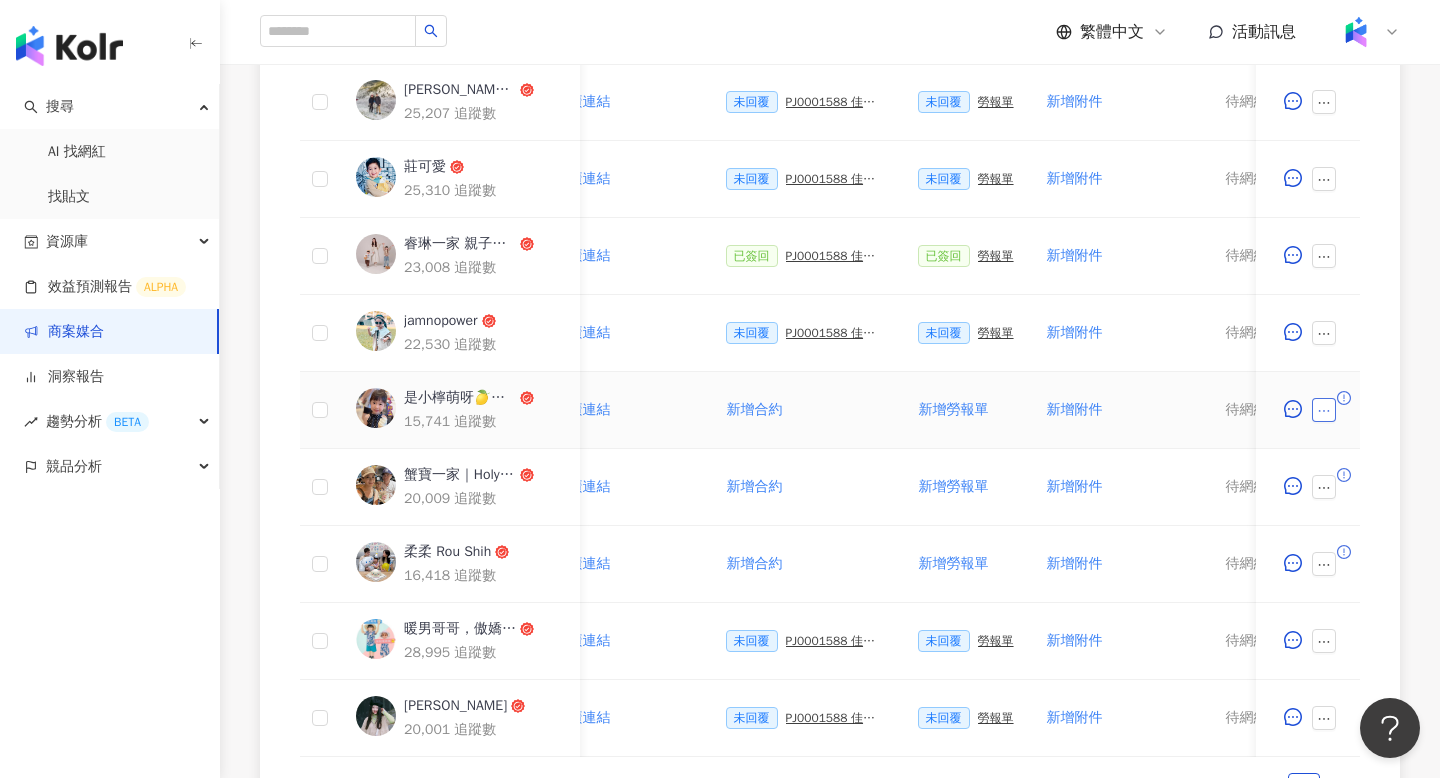 click 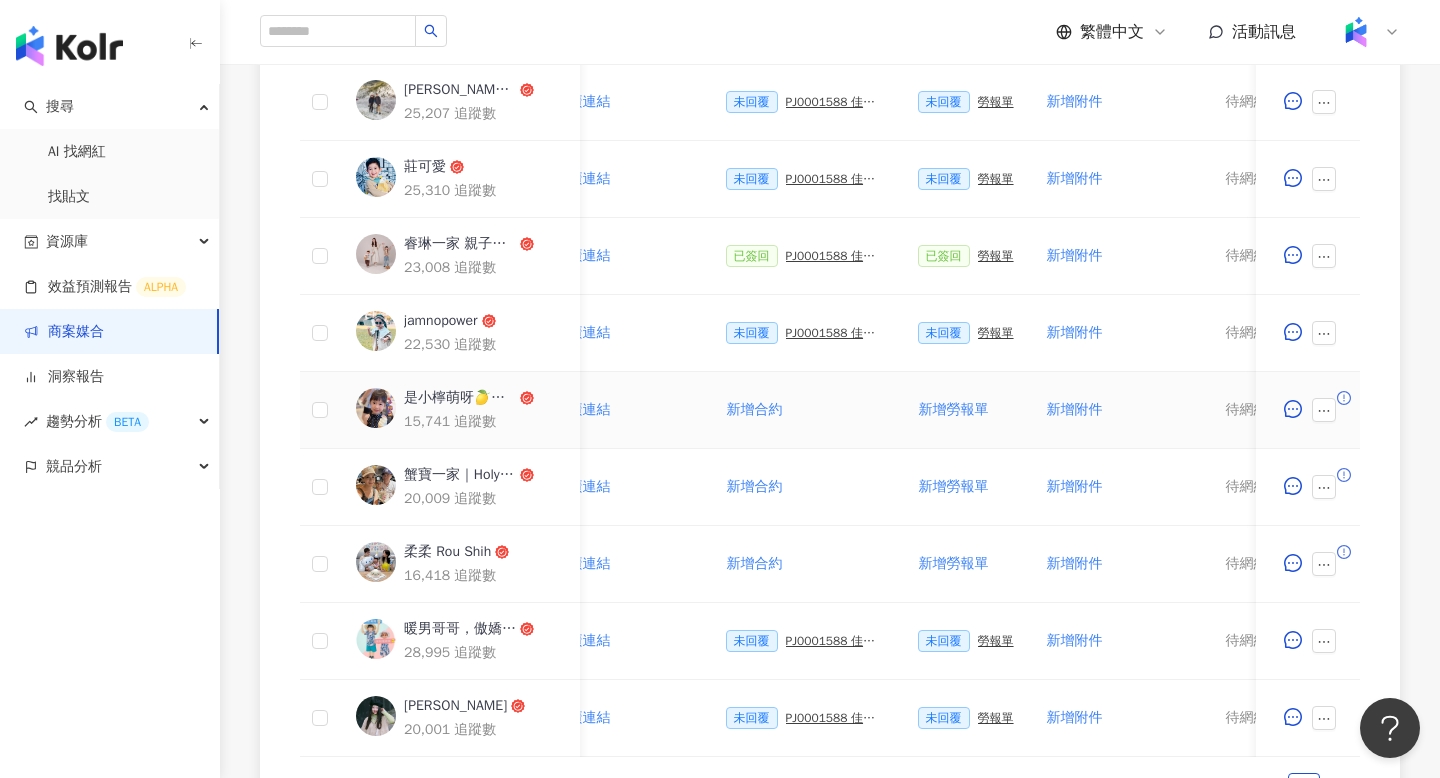 click on "新增附件" at bounding box center [1120, 410] 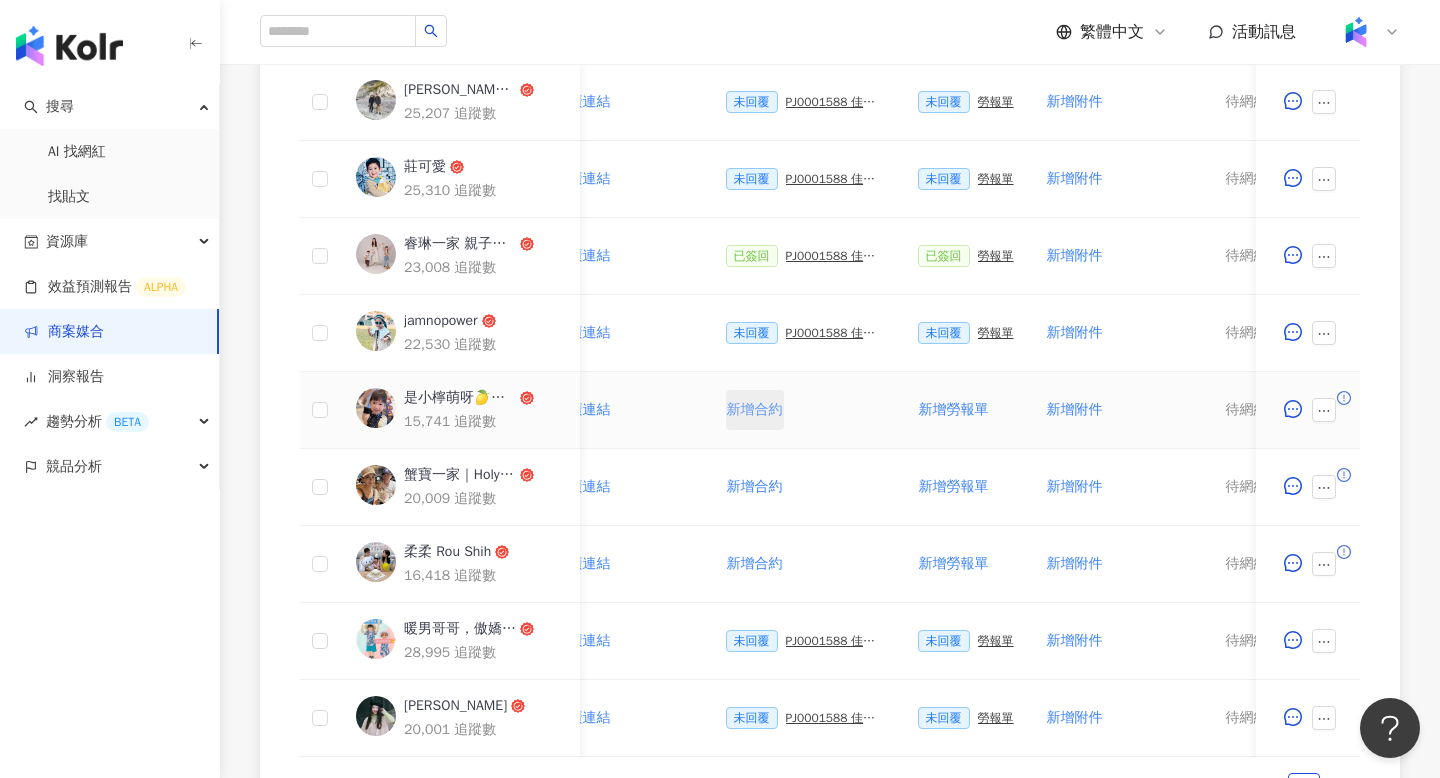 click on "新增合約" at bounding box center (755, 410) 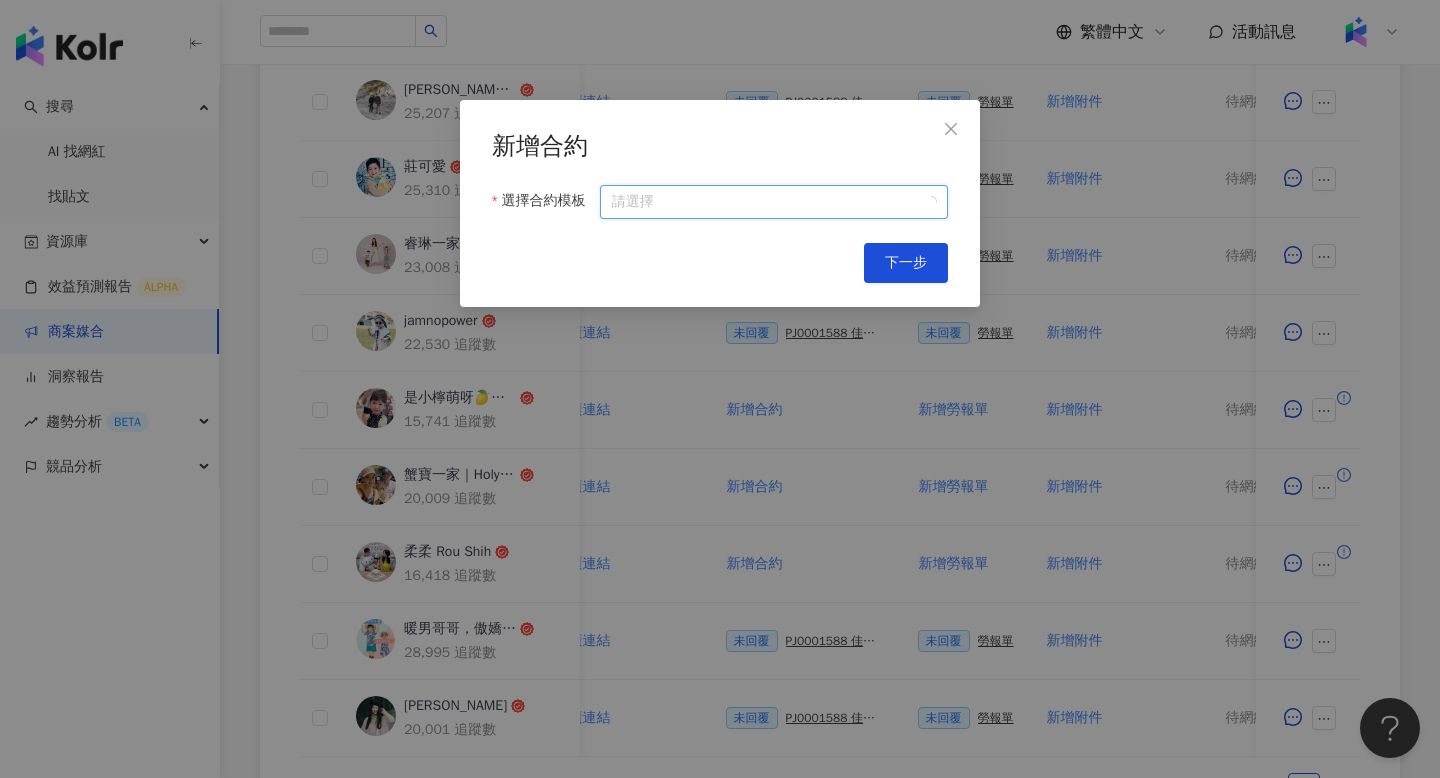 click on "選擇合約模板" at bounding box center (774, 202) 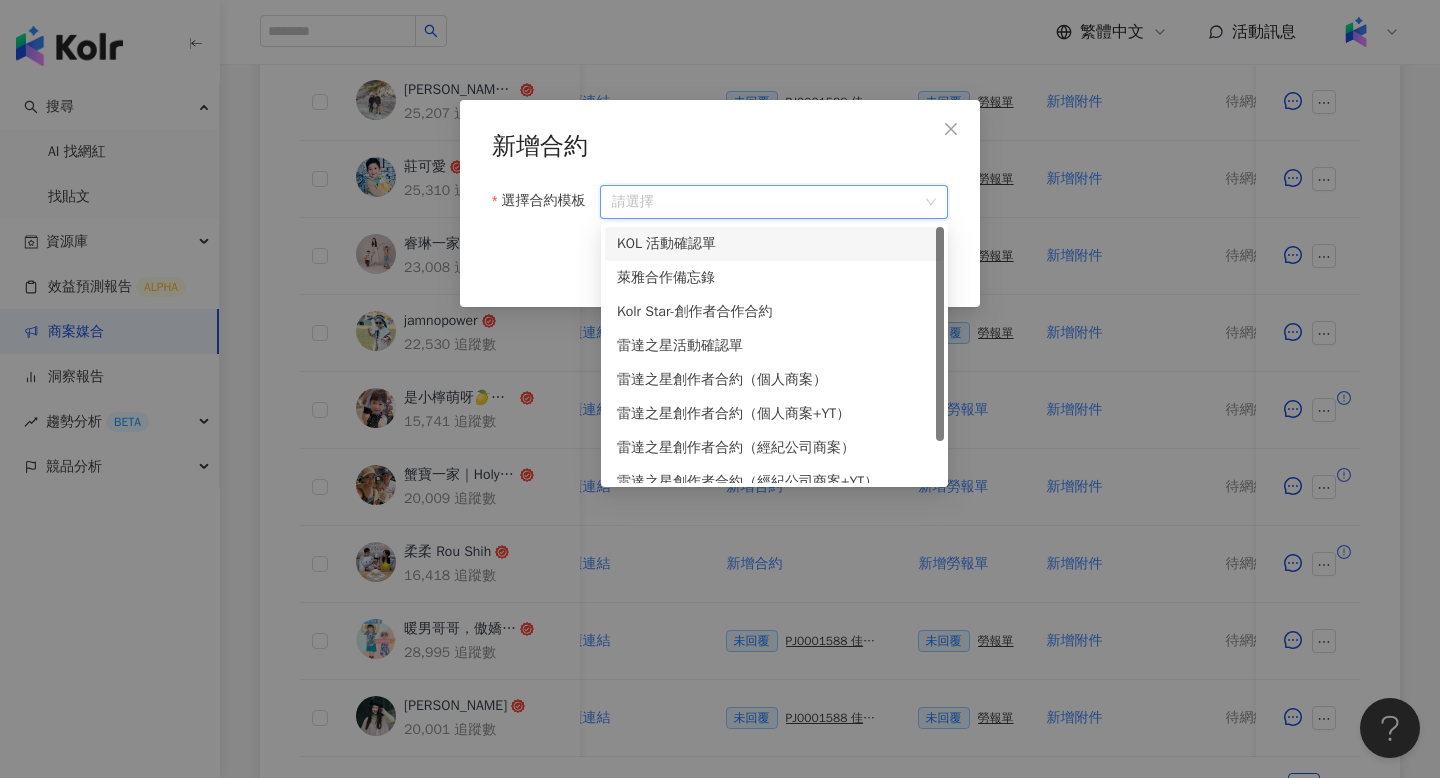 click on "KOL 活動確認單" at bounding box center (774, 244) 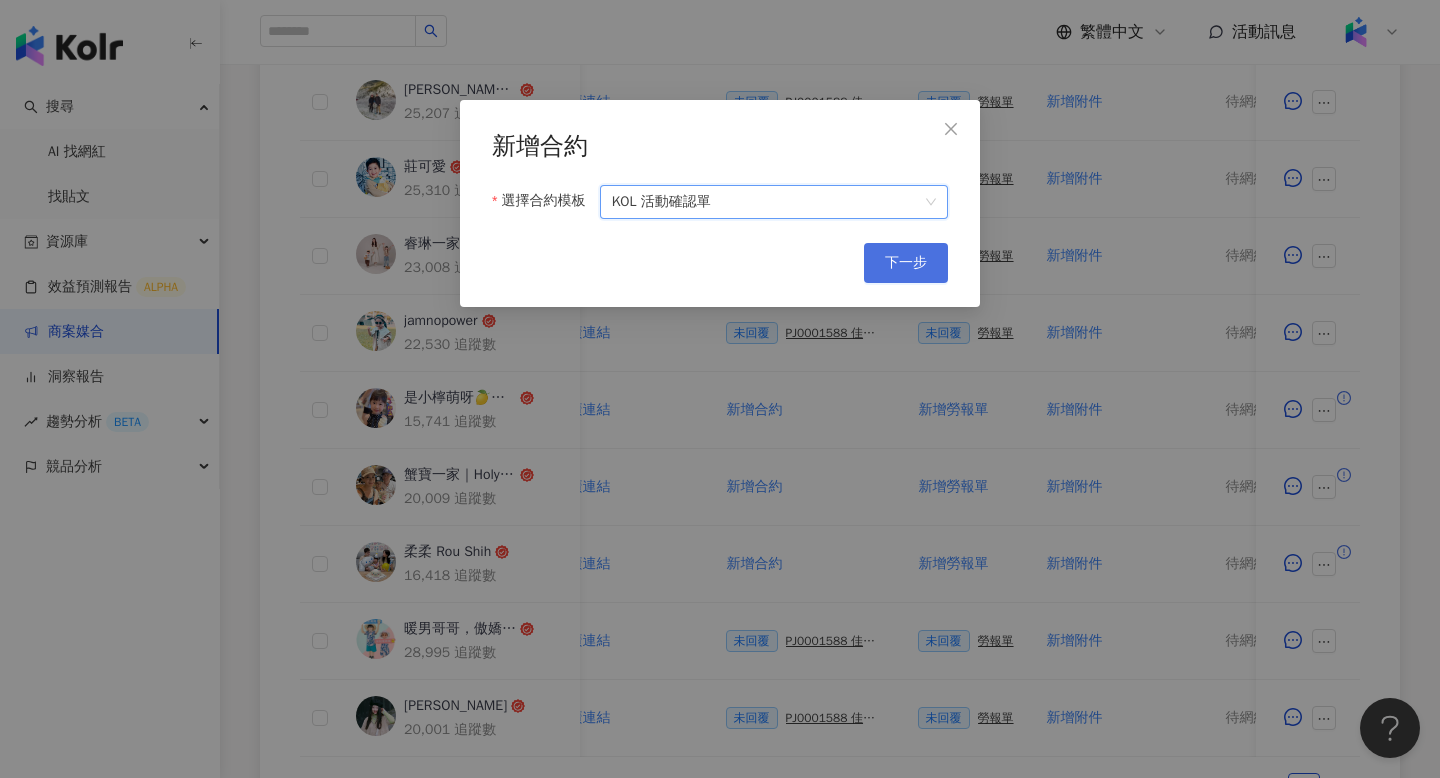 click on "下一步" at bounding box center [906, 263] 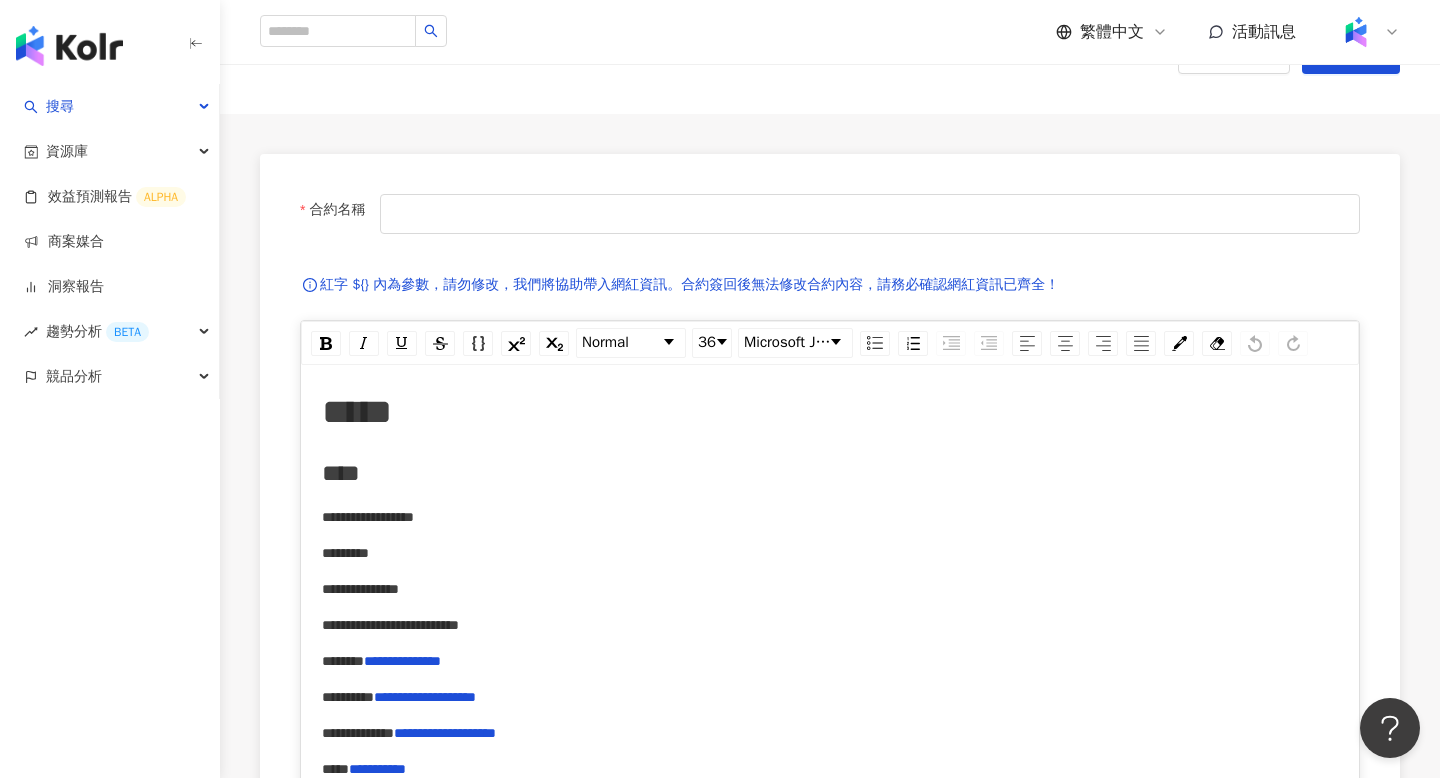 scroll, scrollTop: 165, scrollLeft: 0, axis: vertical 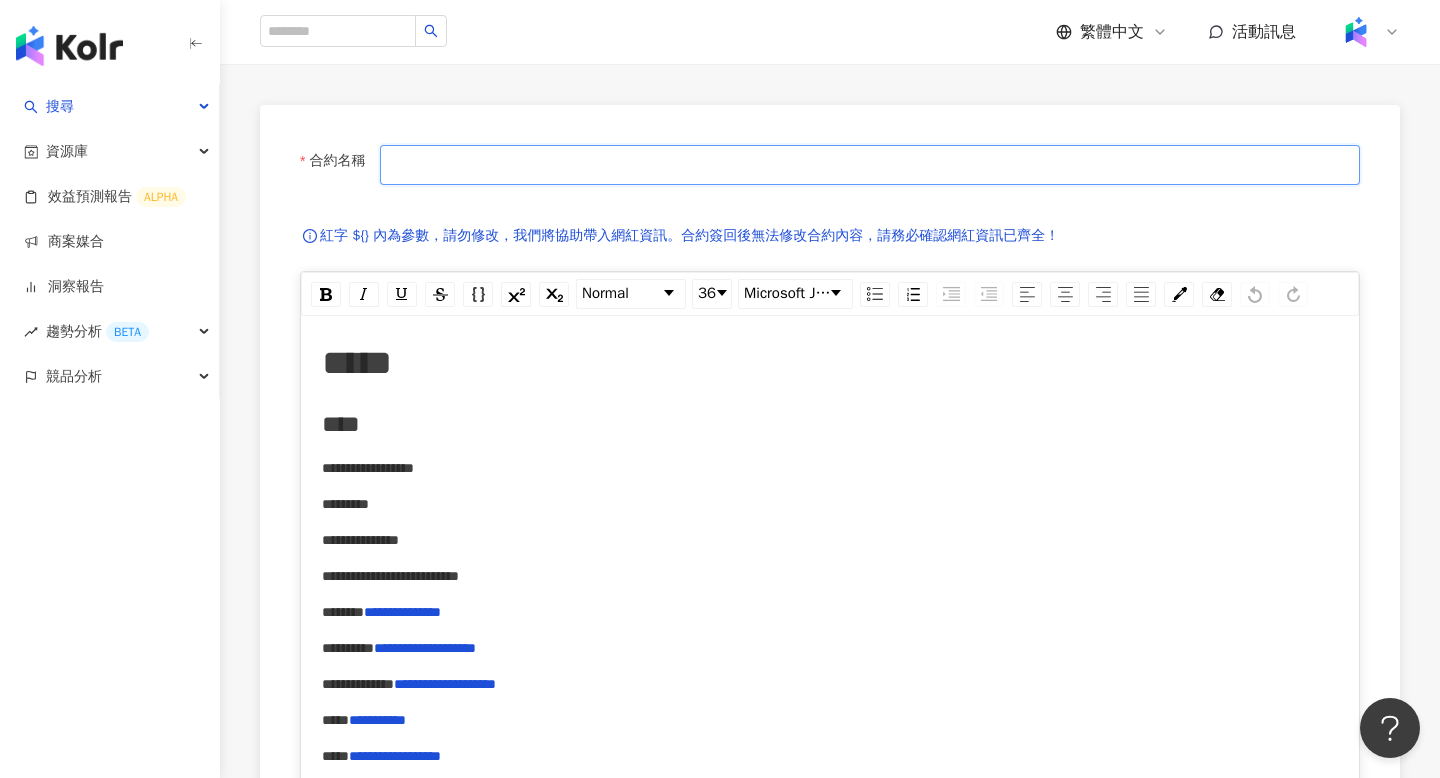 click on "合約名稱" at bounding box center [870, 165] 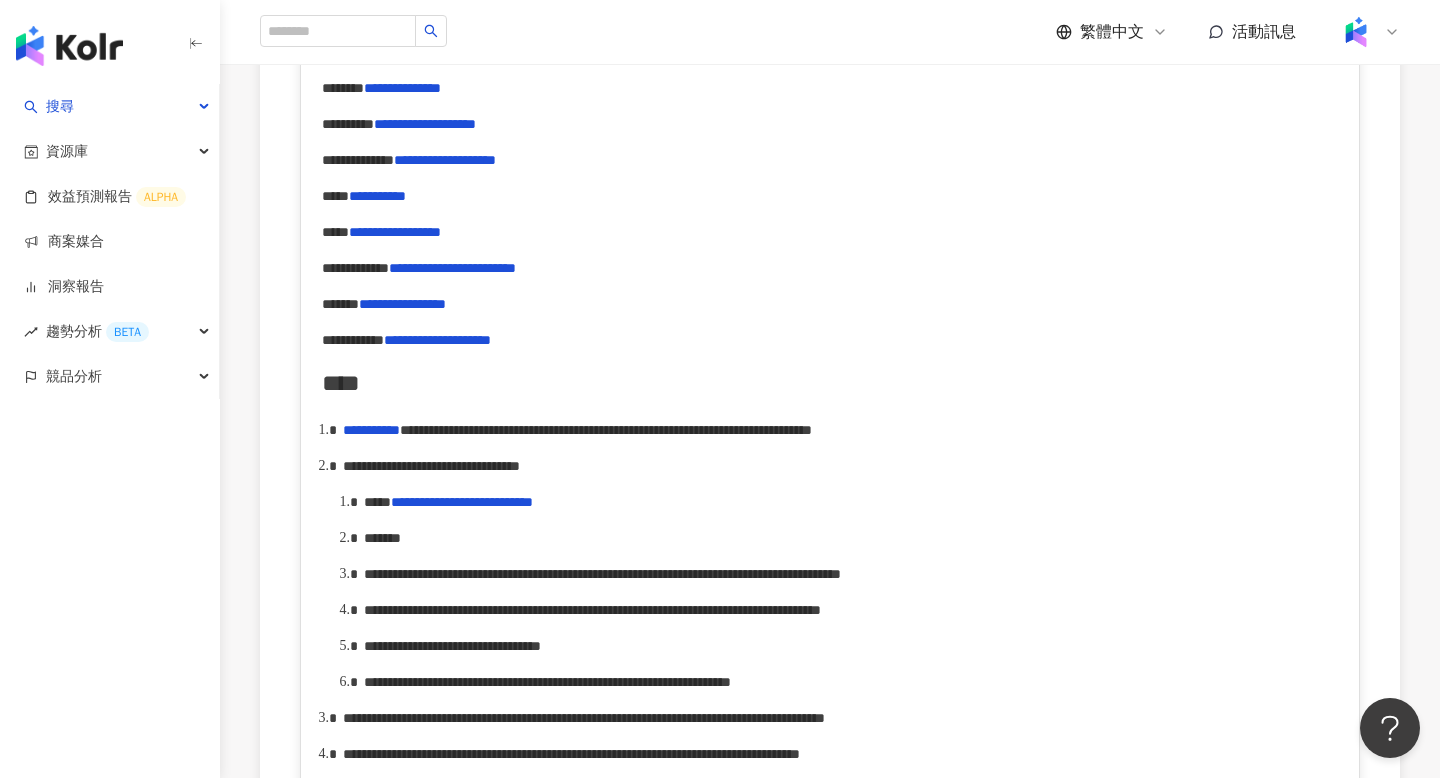 scroll, scrollTop: 698, scrollLeft: 0, axis: vertical 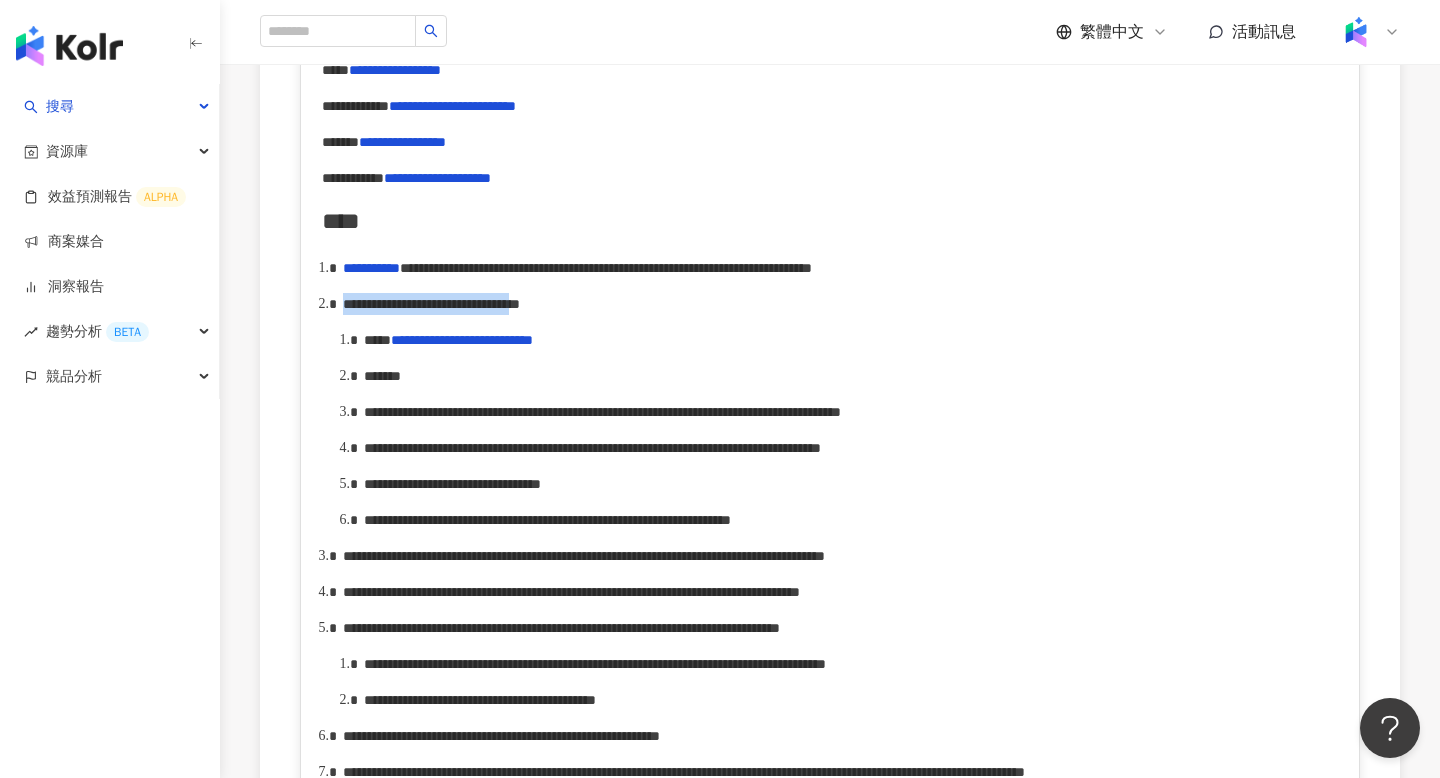 drag, startPoint x: 346, startPoint y: 336, endPoint x: 801, endPoint y: 336, distance: 455 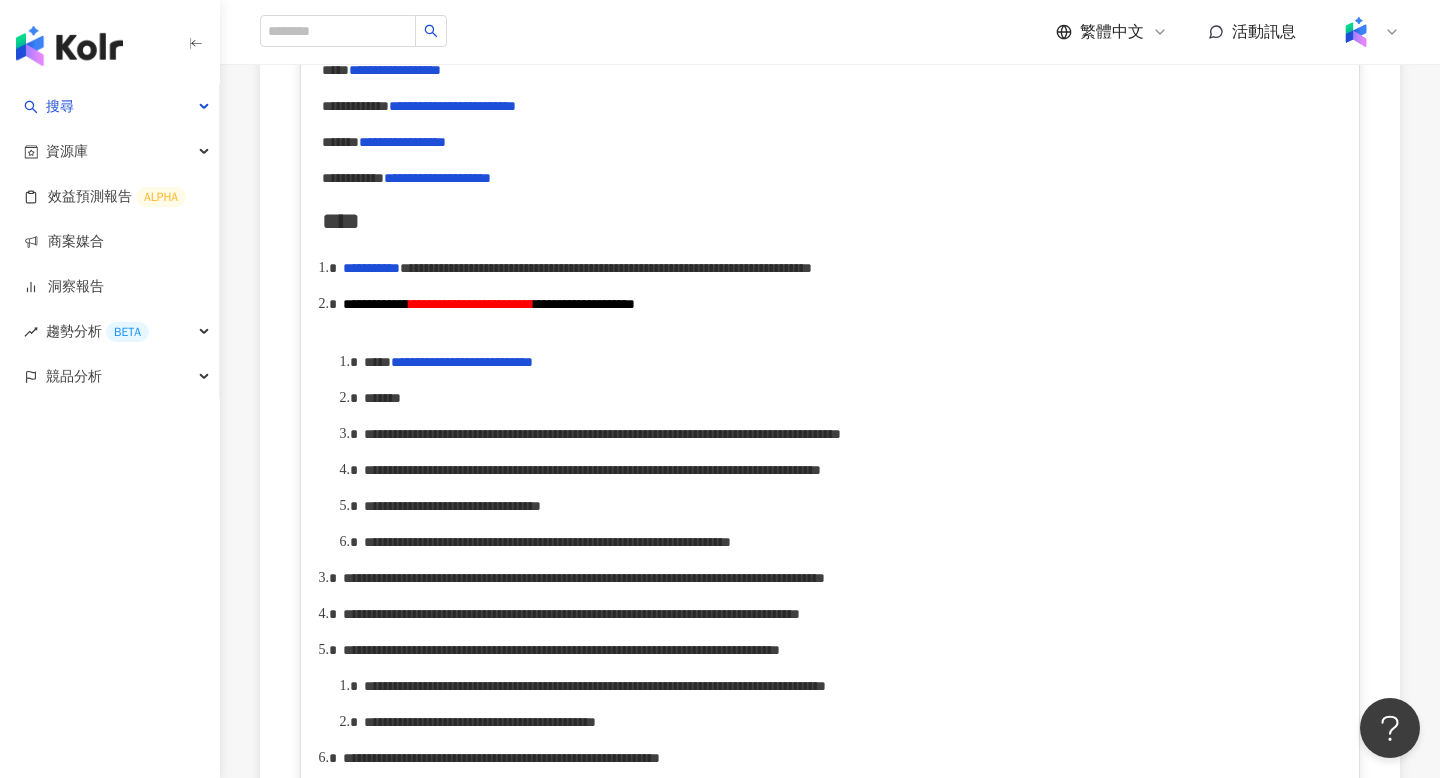 scroll, scrollTop: 995, scrollLeft: 0, axis: vertical 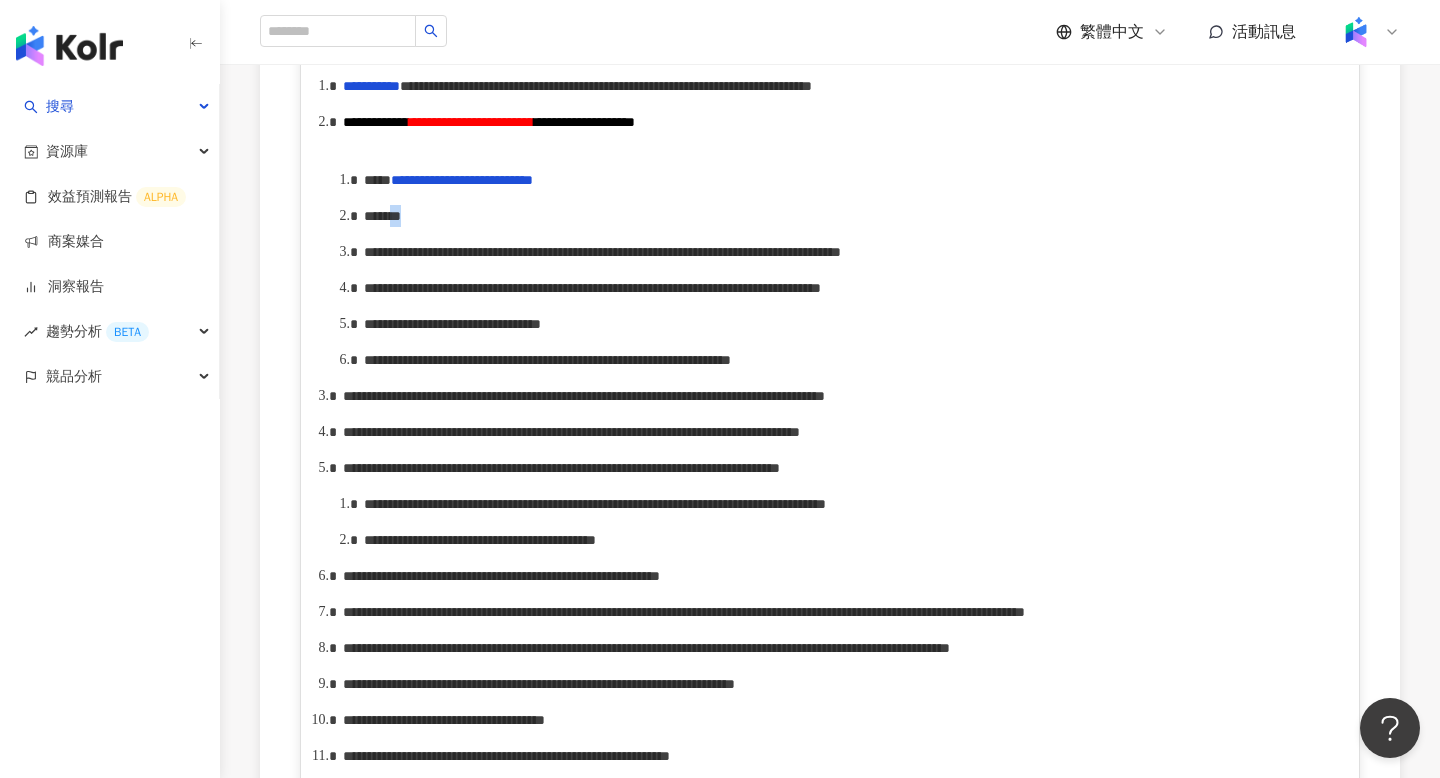 drag, startPoint x: 433, startPoint y: 248, endPoint x: 452, endPoint y: 248, distance: 19 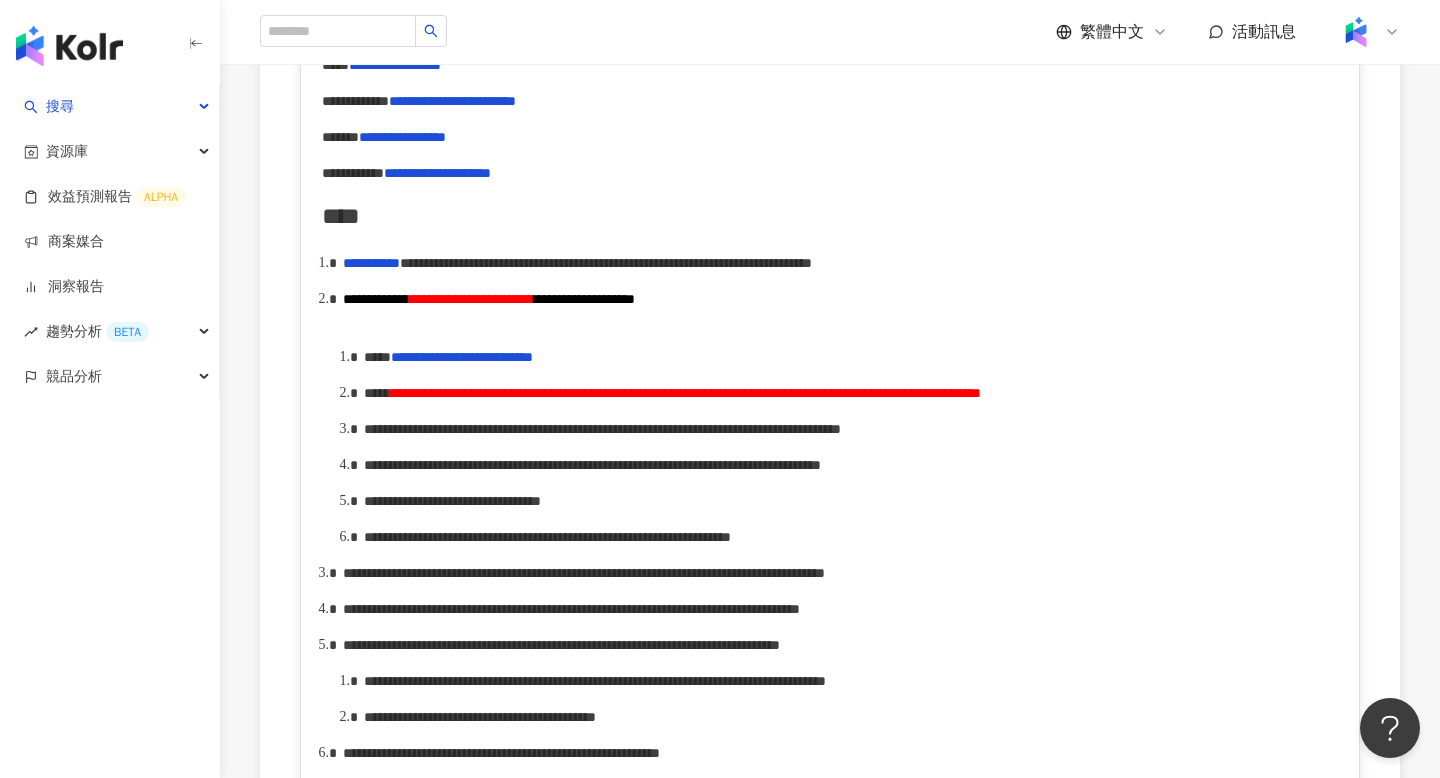 scroll, scrollTop: 884, scrollLeft: 0, axis: vertical 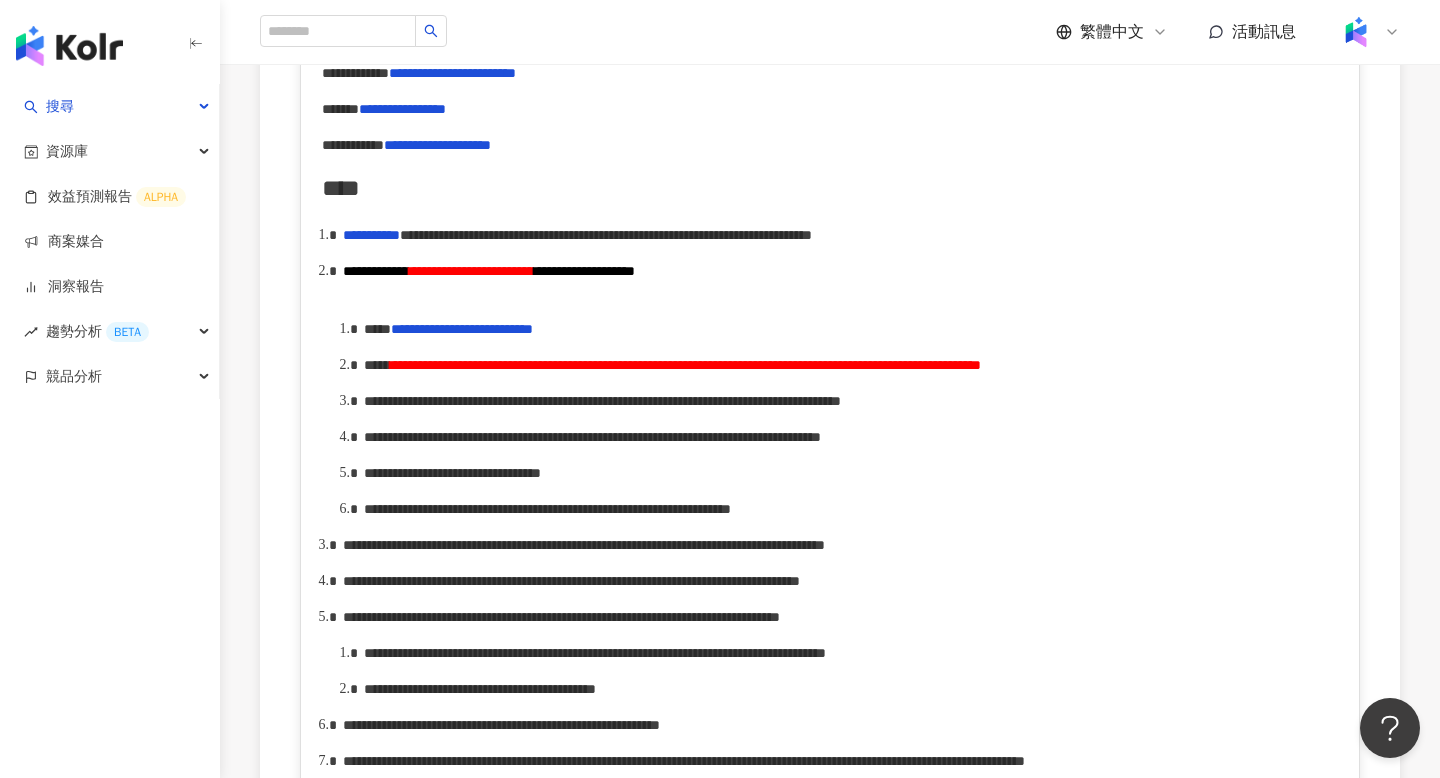 drag, startPoint x: 990, startPoint y: 398, endPoint x: 1033, endPoint y: 399, distance: 43.011627 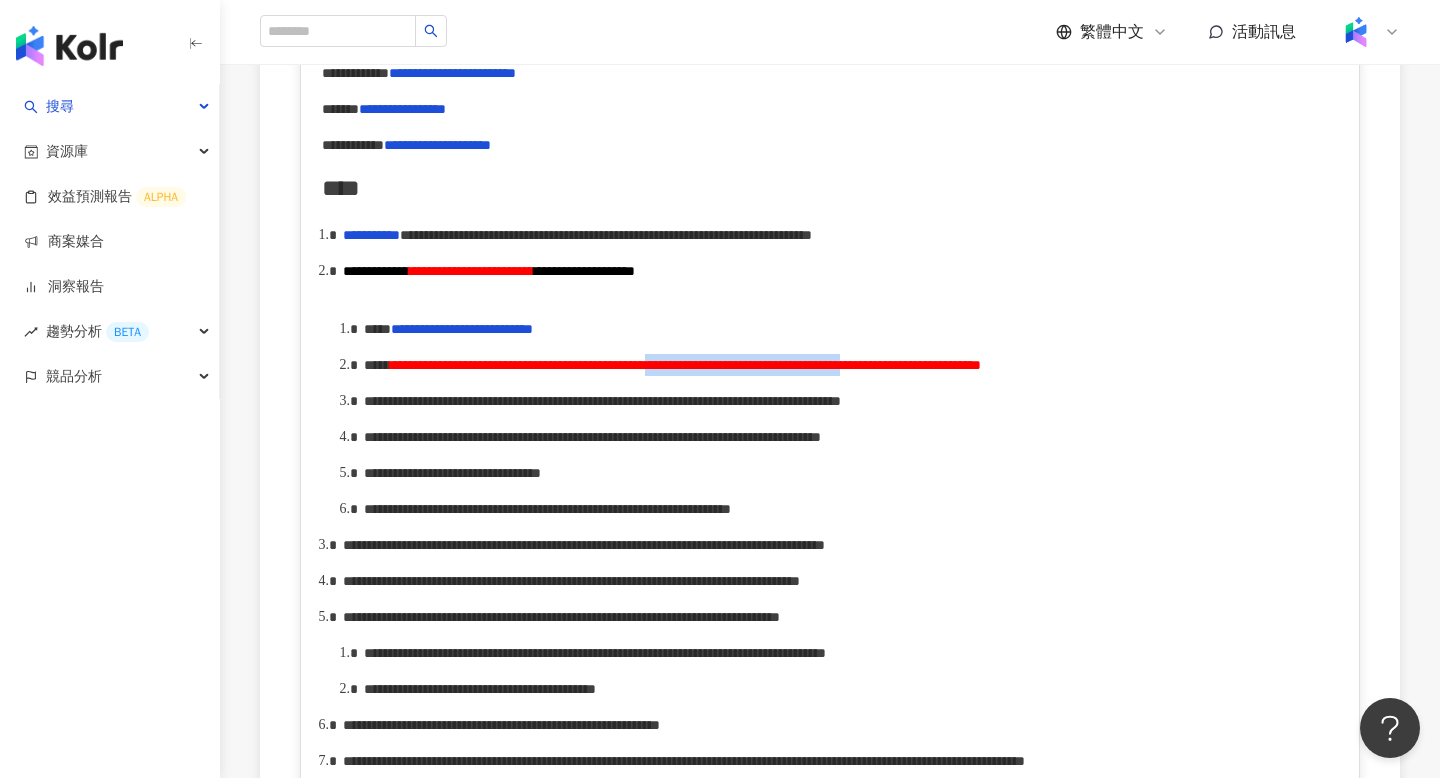 drag, startPoint x: 985, startPoint y: 396, endPoint x: 1229, endPoint y: 397, distance: 244.00204 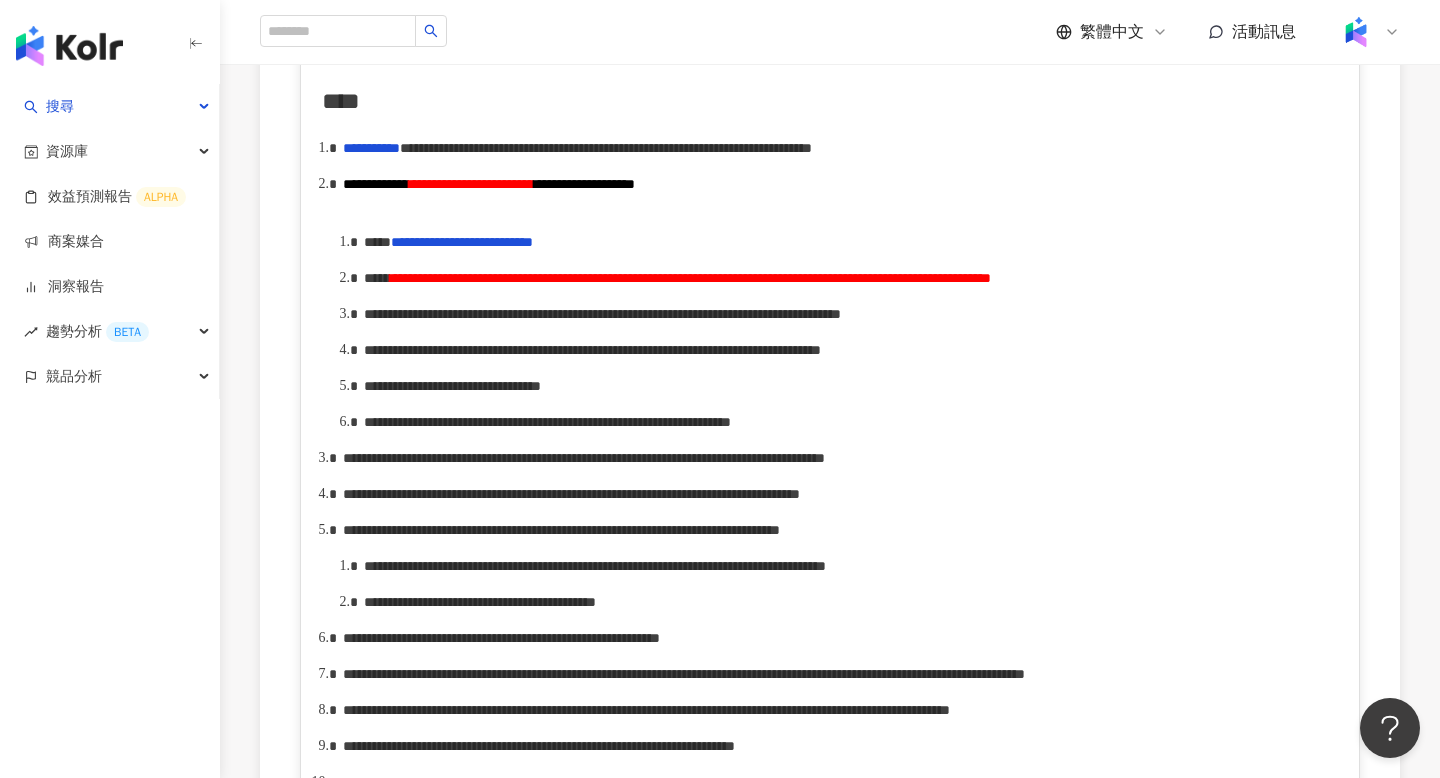 scroll, scrollTop: 1055, scrollLeft: 0, axis: vertical 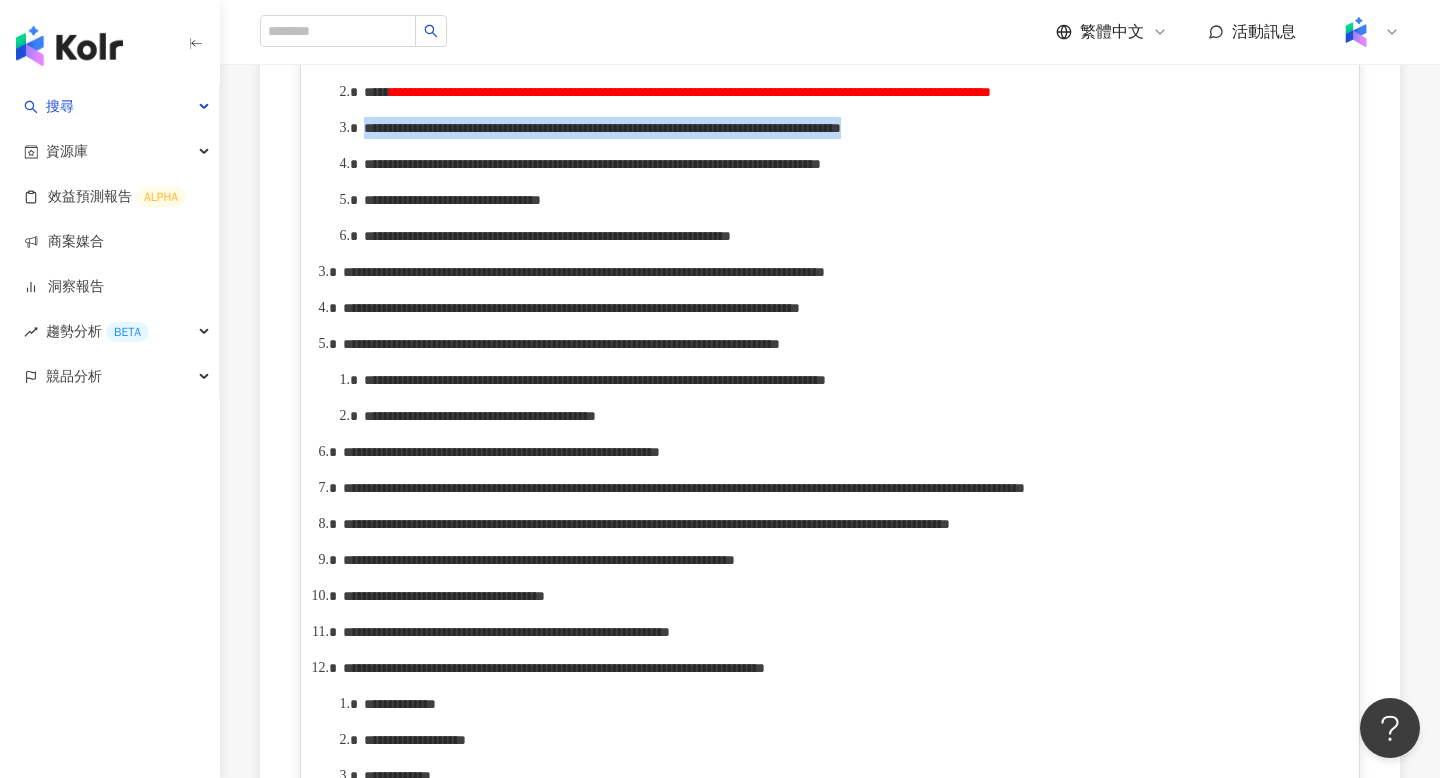 drag, startPoint x: 367, startPoint y: 189, endPoint x: 620, endPoint y: 202, distance: 253.33377 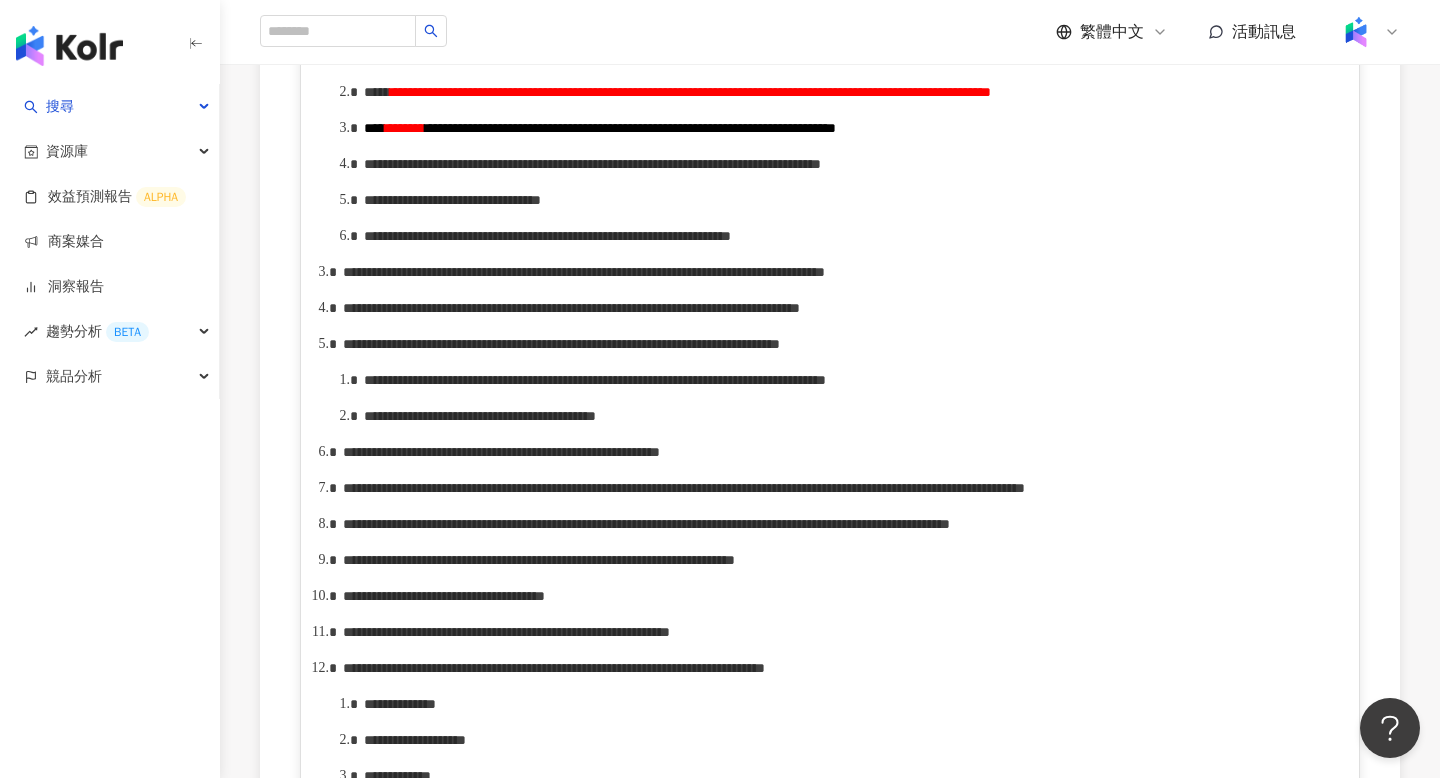 scroll, scrollTop: 1189, scrollLeft: 0, axis: vertical 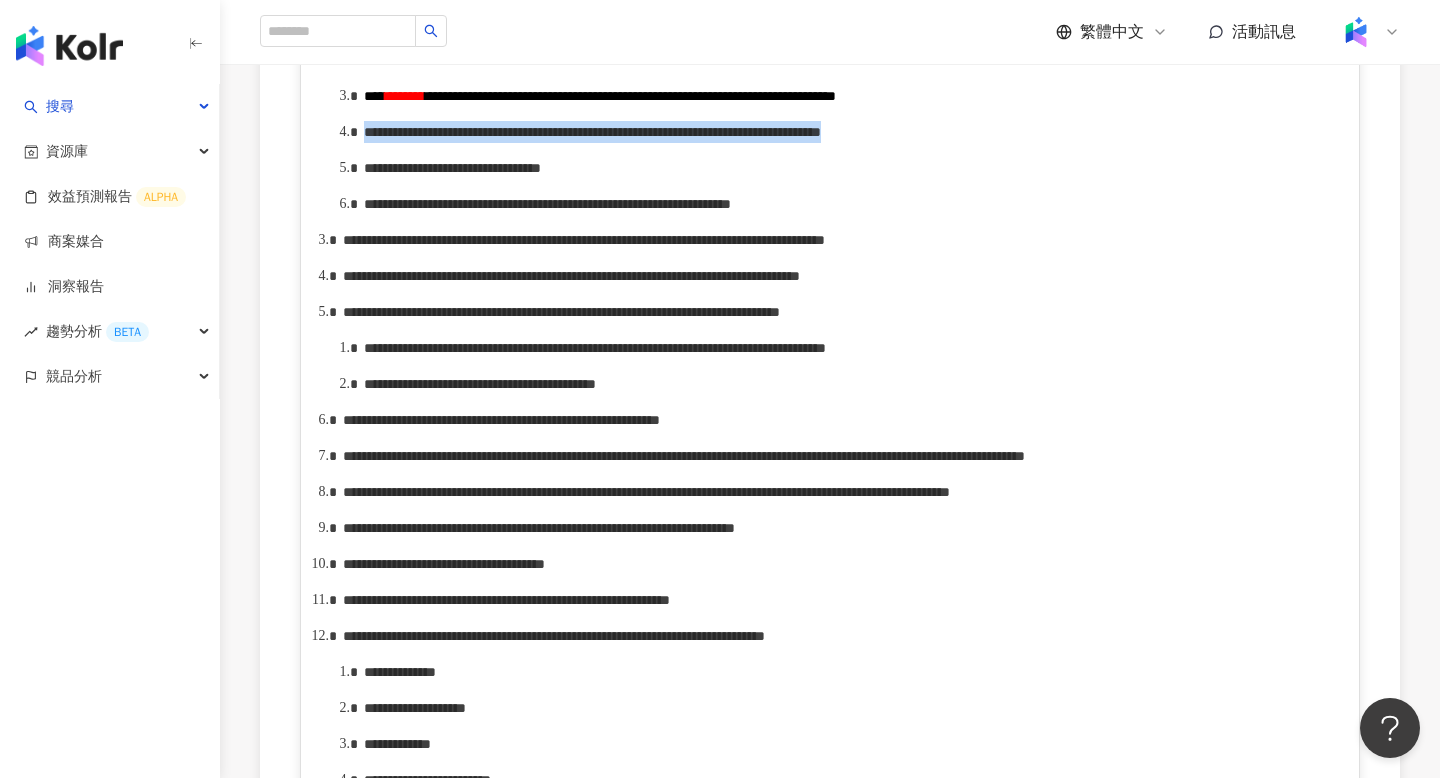 drag, startPoint x: 366, startPoint y: 208, endPoint x: 657, endPoint y: 235, distance: 292.24988 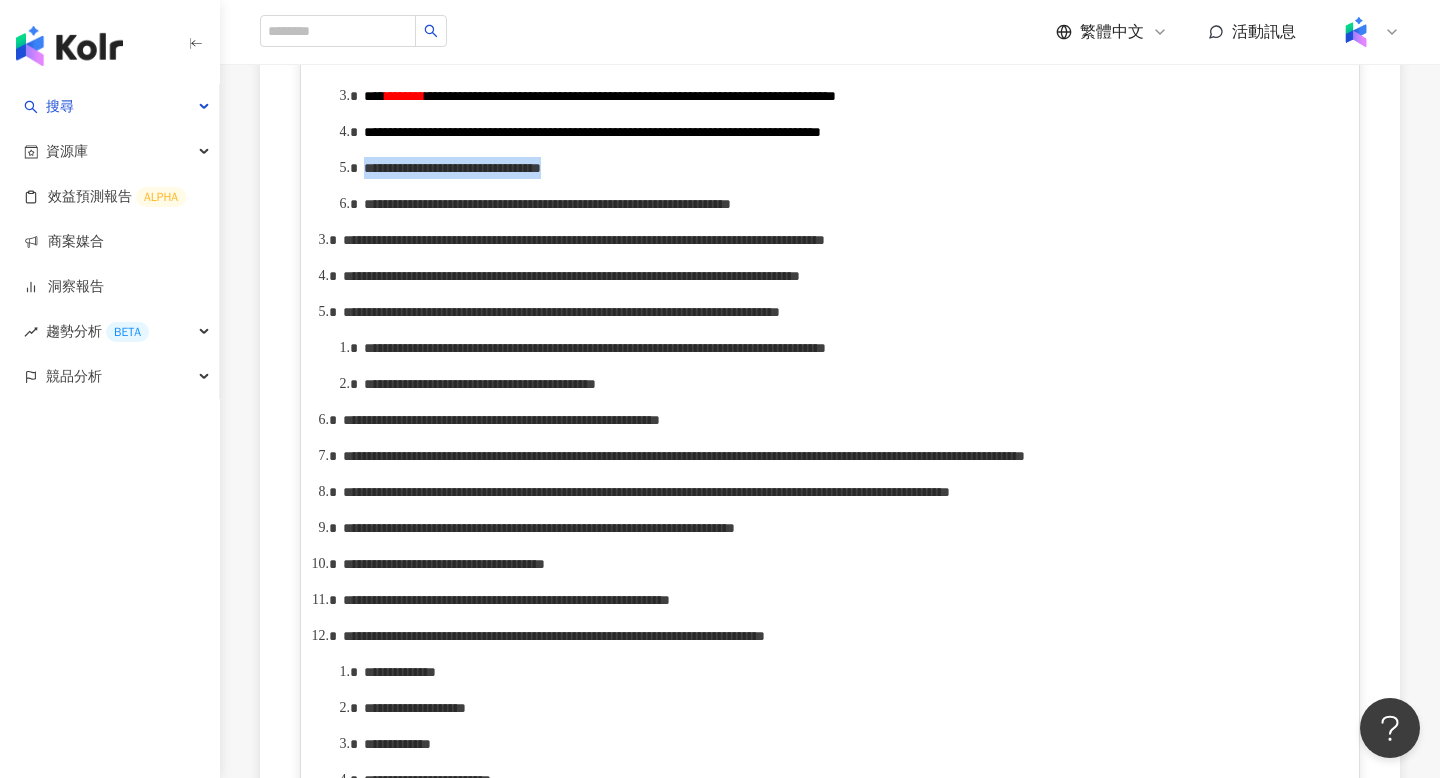 drag, startPoint x: 368, startPoint y: 274, endPoint x: 815, endPoint y: 280, distance: 447.04025 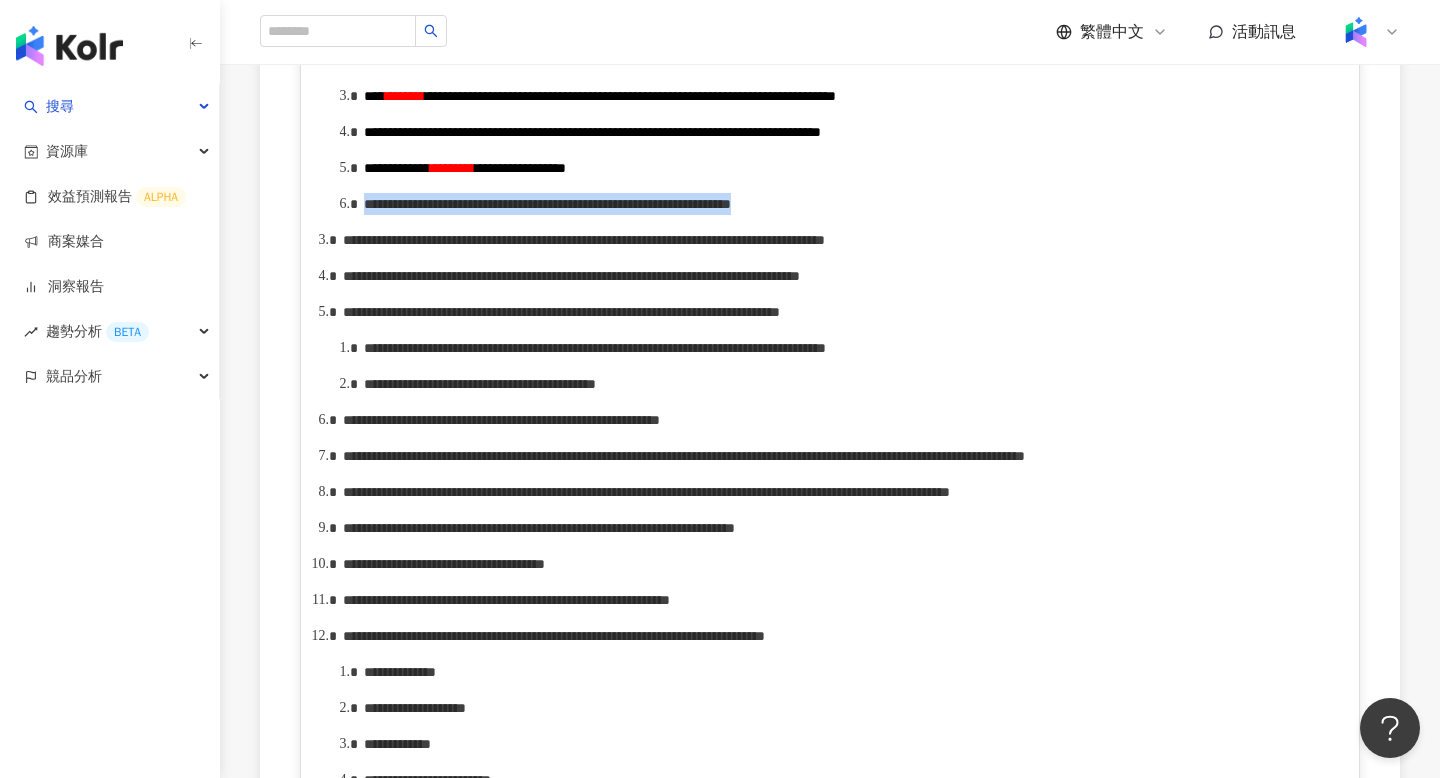 drag, startPoint x: 366, startPoint y: 311, endPoint x: 1316, endPoint y: 307, distance: 950.0084 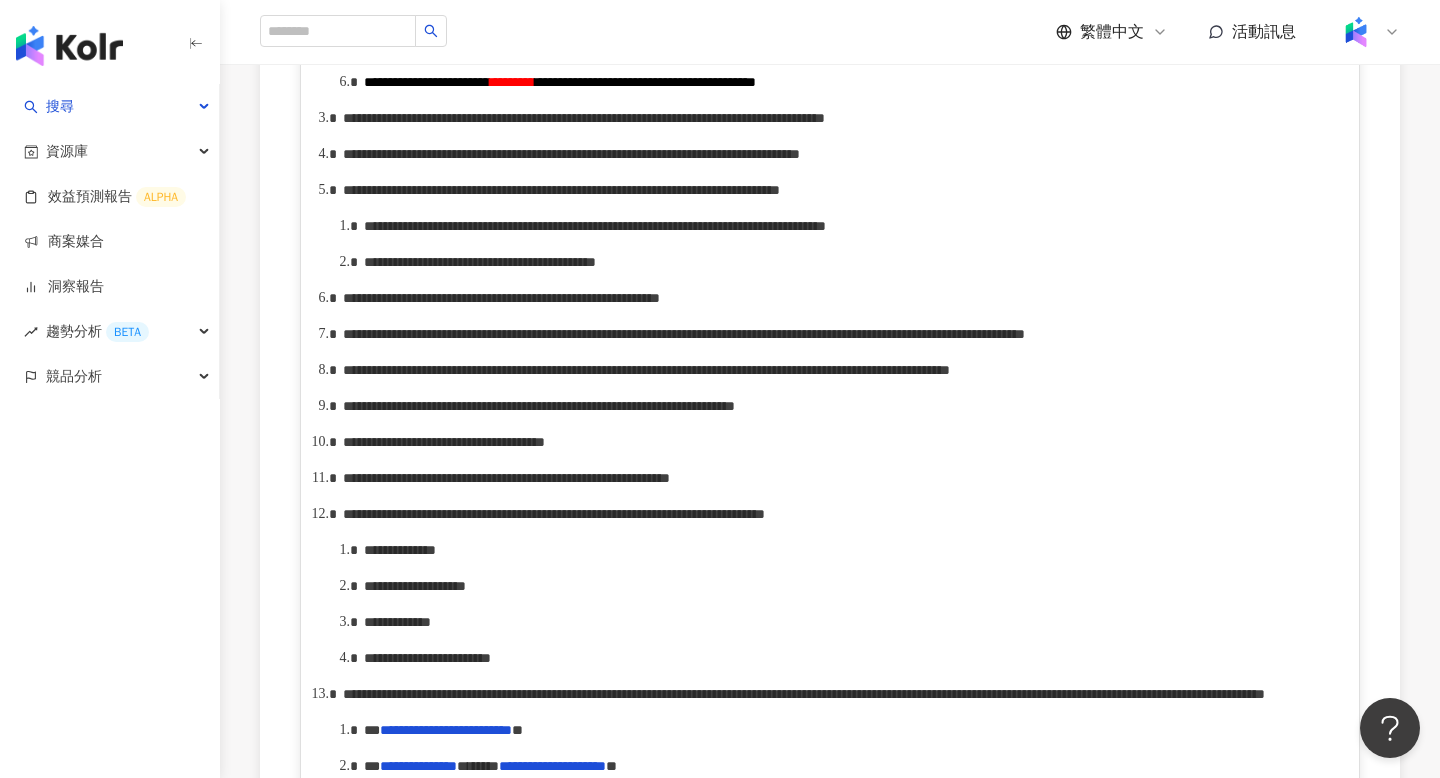 scroll, scrollTop: 1333, scrollLeft: 0, axis: vertical 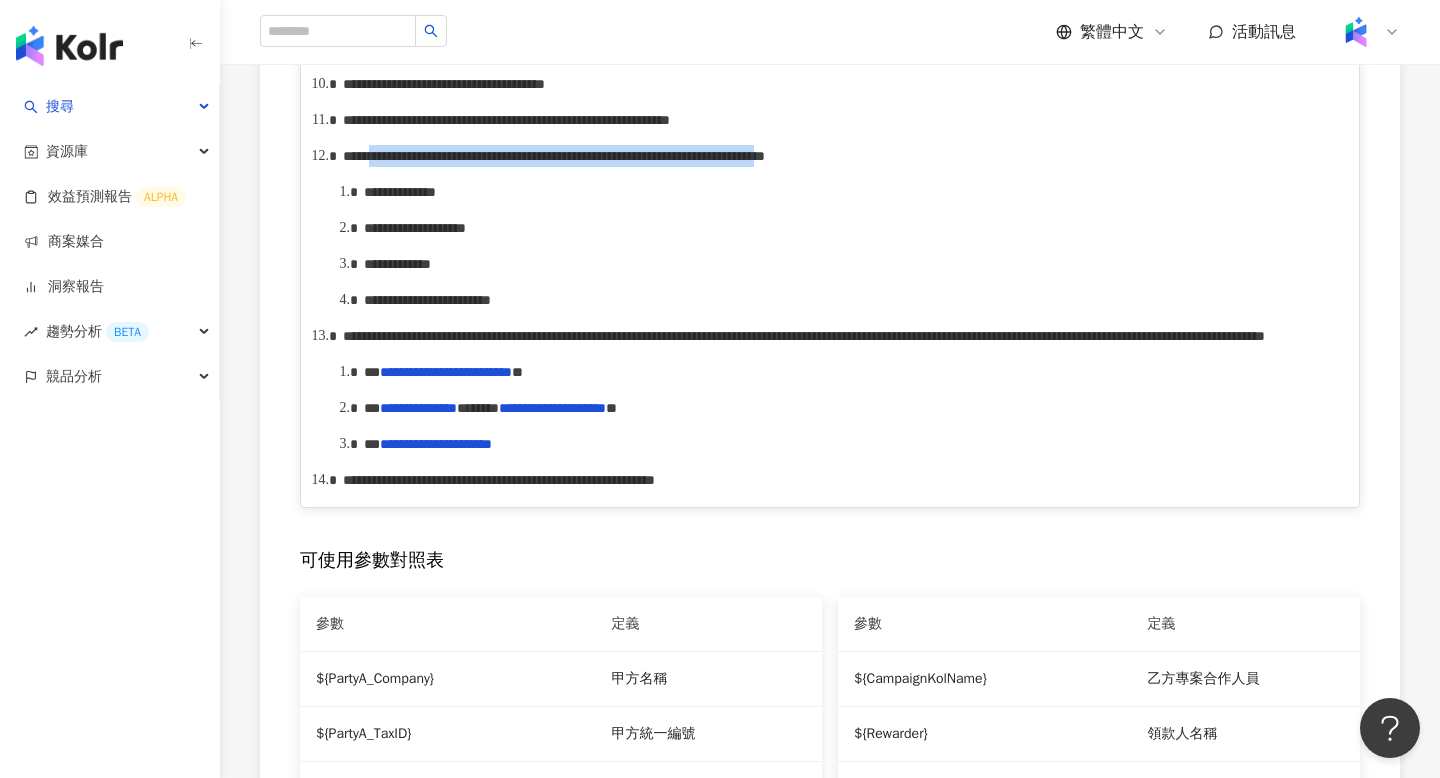 drag, startPoint x: 415, startPoint y: 471, endPoint x: 405, endPoint y: 495, distance: 26 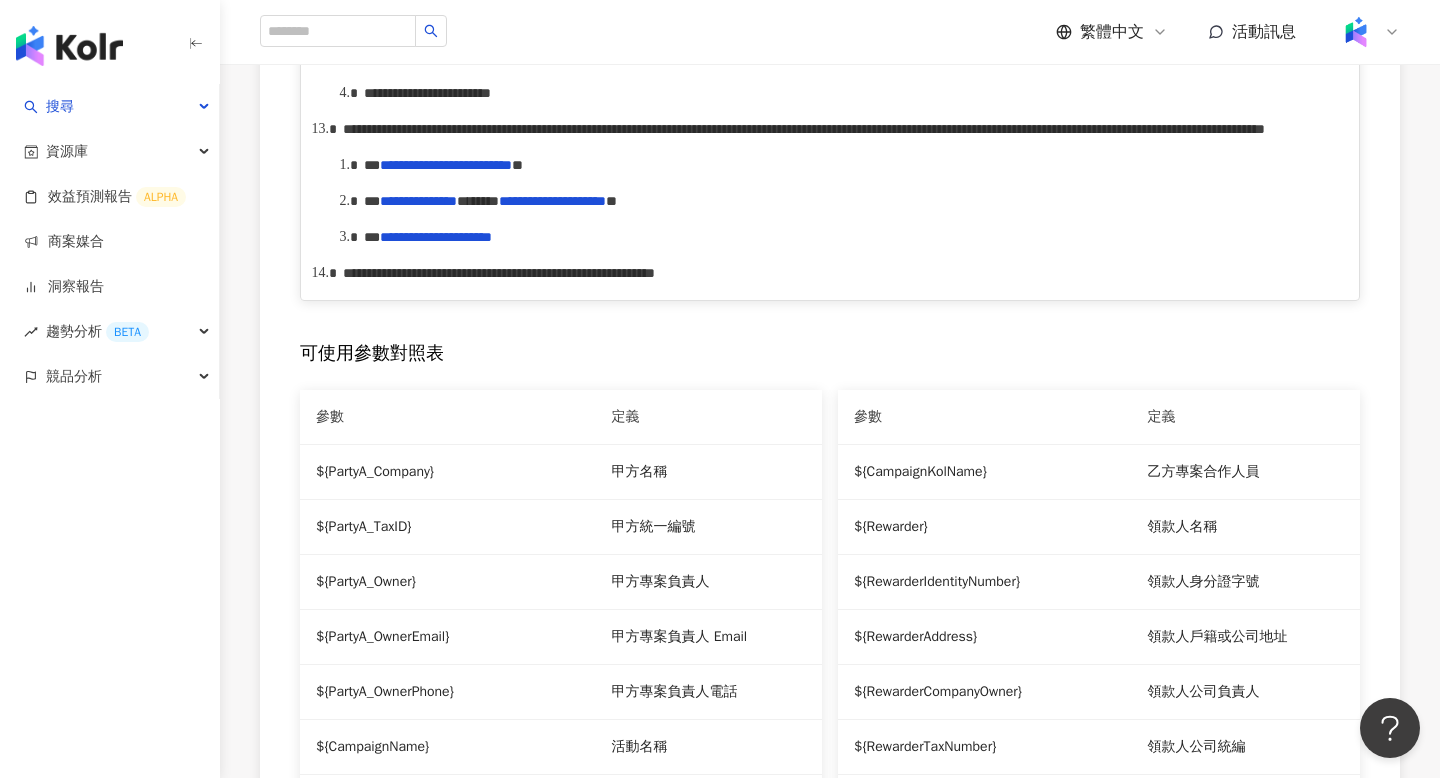 scroll, scrollTop: 1900, scrollLeft: 0, axis: vertical 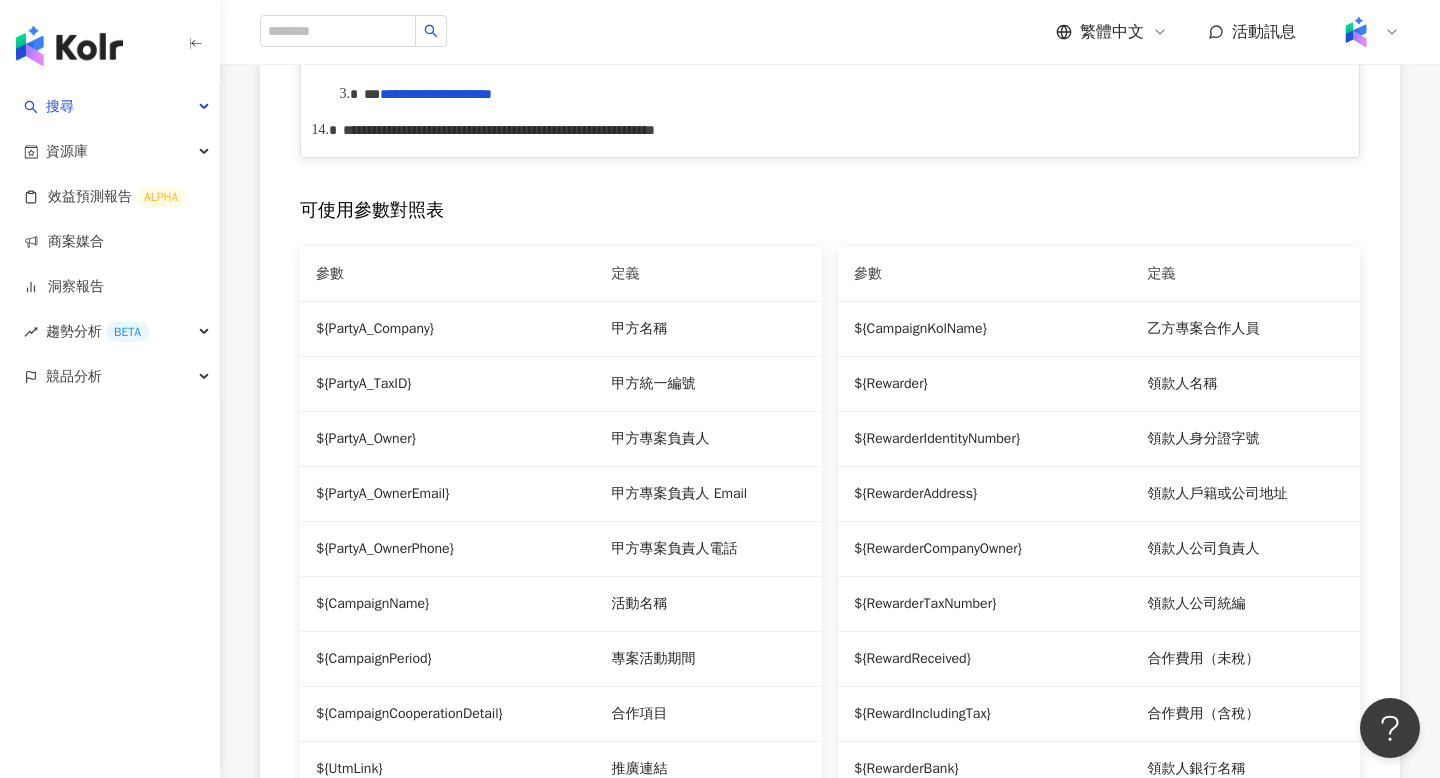 drag, startPoint x: 346, startPoint y: 326, endPoint x: 645, endPoint y: 364, distance: 301.40503 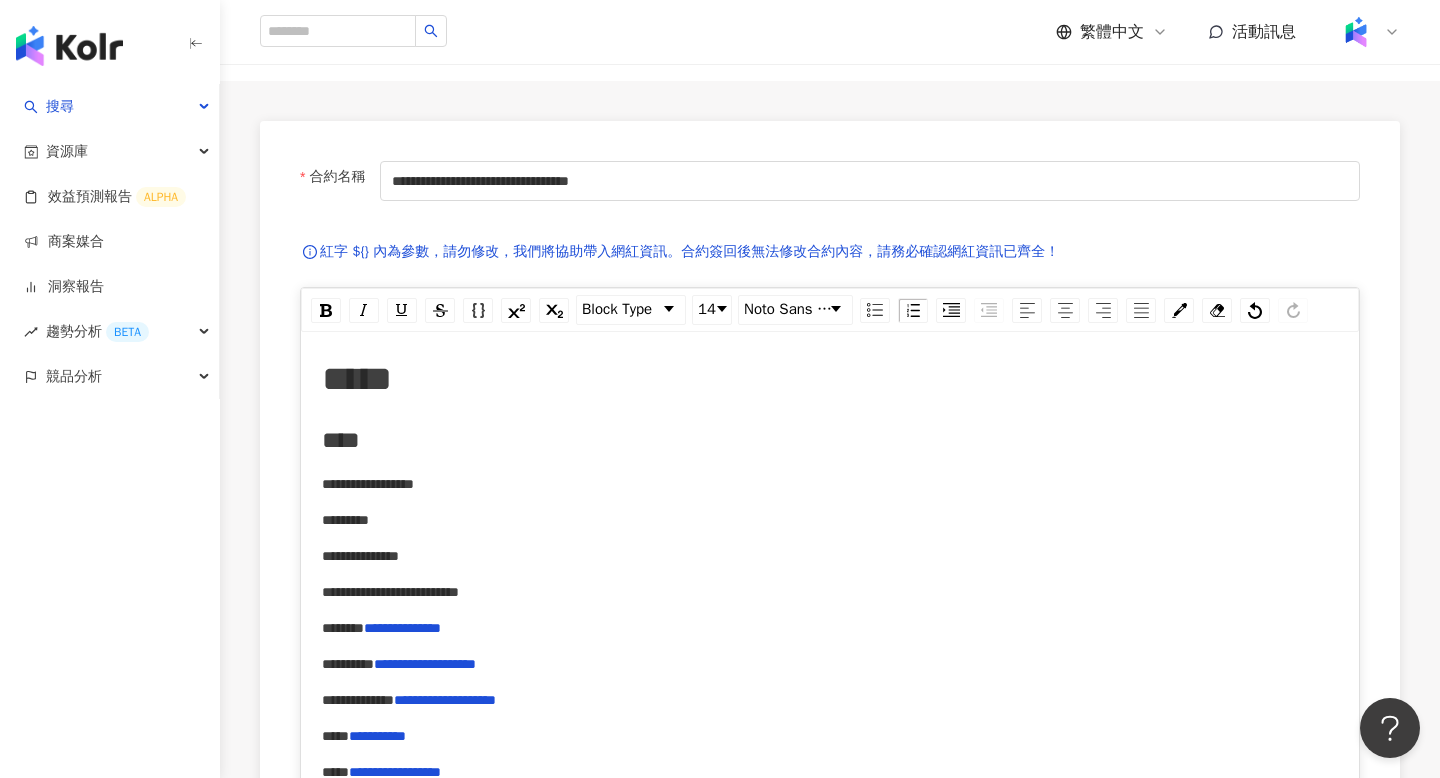 scroll, scrollTop: 82, scrollLeft: 0, axis: vertical 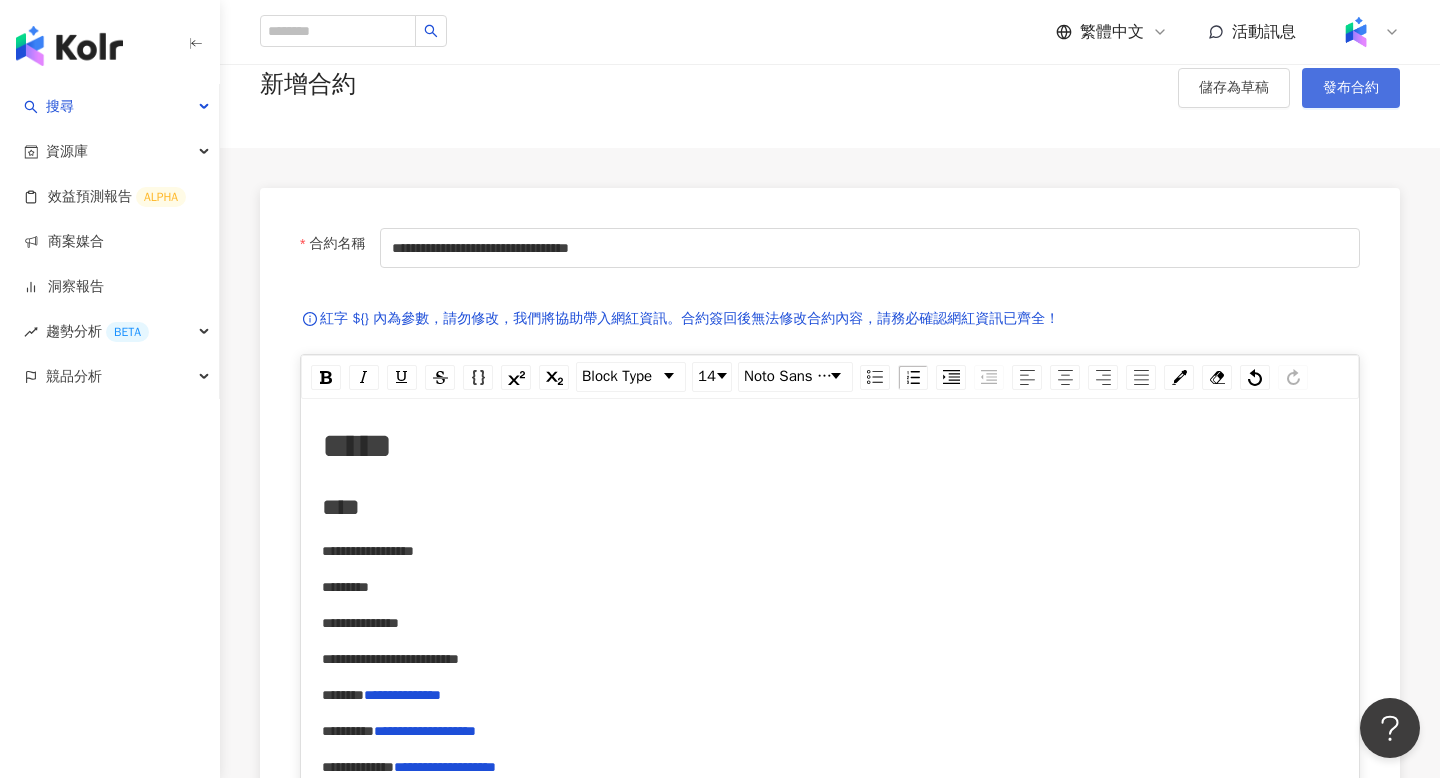 click on "發布合約" at bounding box center (1351, 88) 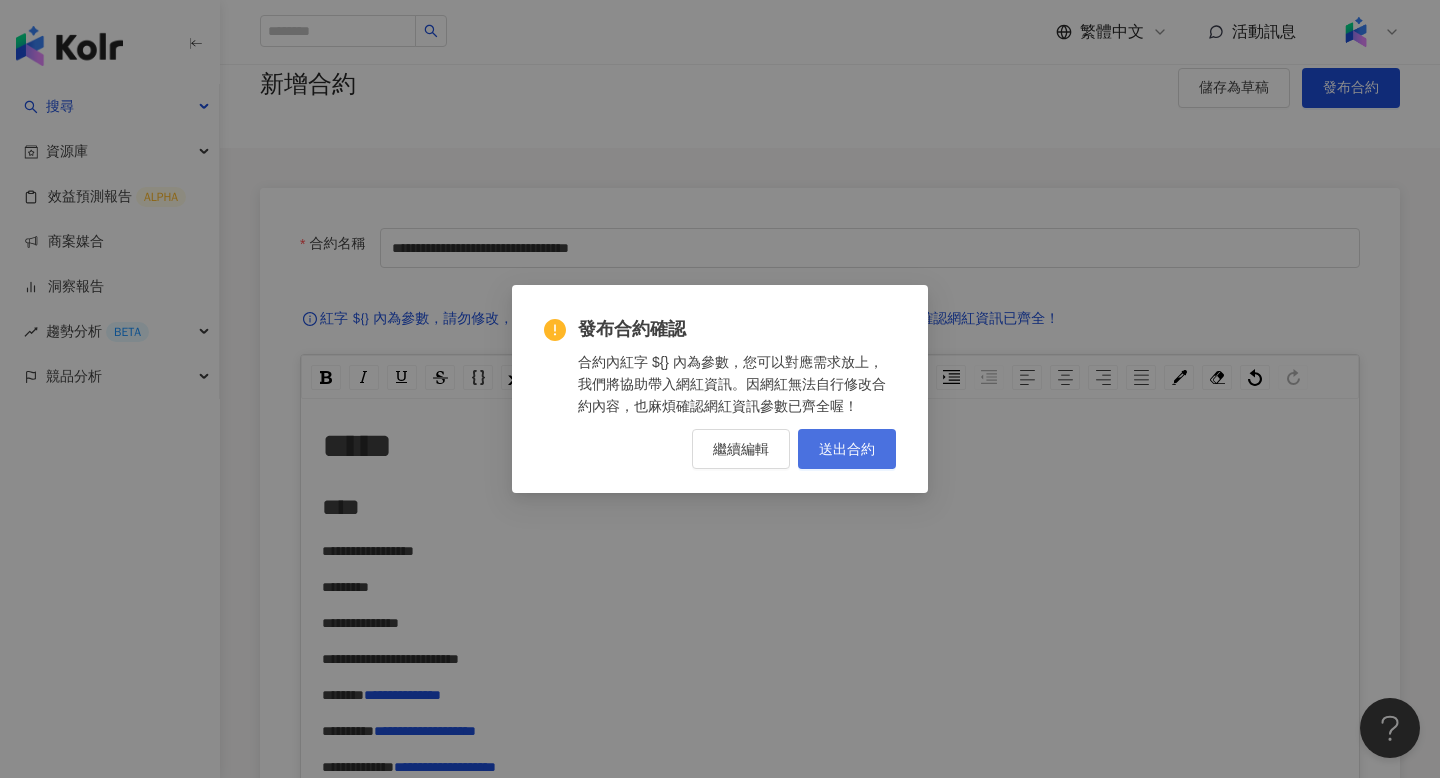 click on "送出合約" at bounding box center (847, 449) 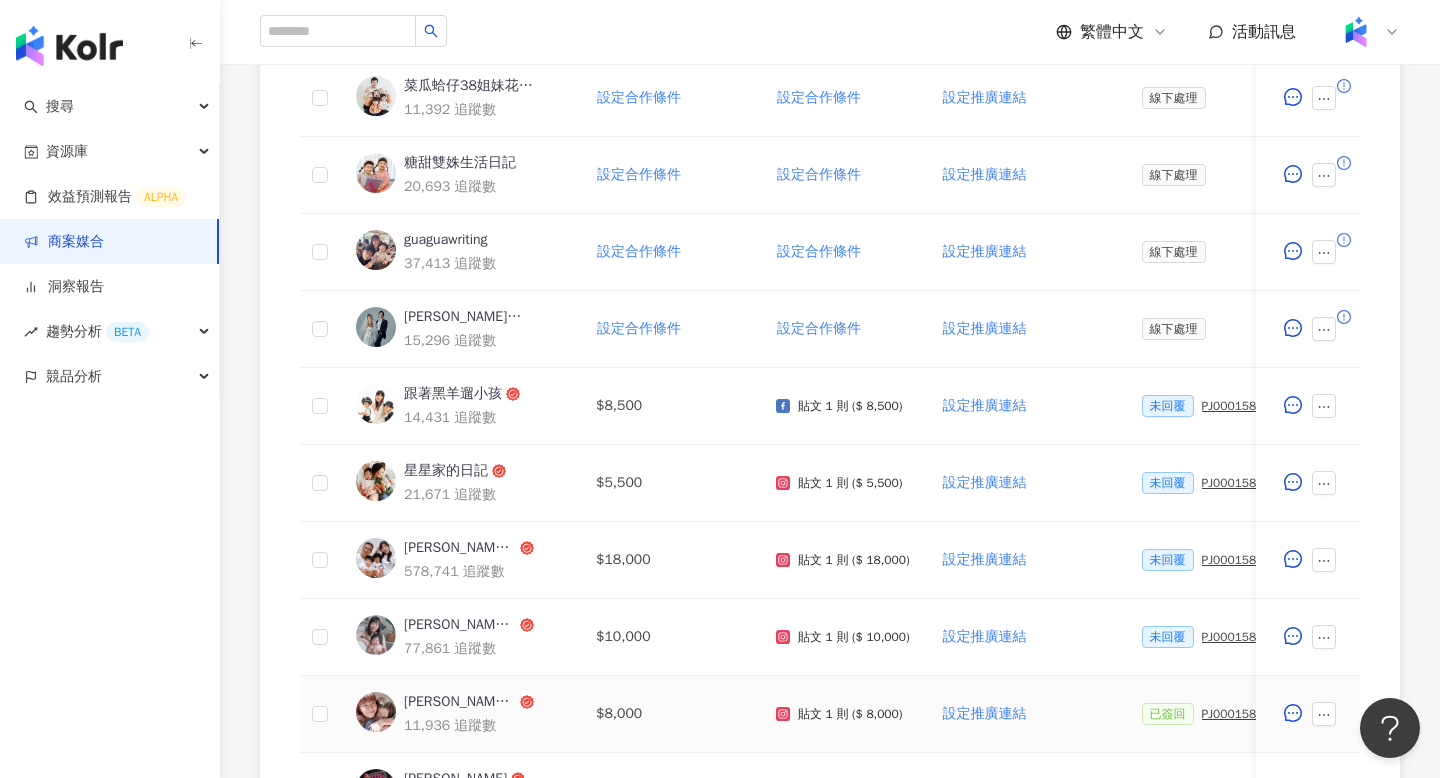 scroll, scrollTop: 1056, scrollLeft: 0, axis: vertical 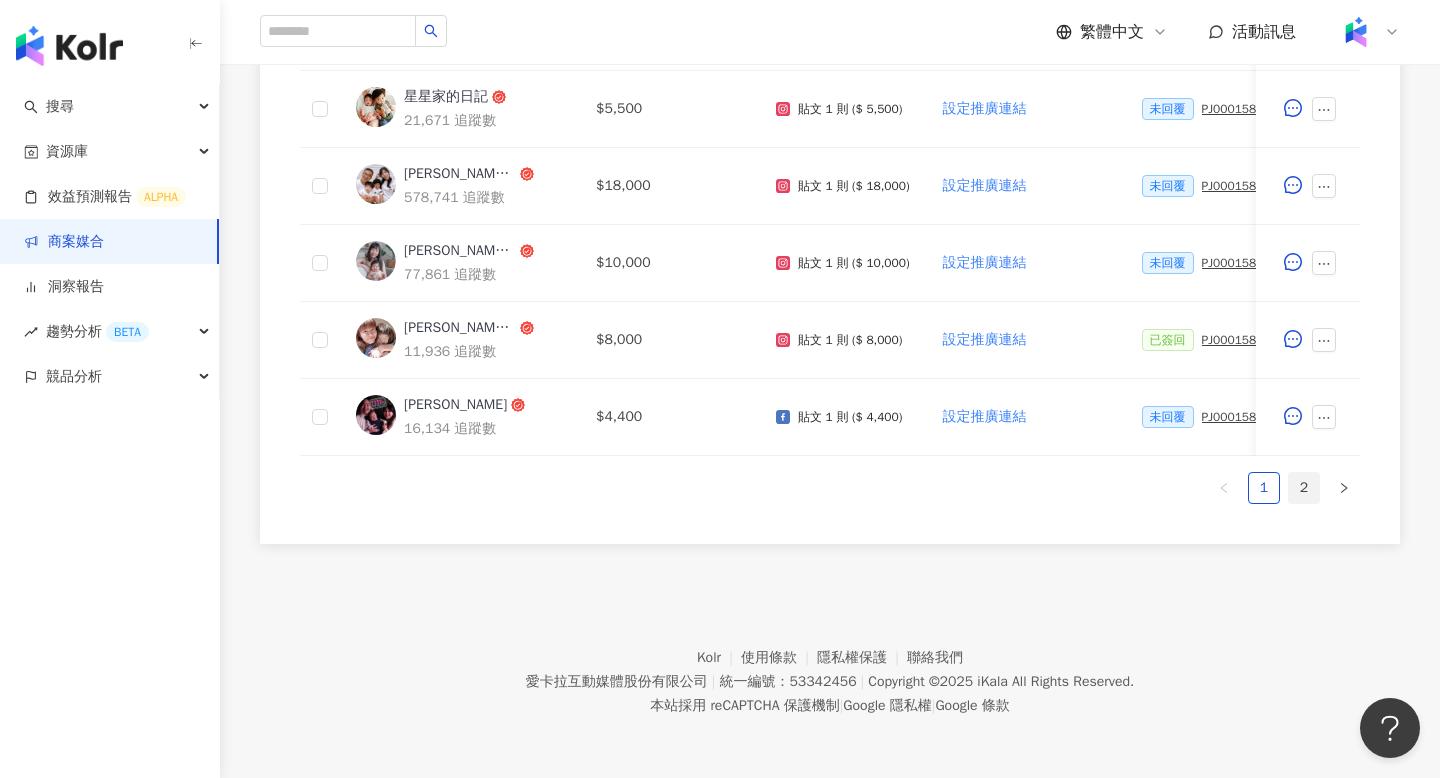 click on "2" at bounding box center [1304, 488] 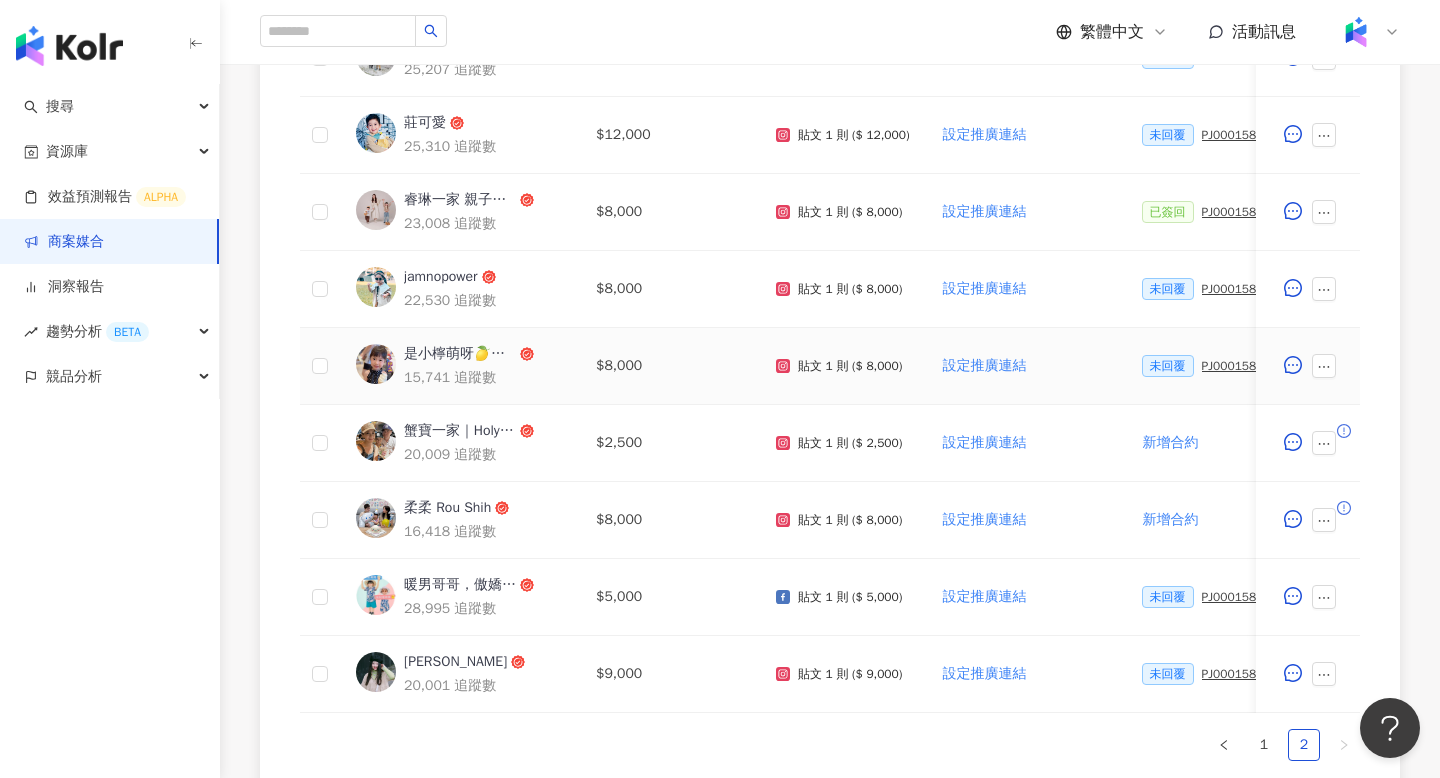 scroll, scrollTop: 726, scrollLeft: 0, axis: vertical 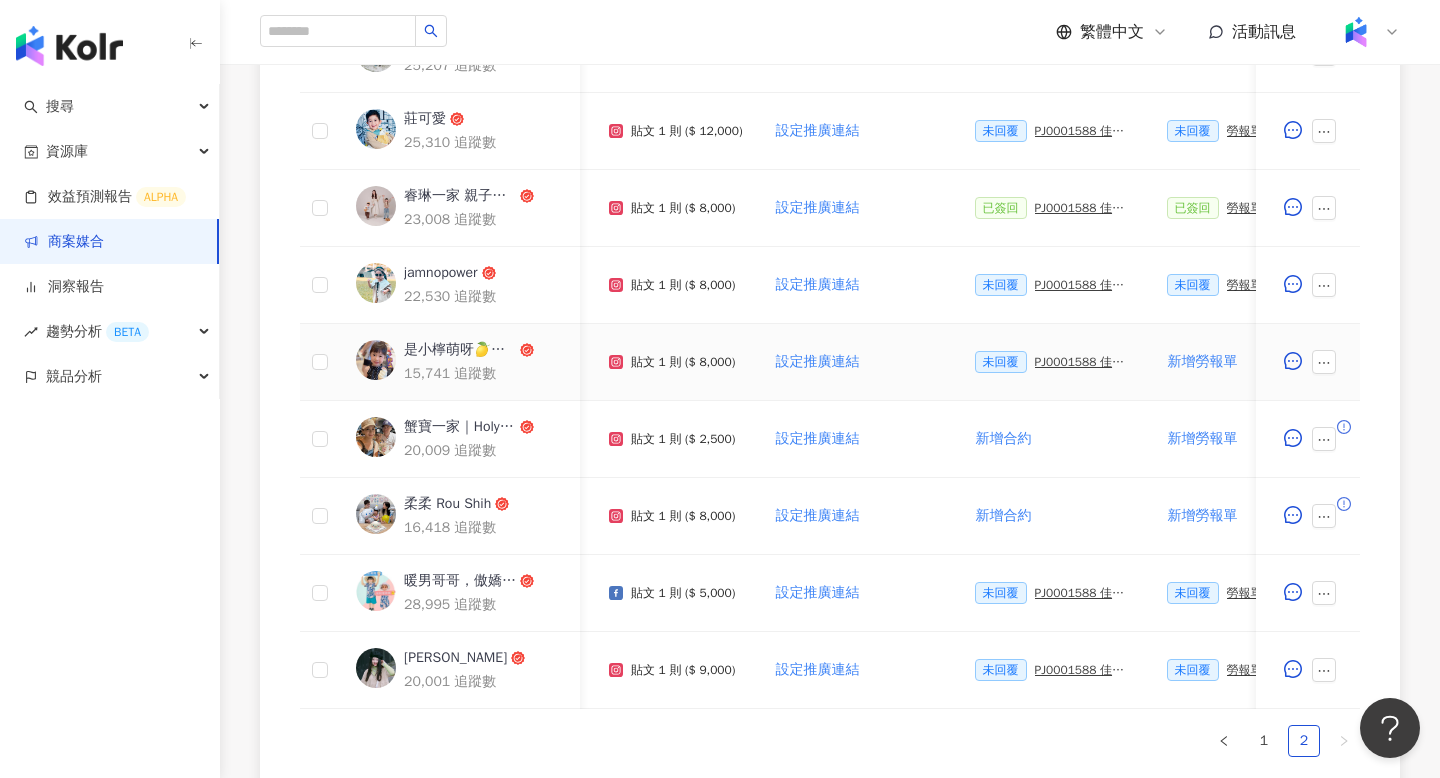 click on "PJ0001588 佳乳_福樂乳品組_鈣多多_202507_活動確認單" at bounding box center [1085, 362] 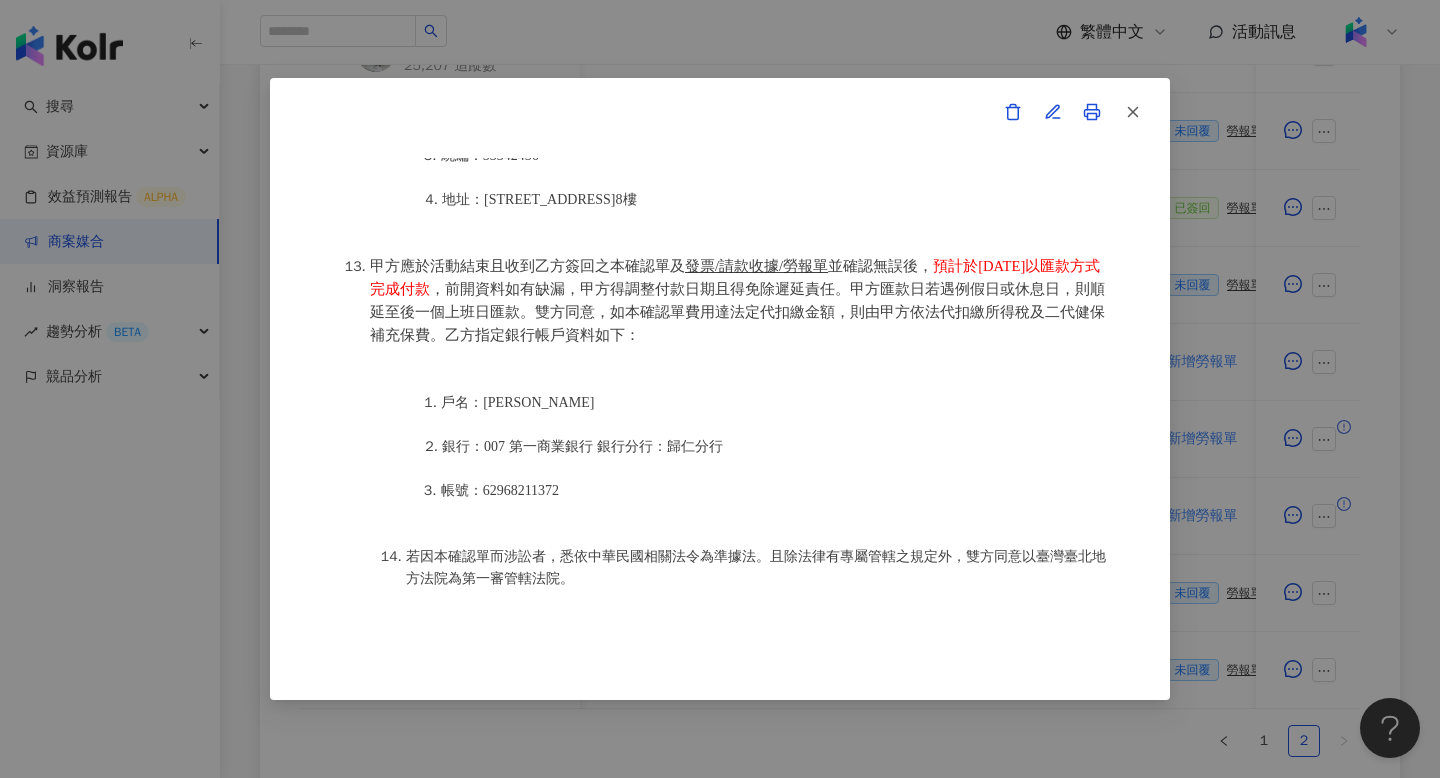 scroll, scrollTop: 2554, scrollLeft: 0, axis: vertical 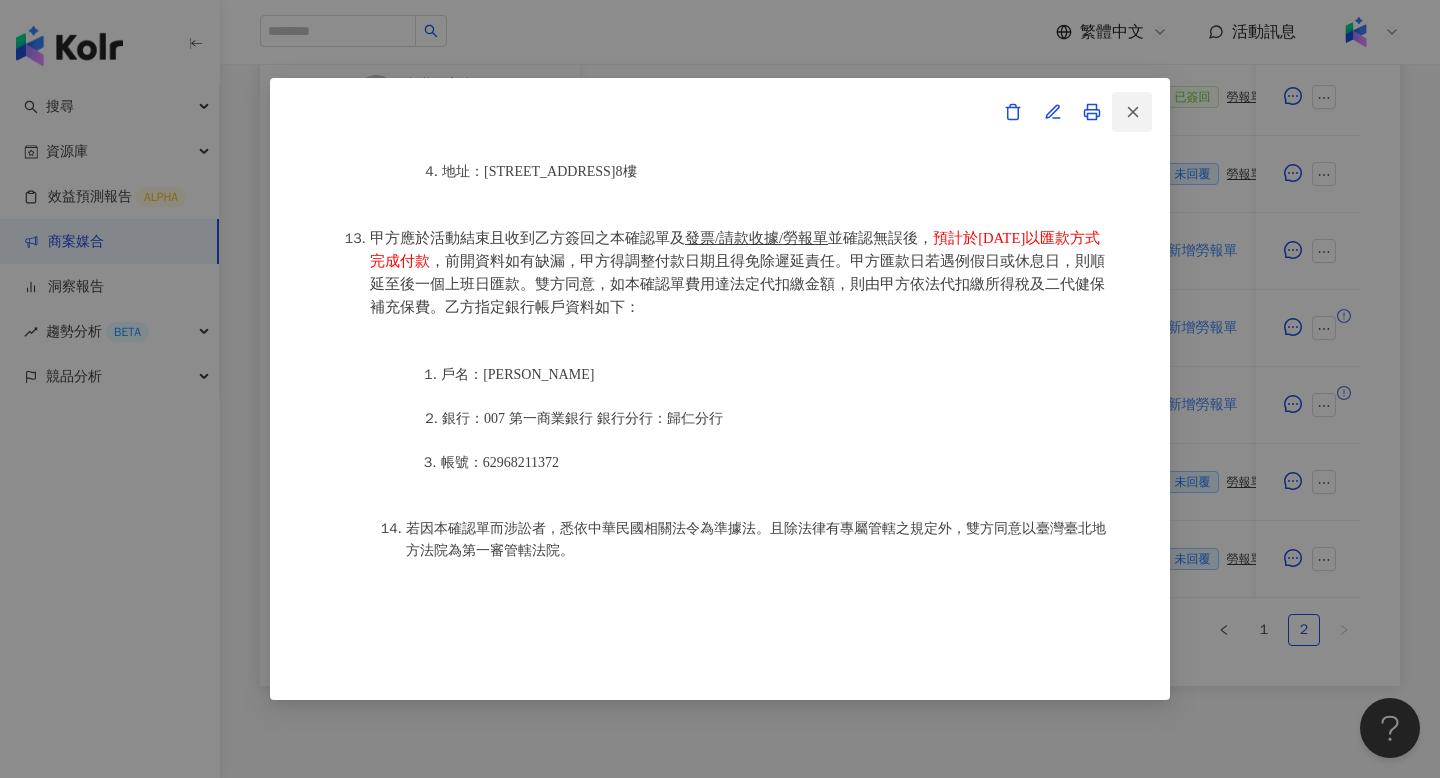 click at bounding box center (1132, 112) 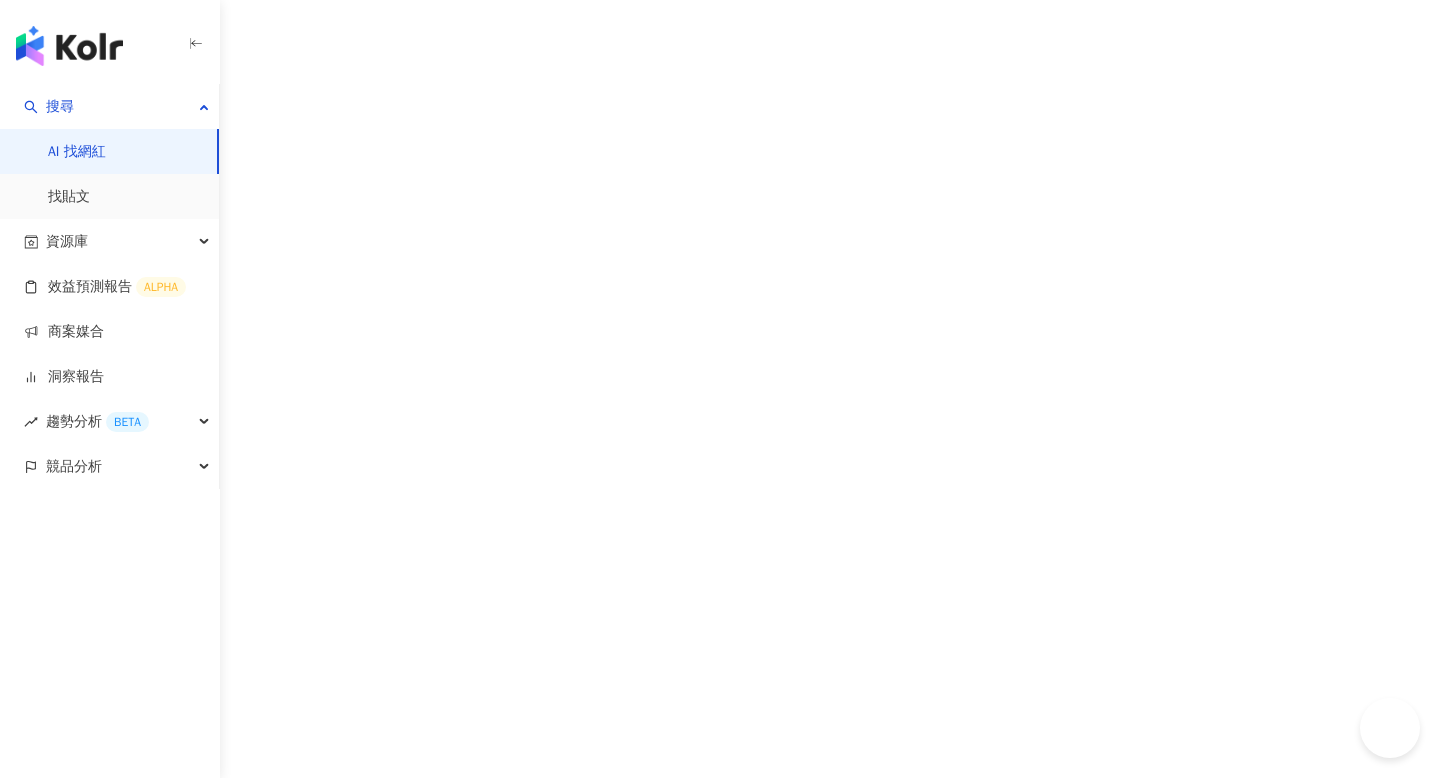 scroll, scrollTop: 0, scrollLeft: 0, axis: both 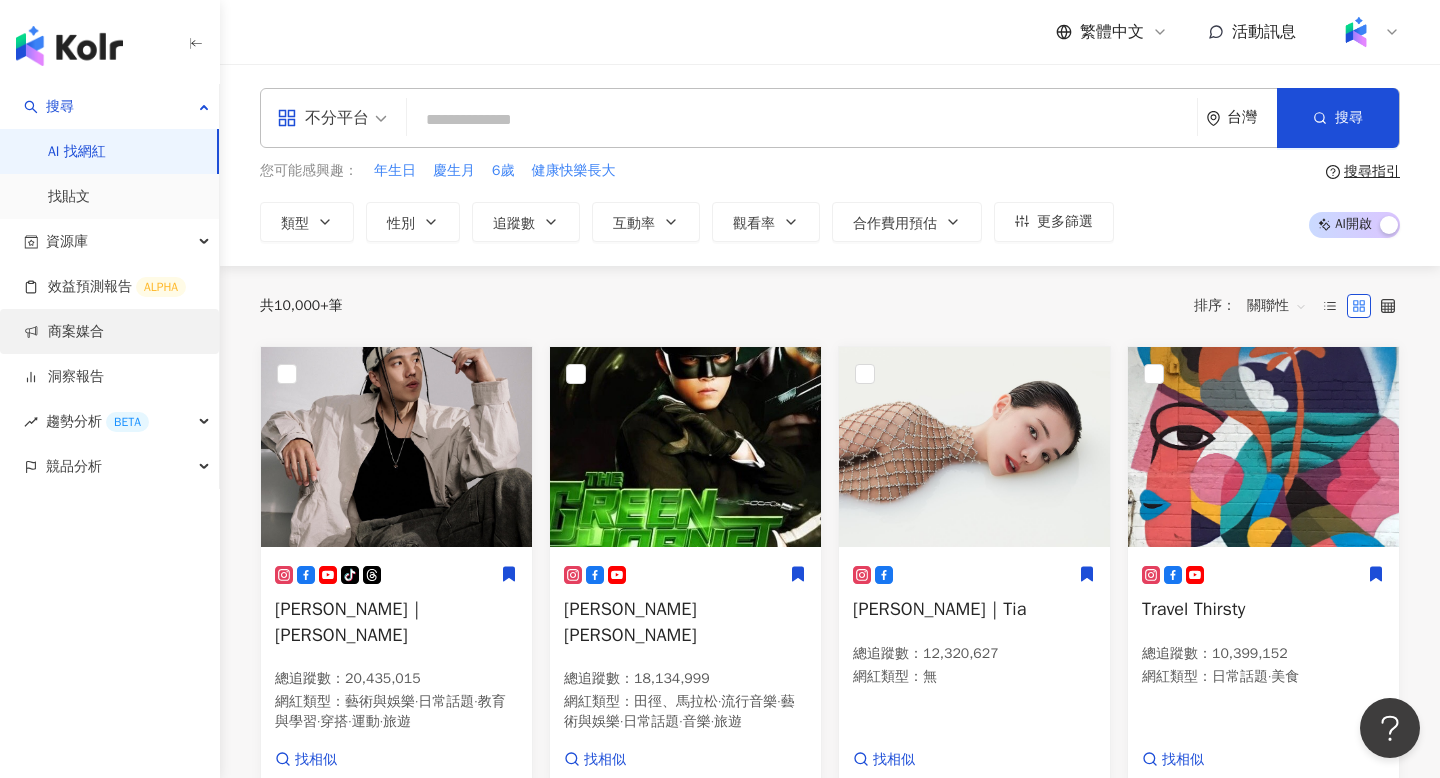 click on "商案媒合" at bounding box center (64, 332) 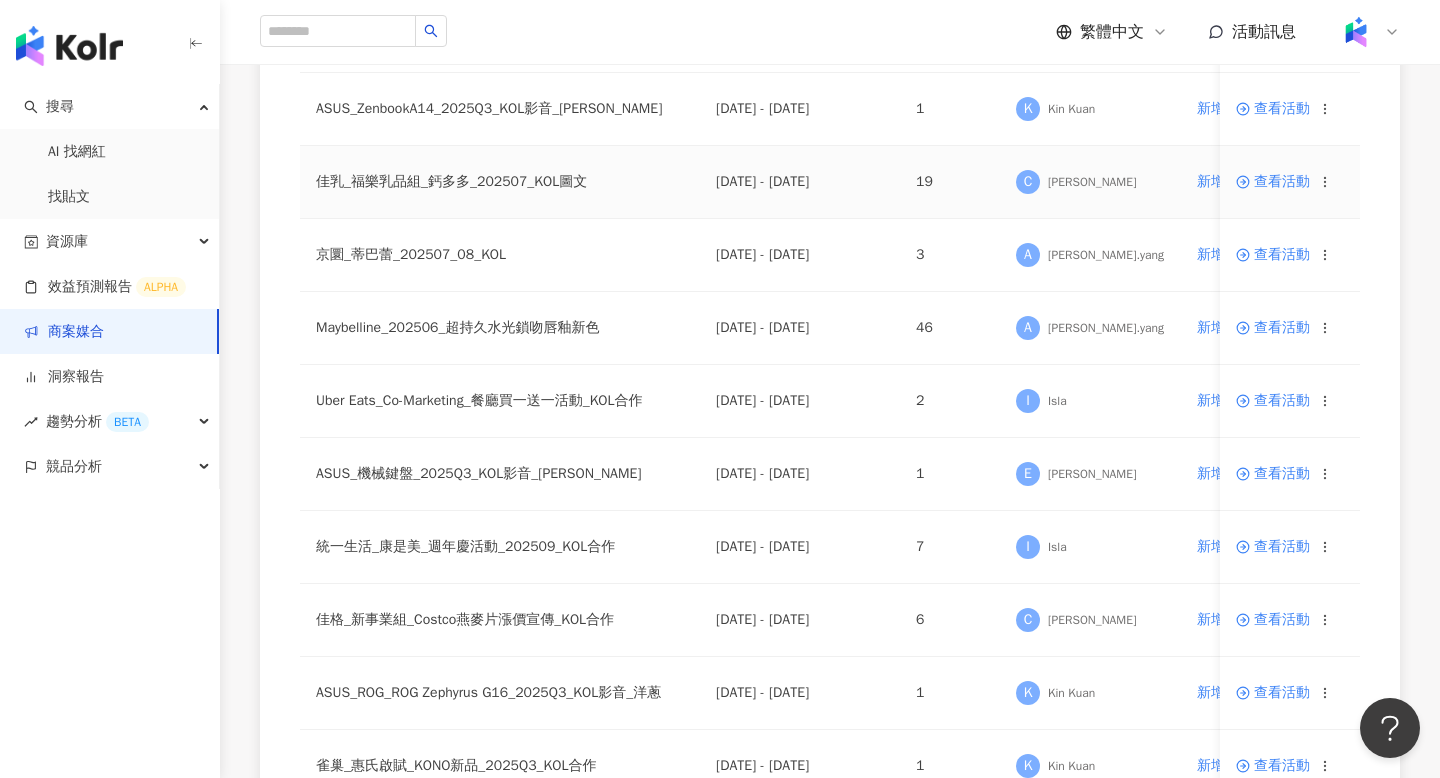 scroll, scrollTop: 368, scrollLeft: 0, axis: vertical 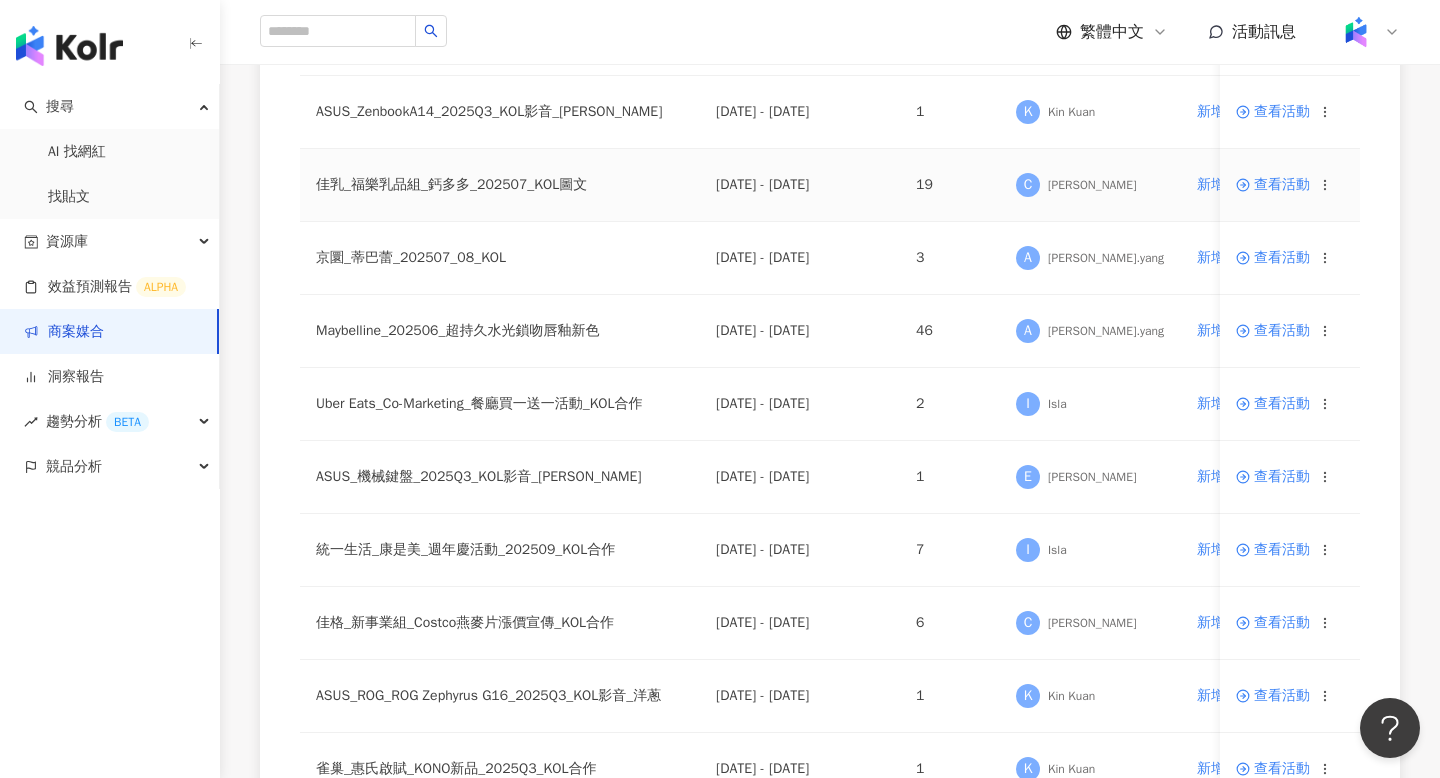 click on "查看活動" at bounding box center [1273, 185] 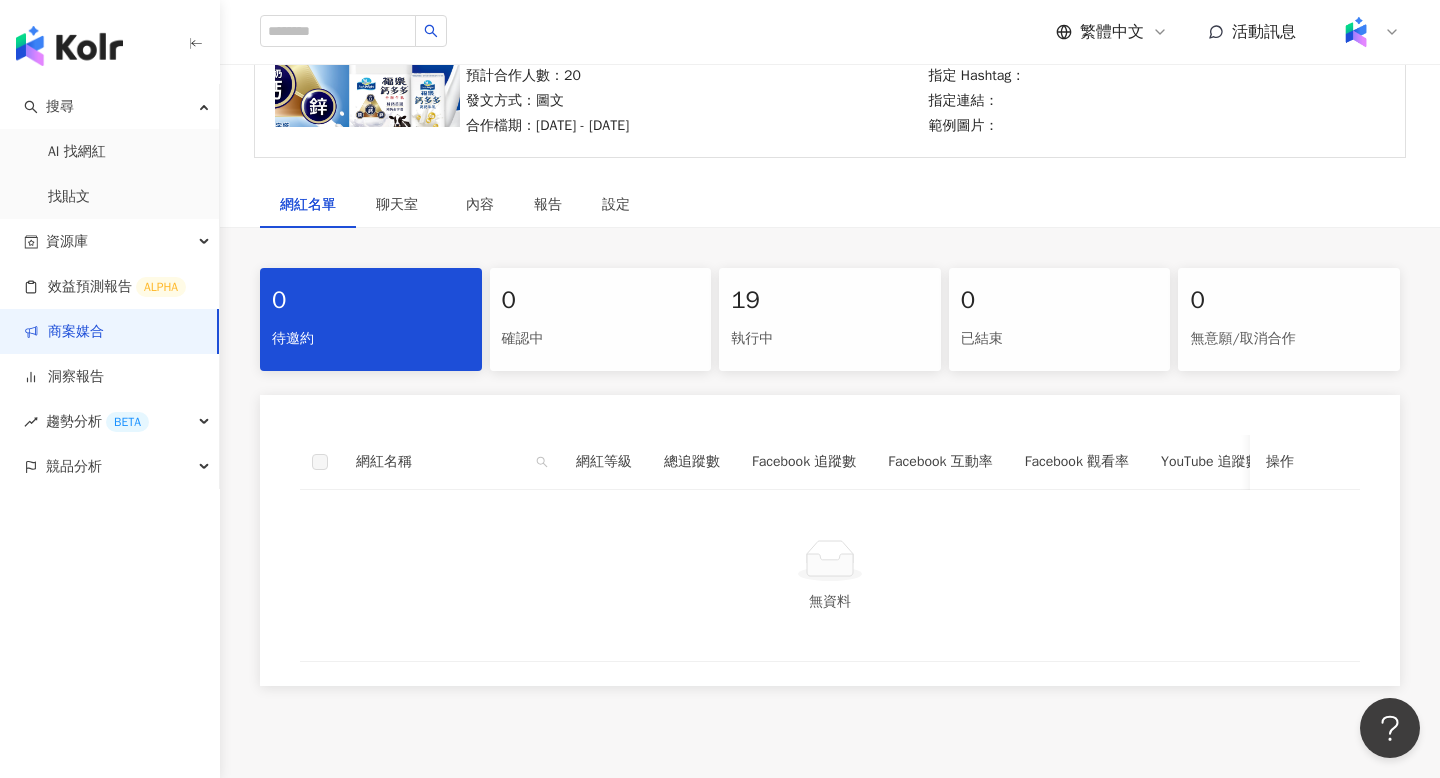 scroll, scrollTop: 252, scrollLeft: 0, axis: vertical 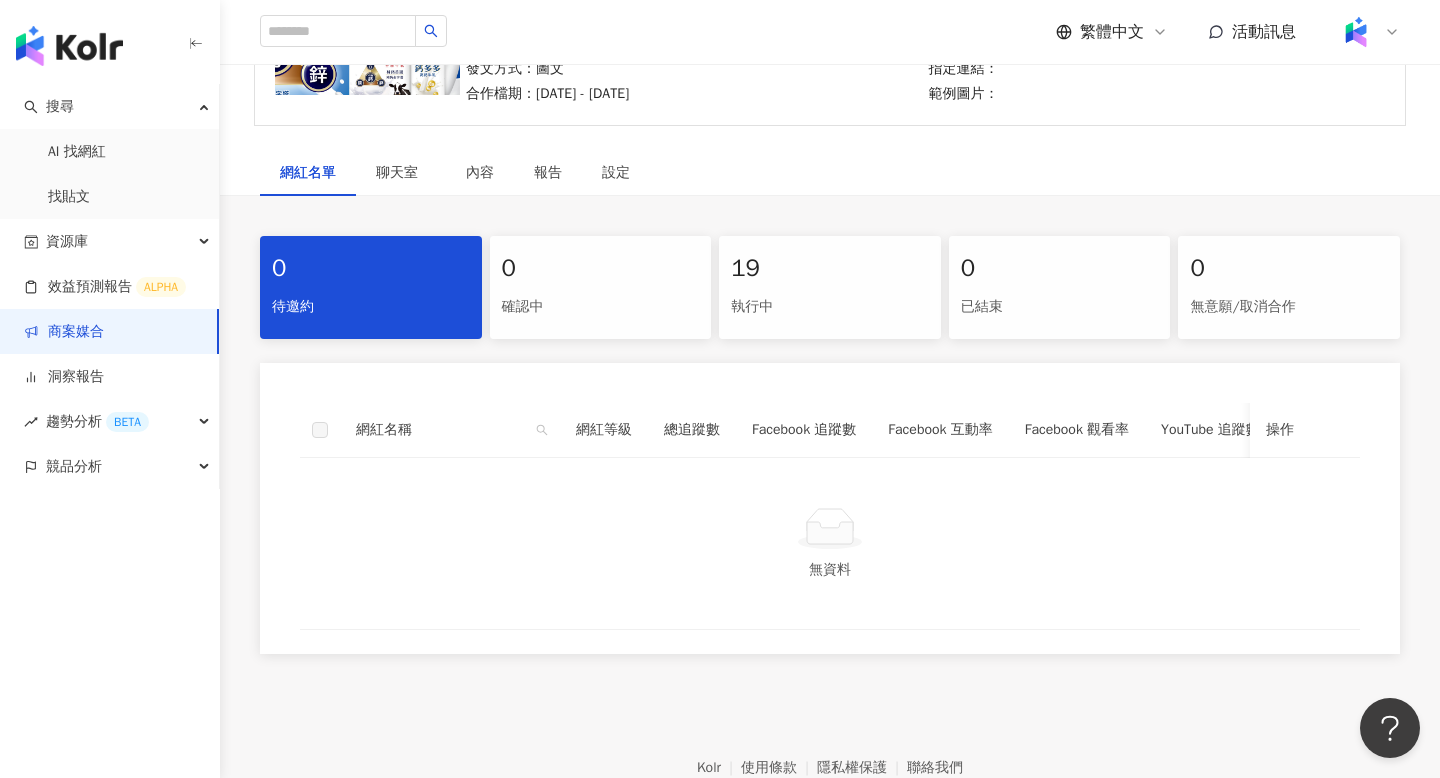 click on "執行中" at bounding box center (830, 307) 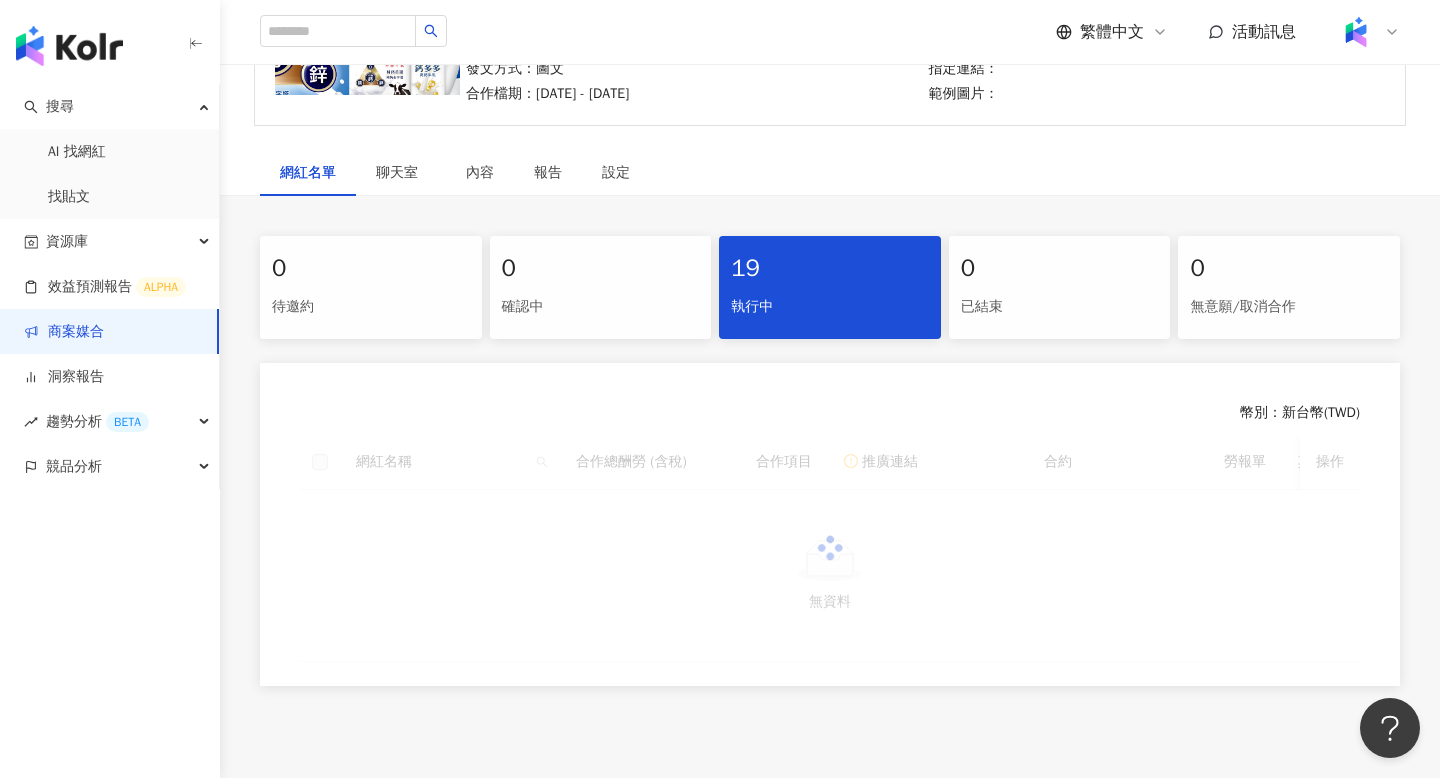 scroll, scrollTop: 394, scrollLeft: 0, axis: vertical 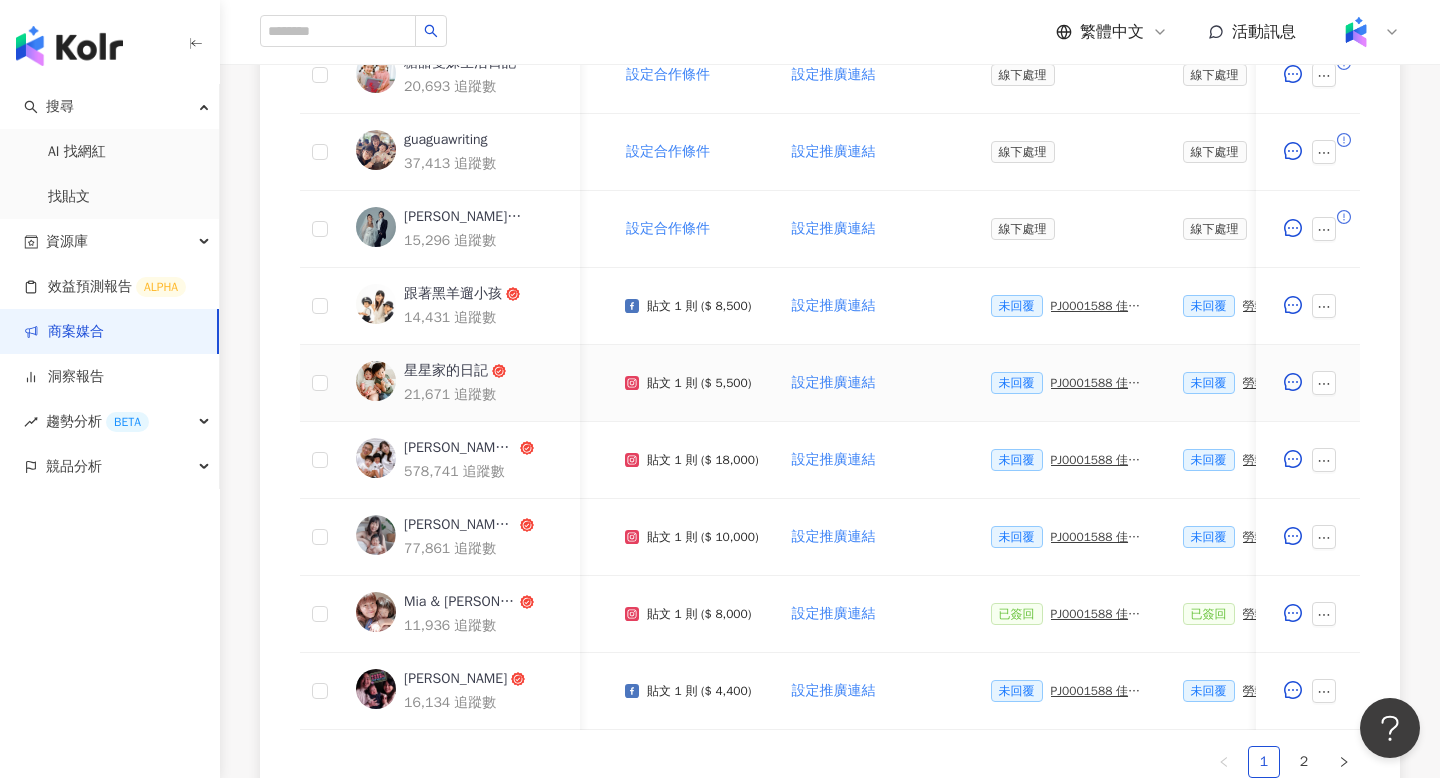 click on "PJ0001588 佳乳_福樂乳品組_鈣多多_202507_活動確認單" at bounding box center [1101, 383] 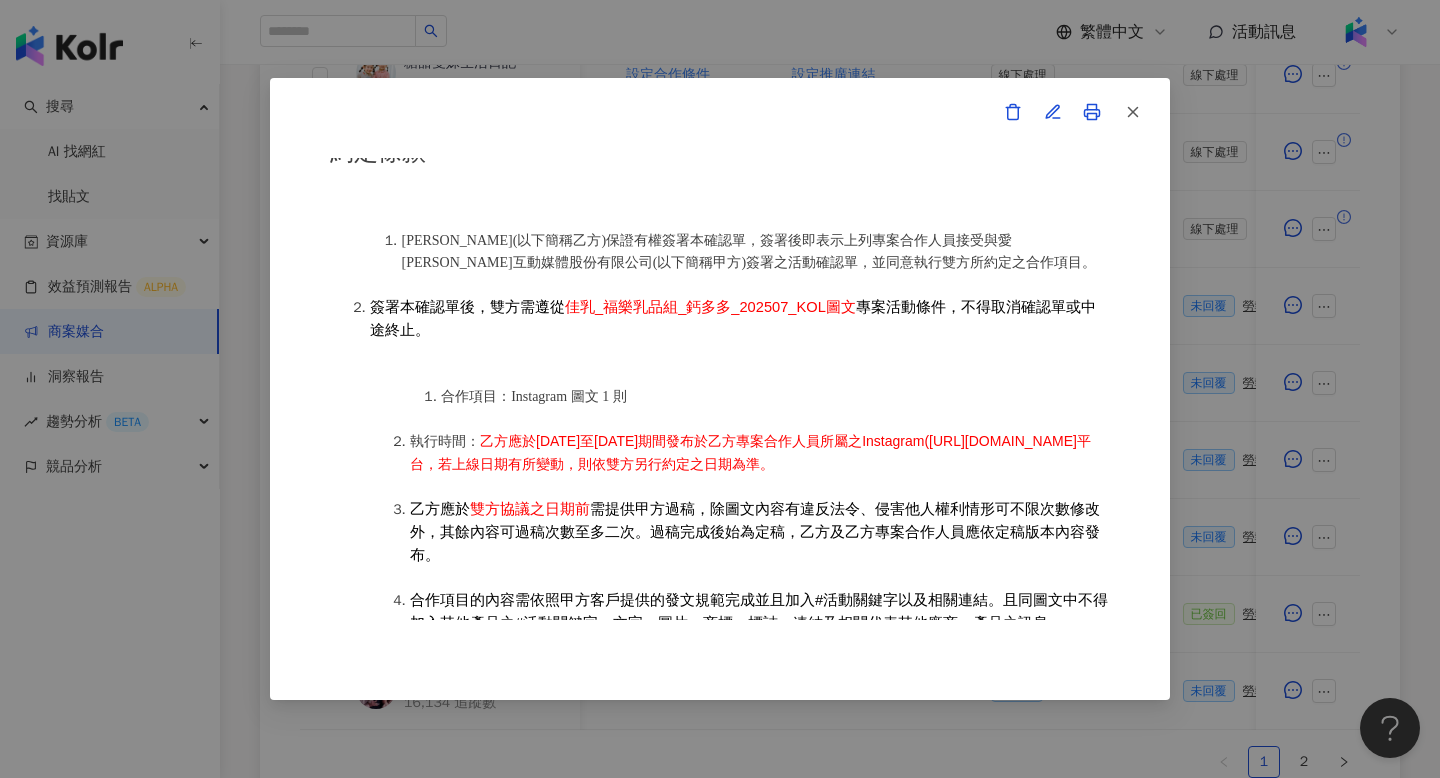 scroll, scrollTop: 914, scrollLeft: 0, axis: vertical 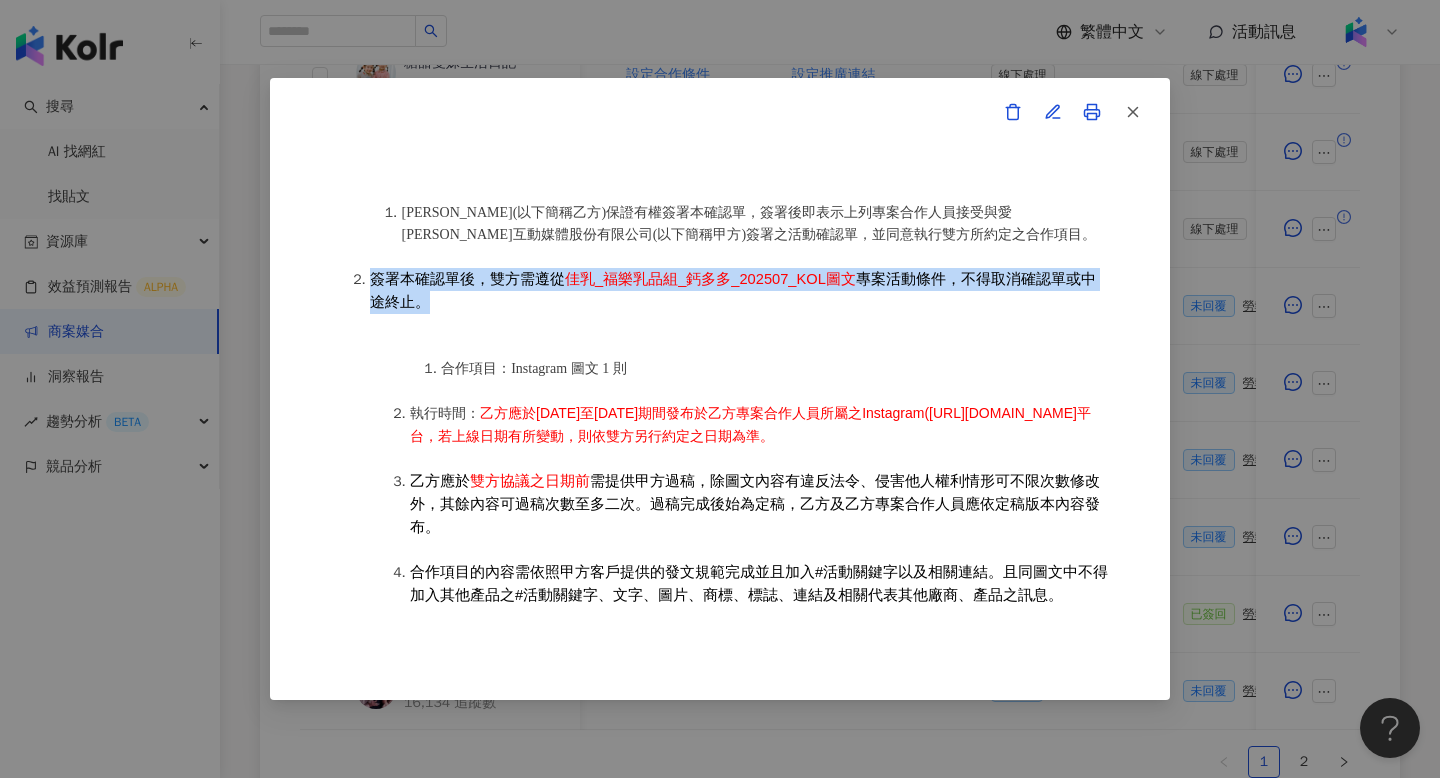 drag, startPoint x: 372, startPoint y: 282, endPoint x: 407, endPoint y: 308, distance: 43.60046 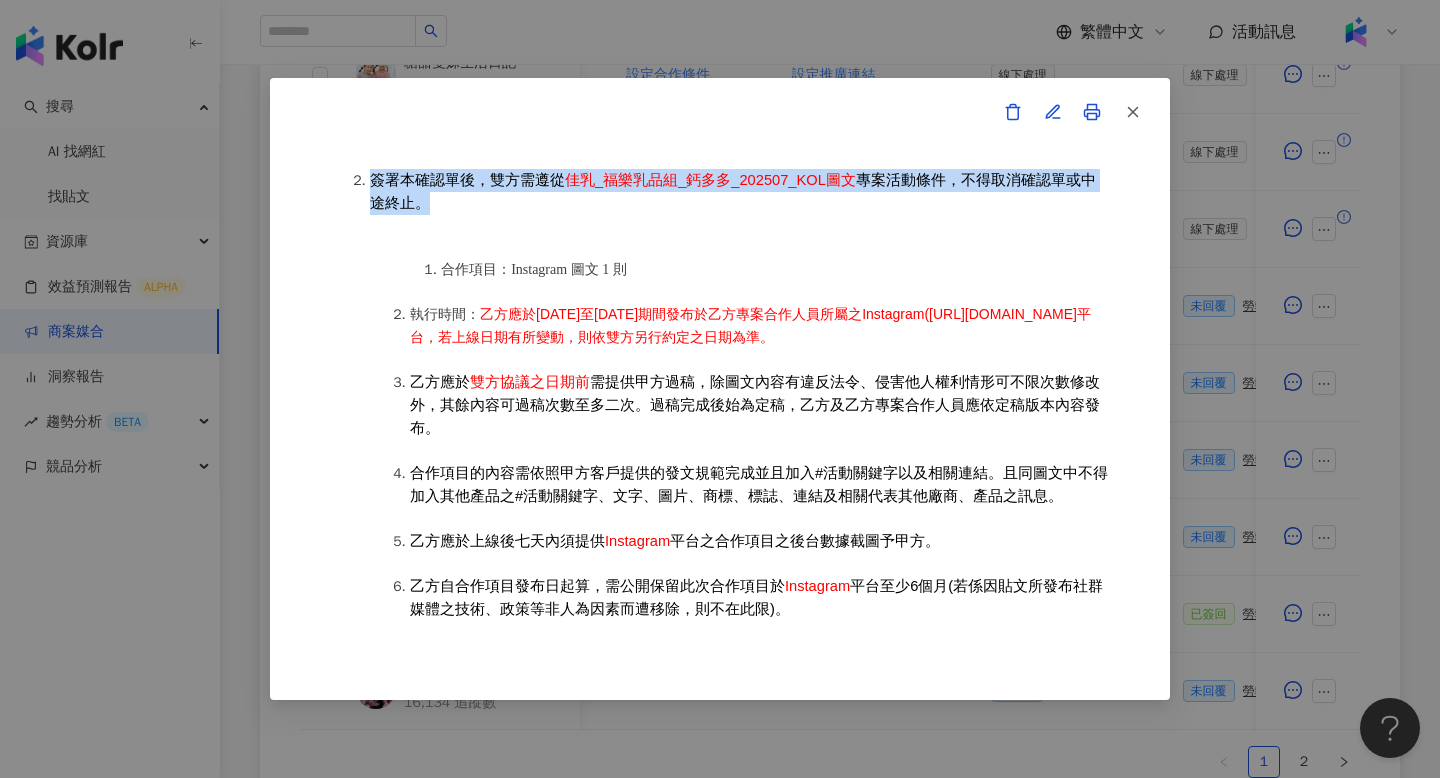 drag, startPoint x: 481, startPoint y: 322, endPoint x: 1099, endPoint y: 339, distance: 618.23376 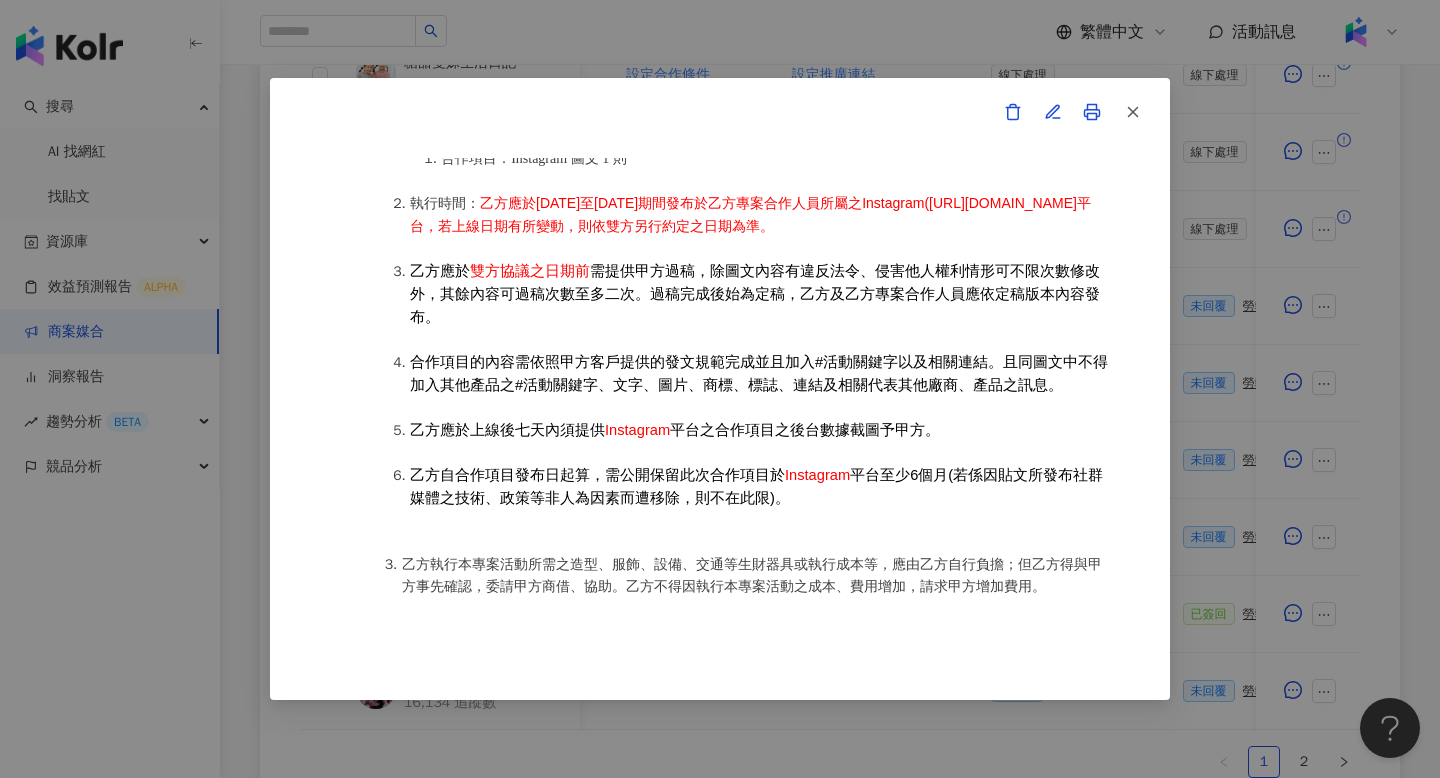 scroll, scrollTop: 1137, scrollLeft: 0, axis: vertical 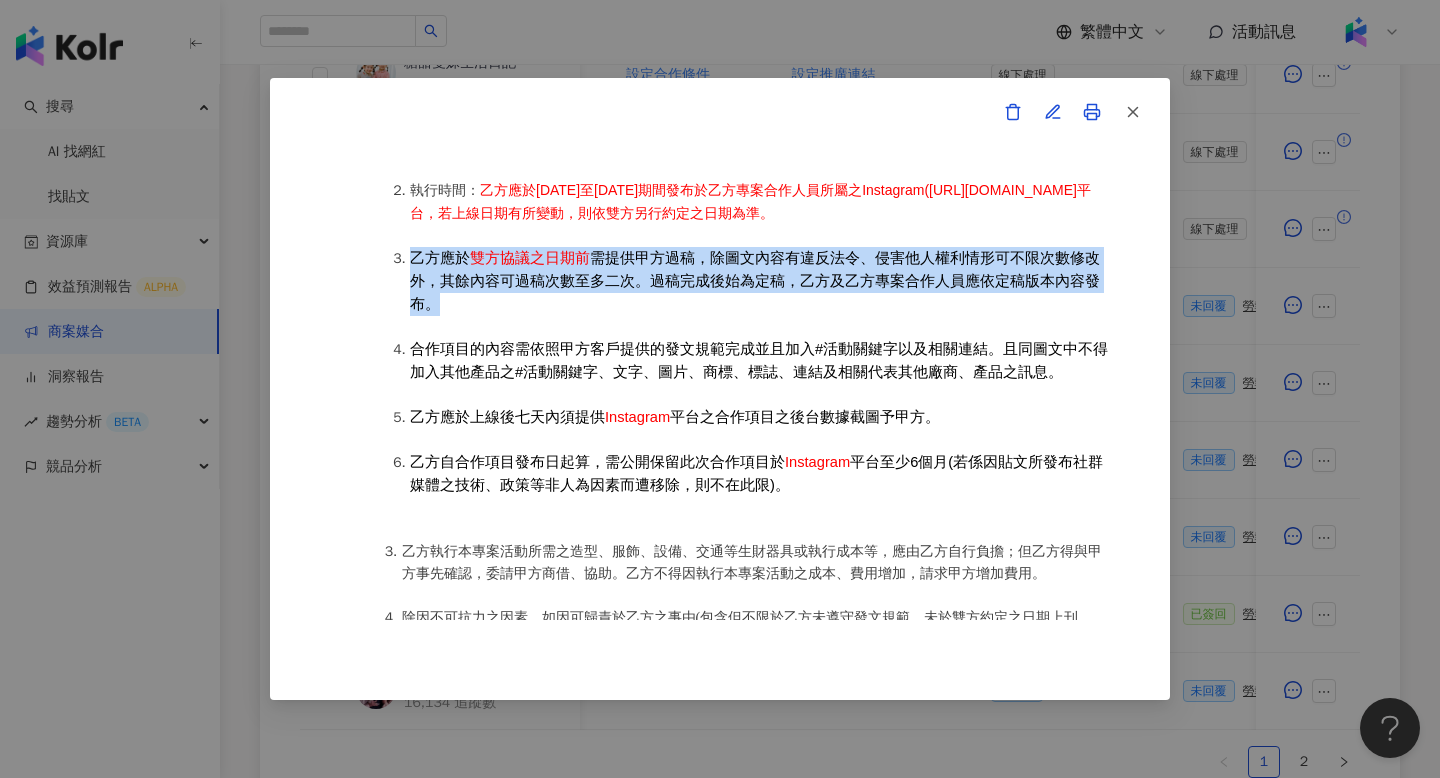 click on "乙方應於 雙方協議之日期前 需提供甲方過稿，除圖文內容有違反法令、侵害他人權利情形可不限次數修改外，其餘內容可過稿次數至多二次。過稿完成後始為定稿，乙方及乙方專案合作人員應依定稿版本內容發布。" at bounding box center [760, 281] 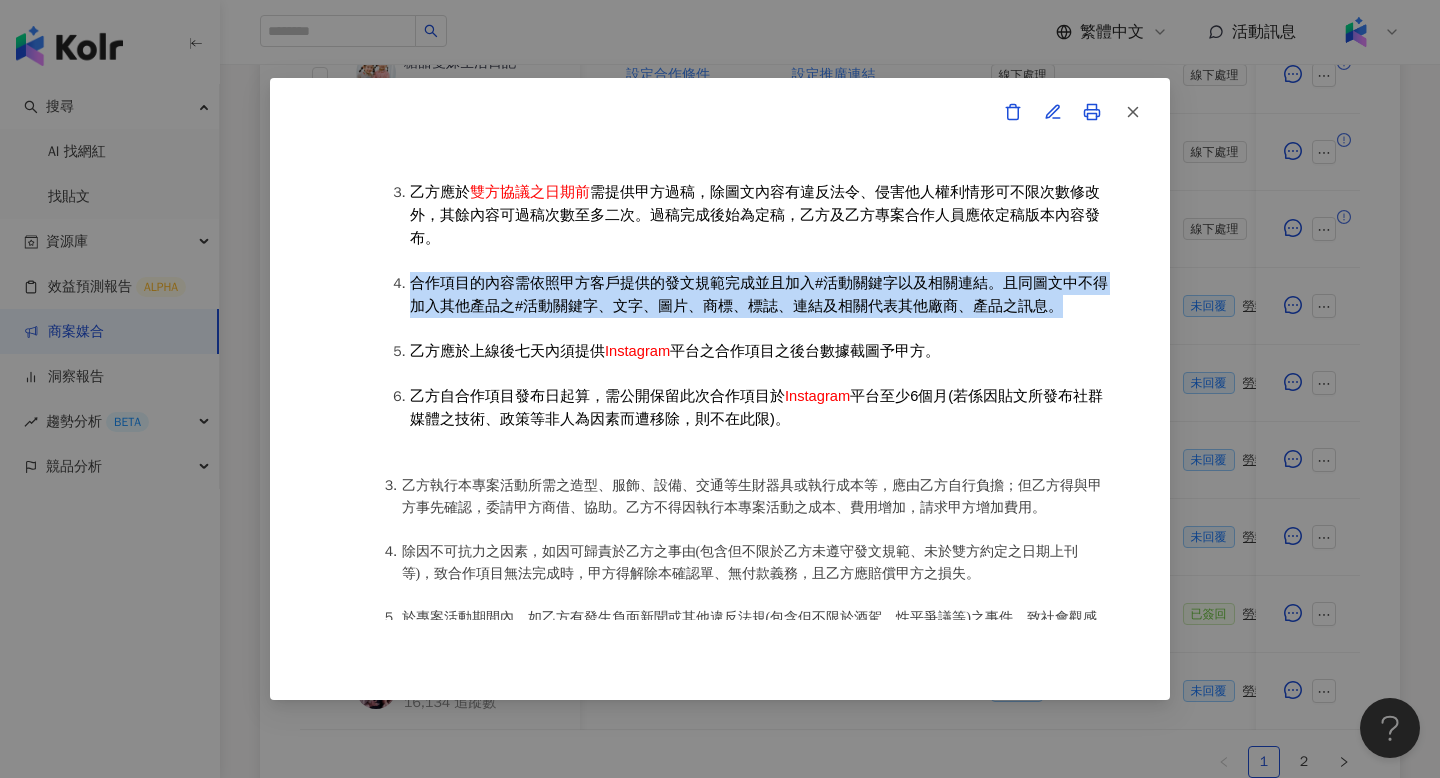 drag, startPoint x: 415, startPoint y: 286, endPoint x: 1030, endPoint y: 317, distance: 615.7808 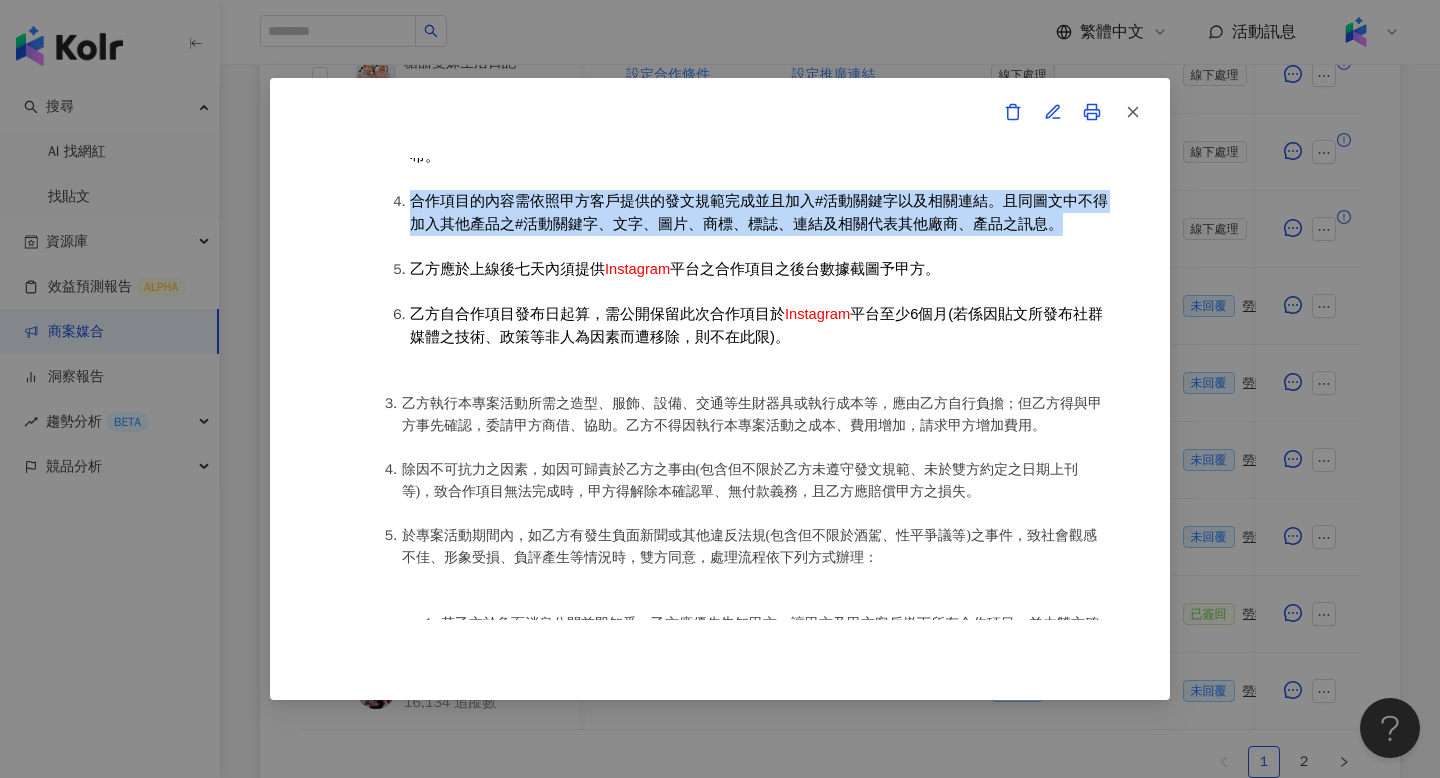 scroll, scrollTop: 1303, scrollLeft: 0, axis: vertical 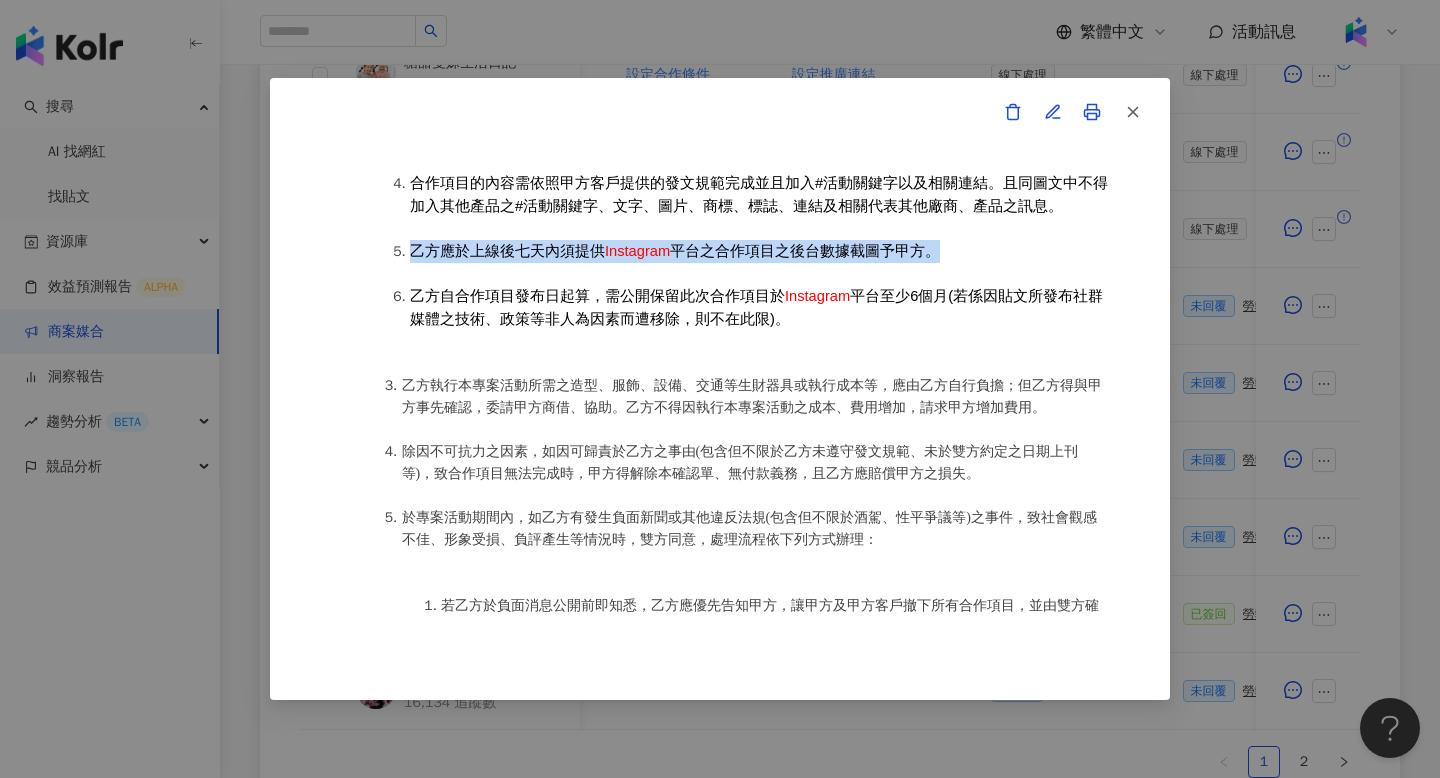 drag, startPoint x: 412, startPoint y: 263, endPoint x: 931, endPoint y: 260, distance: 519.00867 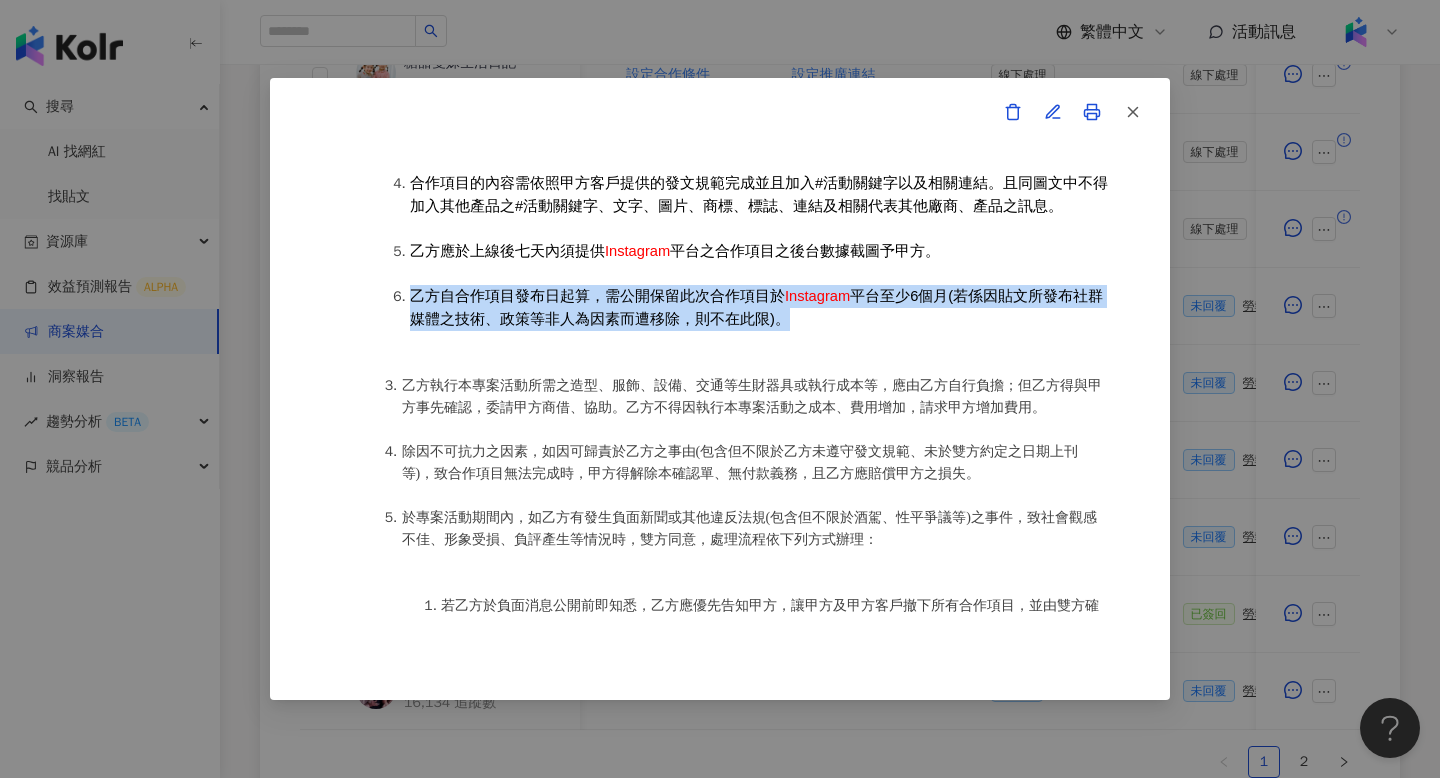drag, startPoint x: 412, startPoint y: 299, endPoint x: 762, endPoint y: 323, distance: 350.8219 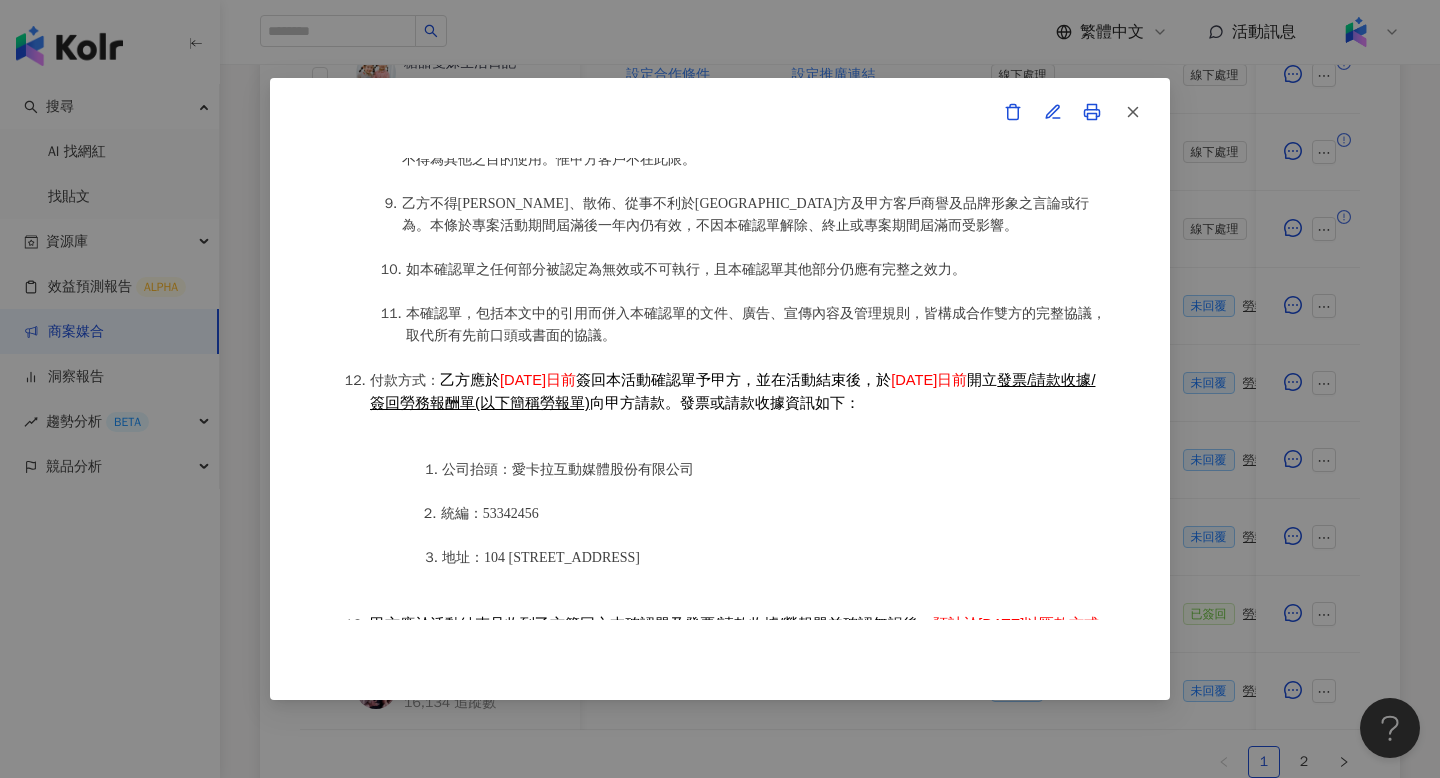 scroll, scrollTop: 2086, scrollLeft: 0, axis: vertical 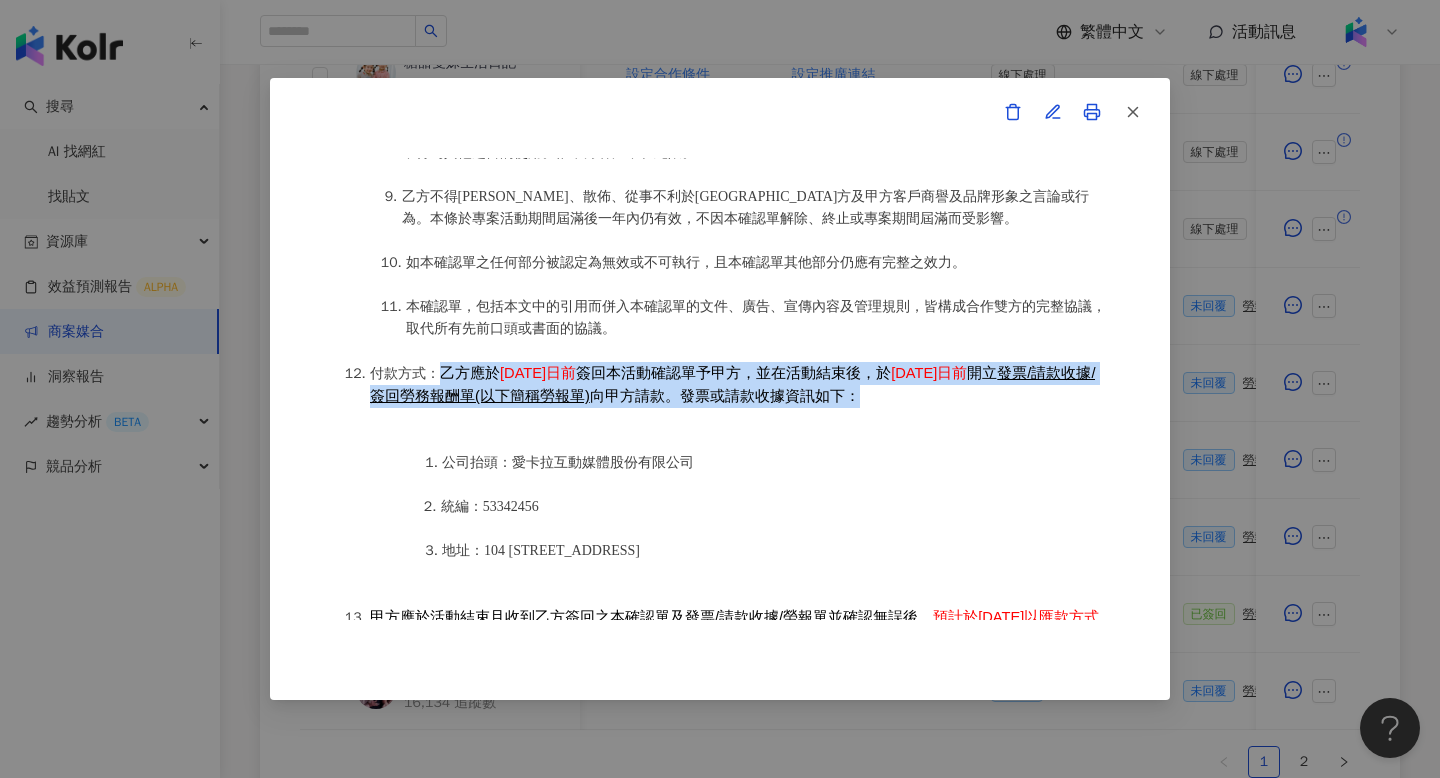 drag, startPoint x: 442, startPoint y: 389, endPoint x: 905, endPoint y: 411, distance: 463.52237 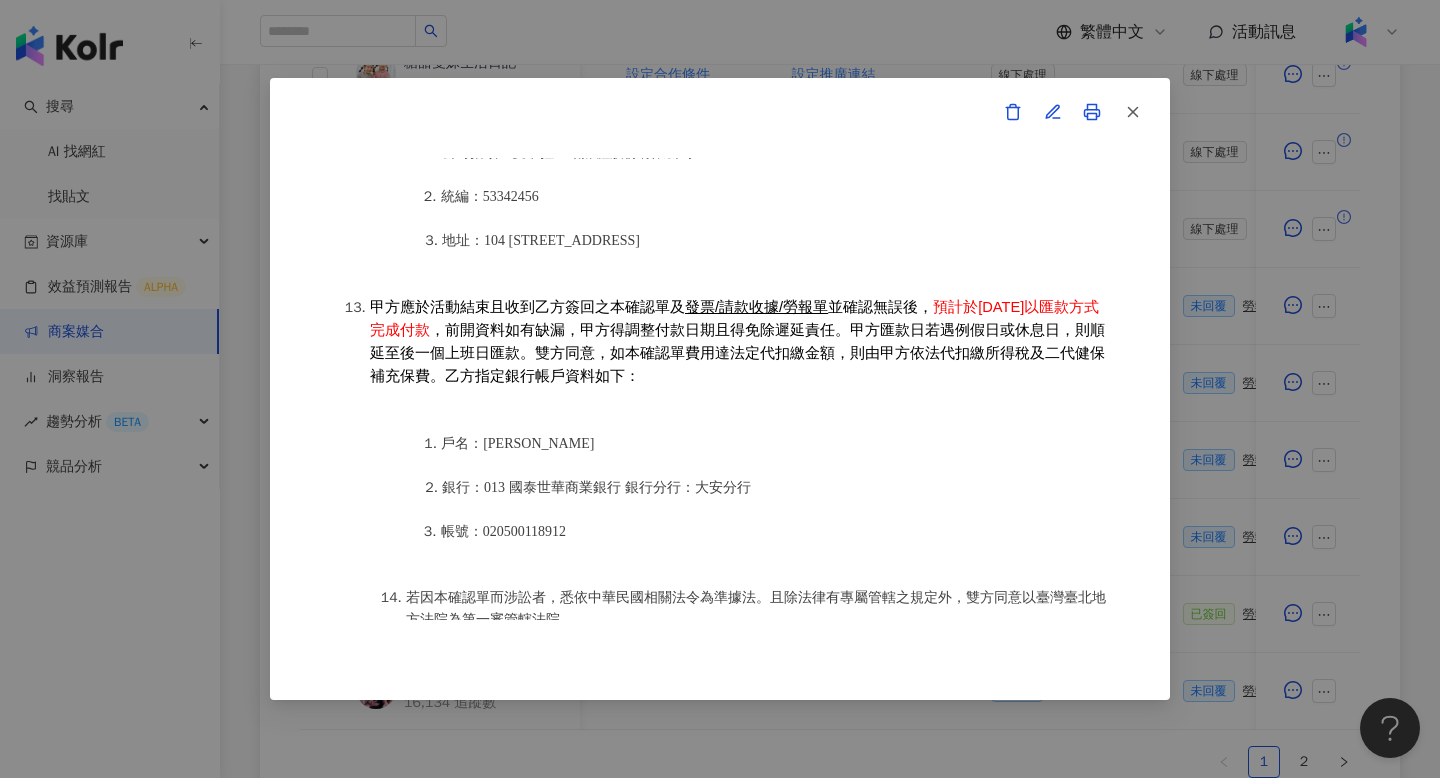 scroll, scrollTop: 2421, scrollLeft: 0, axis: vertical 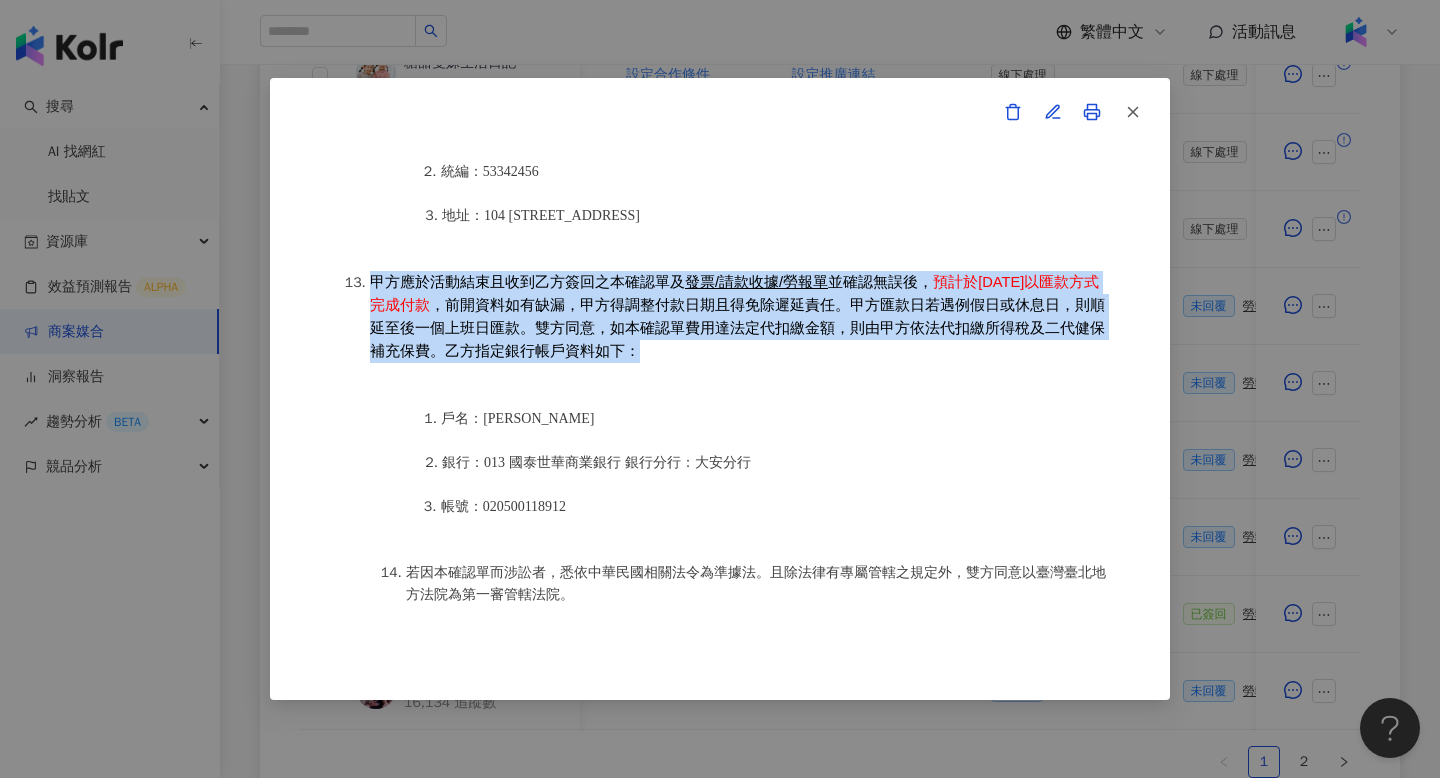 drag, startPoint x: 374, startPoint y: 298, endPoint x: 632, endPoint y: 367, distance: 267.0674 